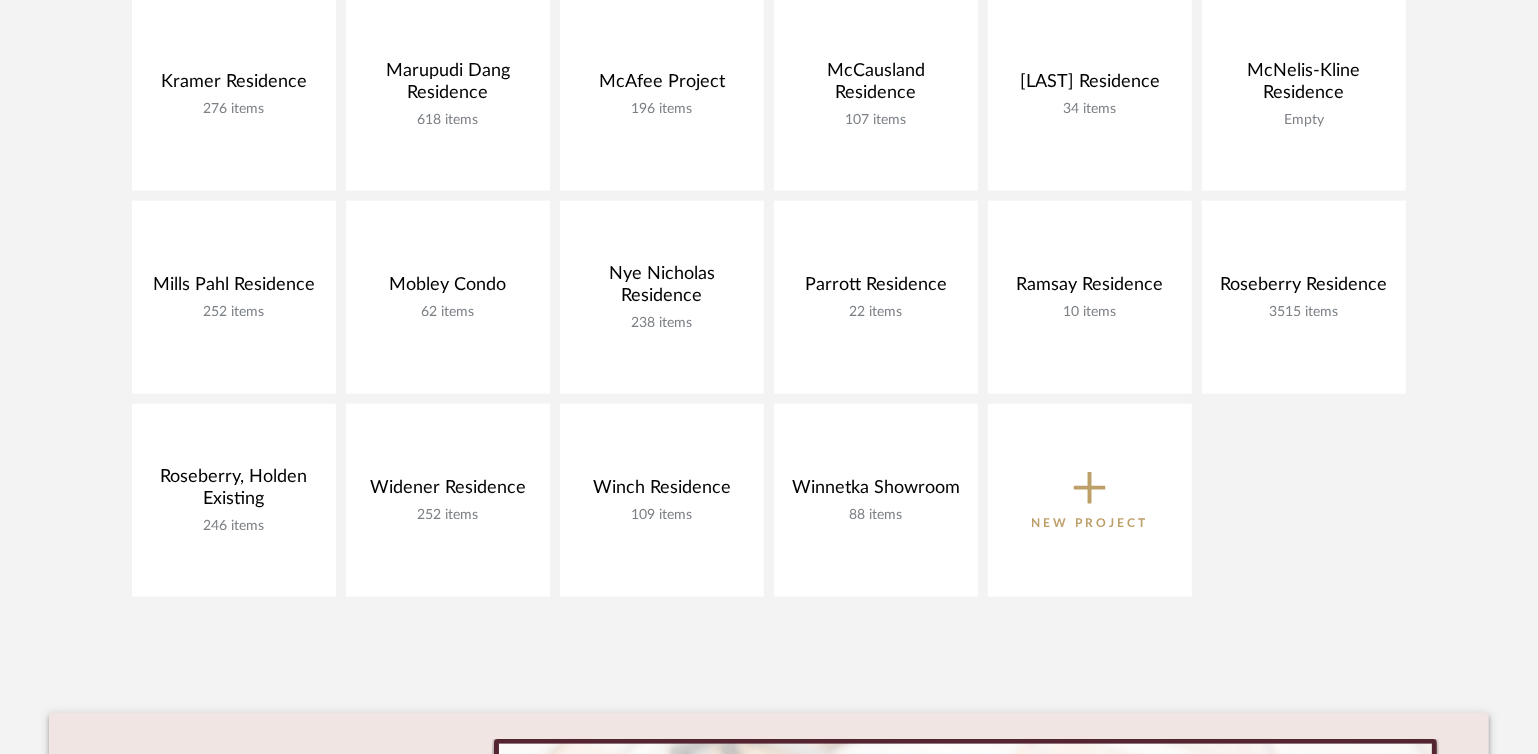 scroll, scrollTop: 0, scrollLeft: 0, axis: both 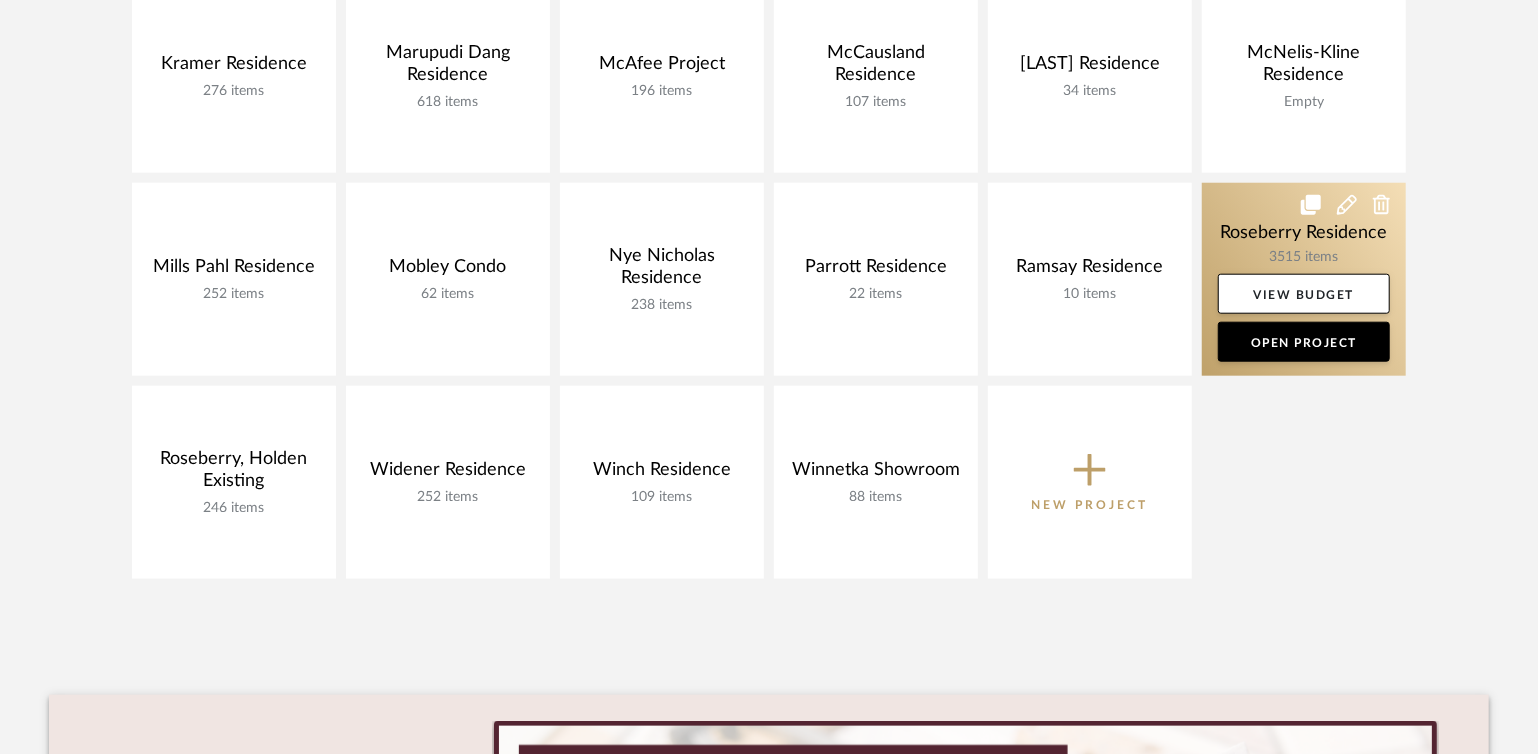 click 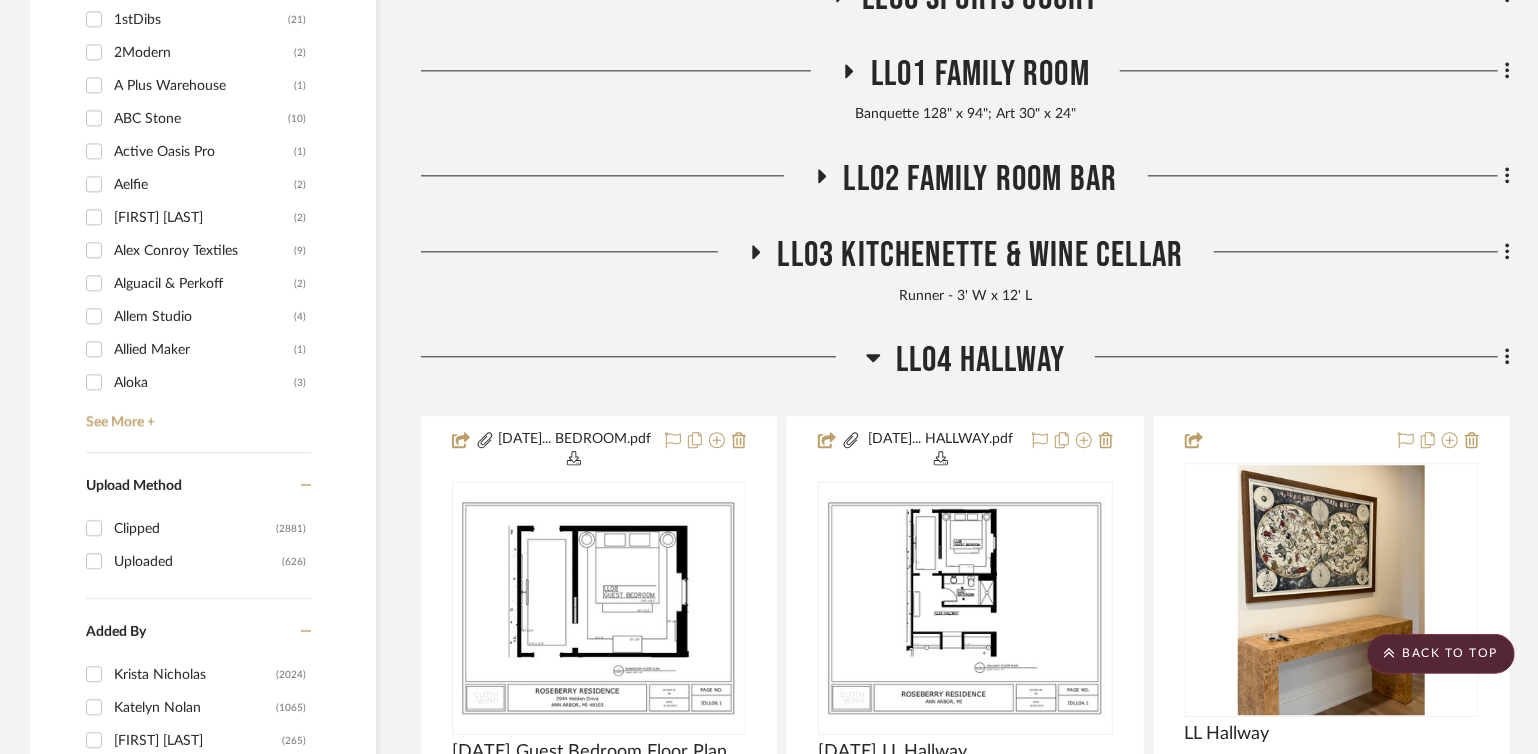 scroll, scrollTop: 2894, scrollLeft: 0, axis: vertical 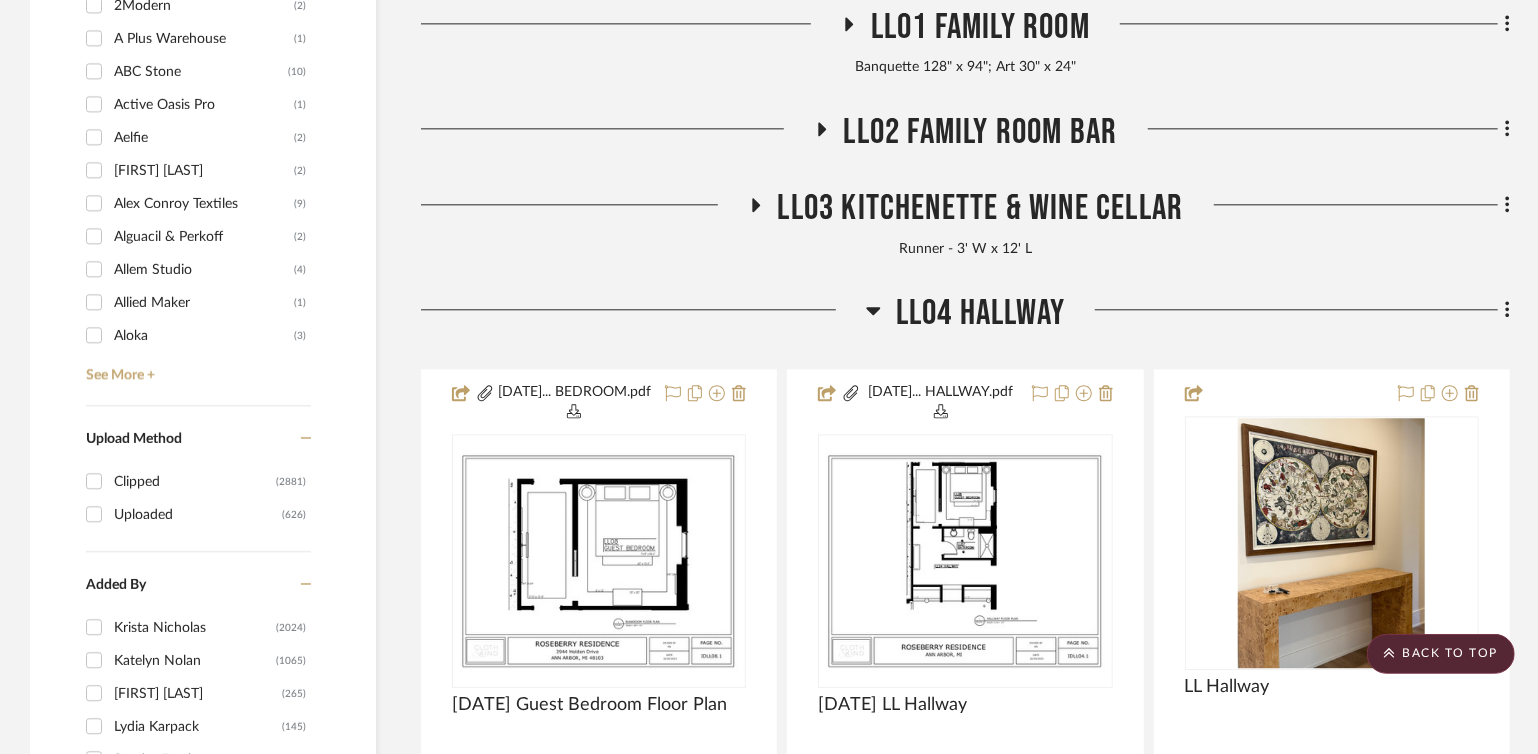 click on "LL04 Hallway" 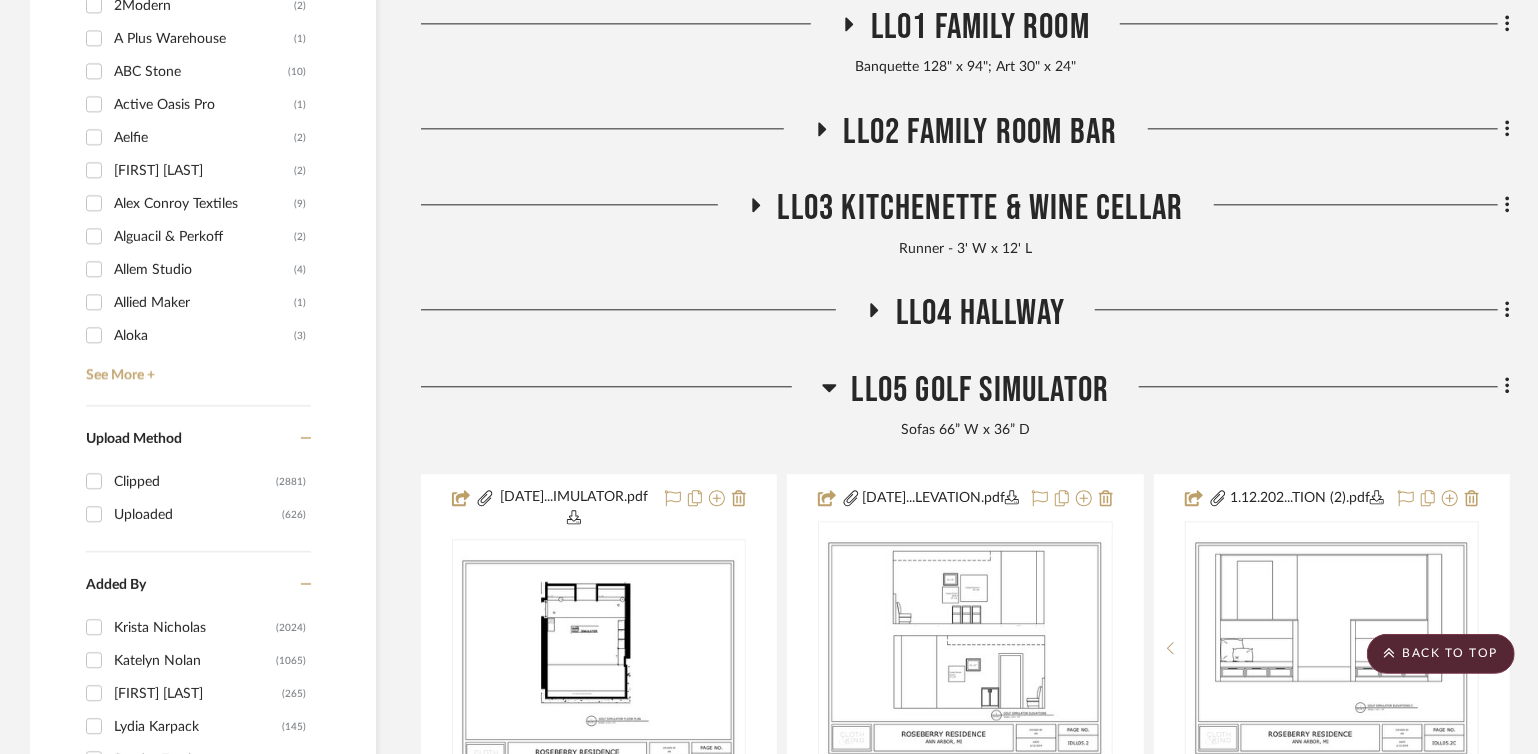 click on "LL05 Golf Simulator" 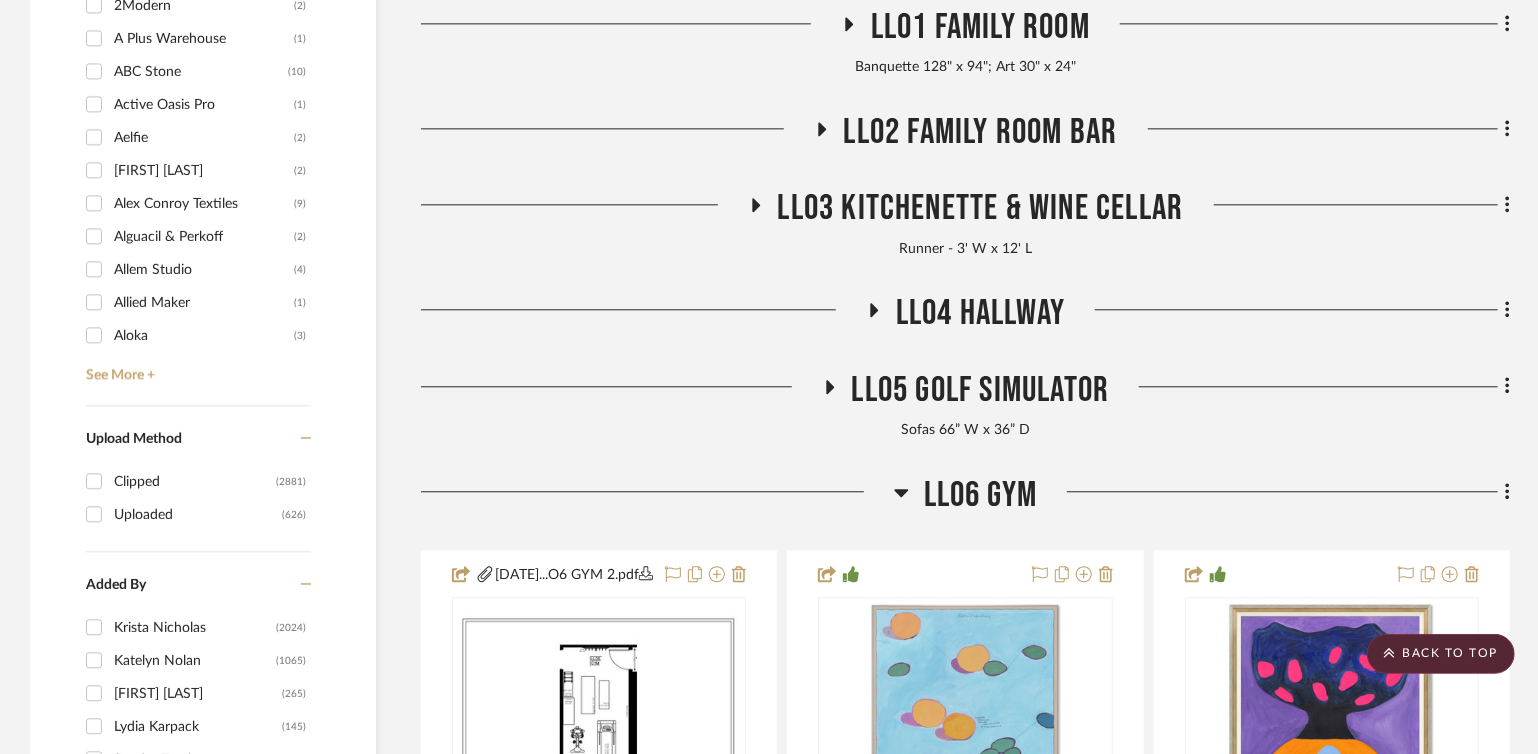 scroll, scrollTop: 3166, scrollLeft: 0, axis: vertical 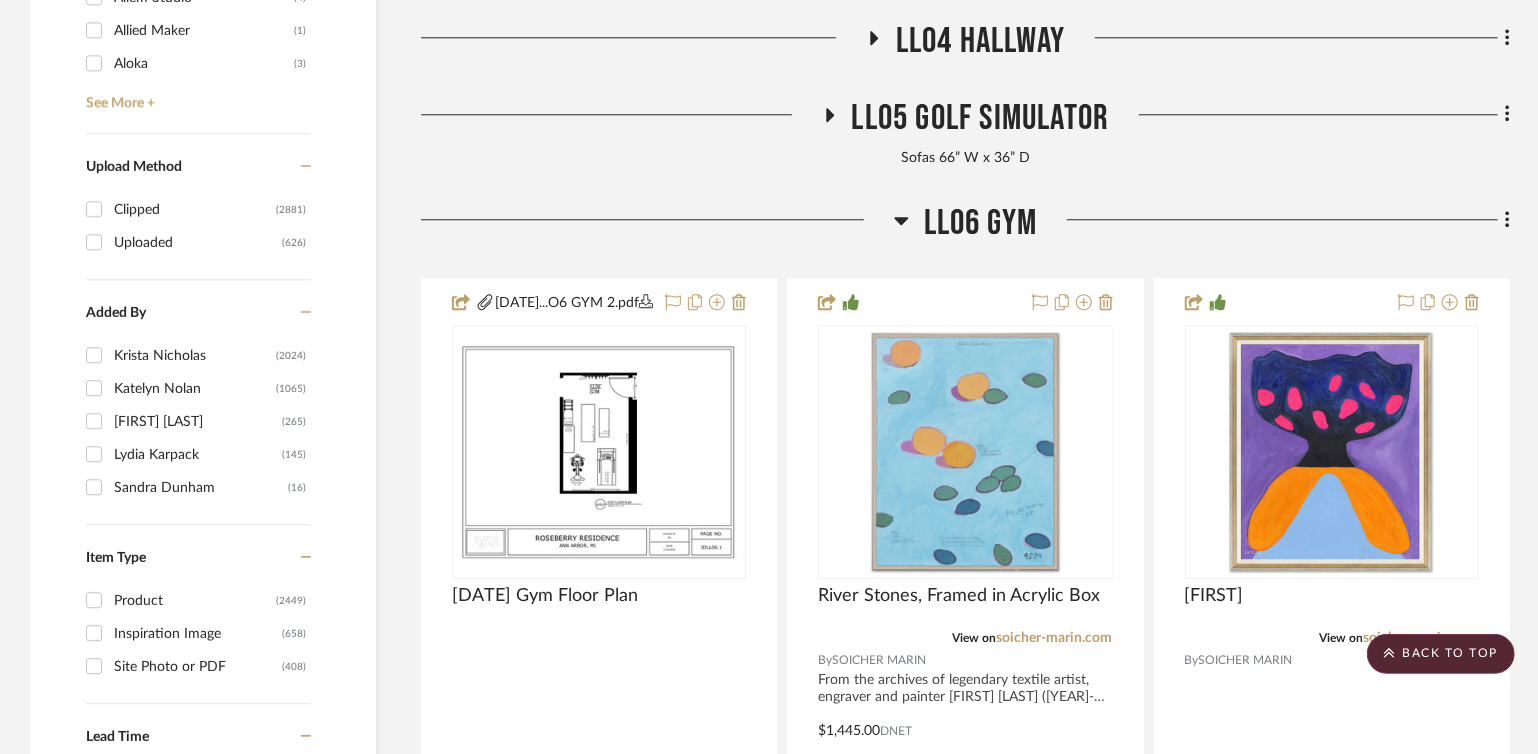 click on "LL06 Gym" 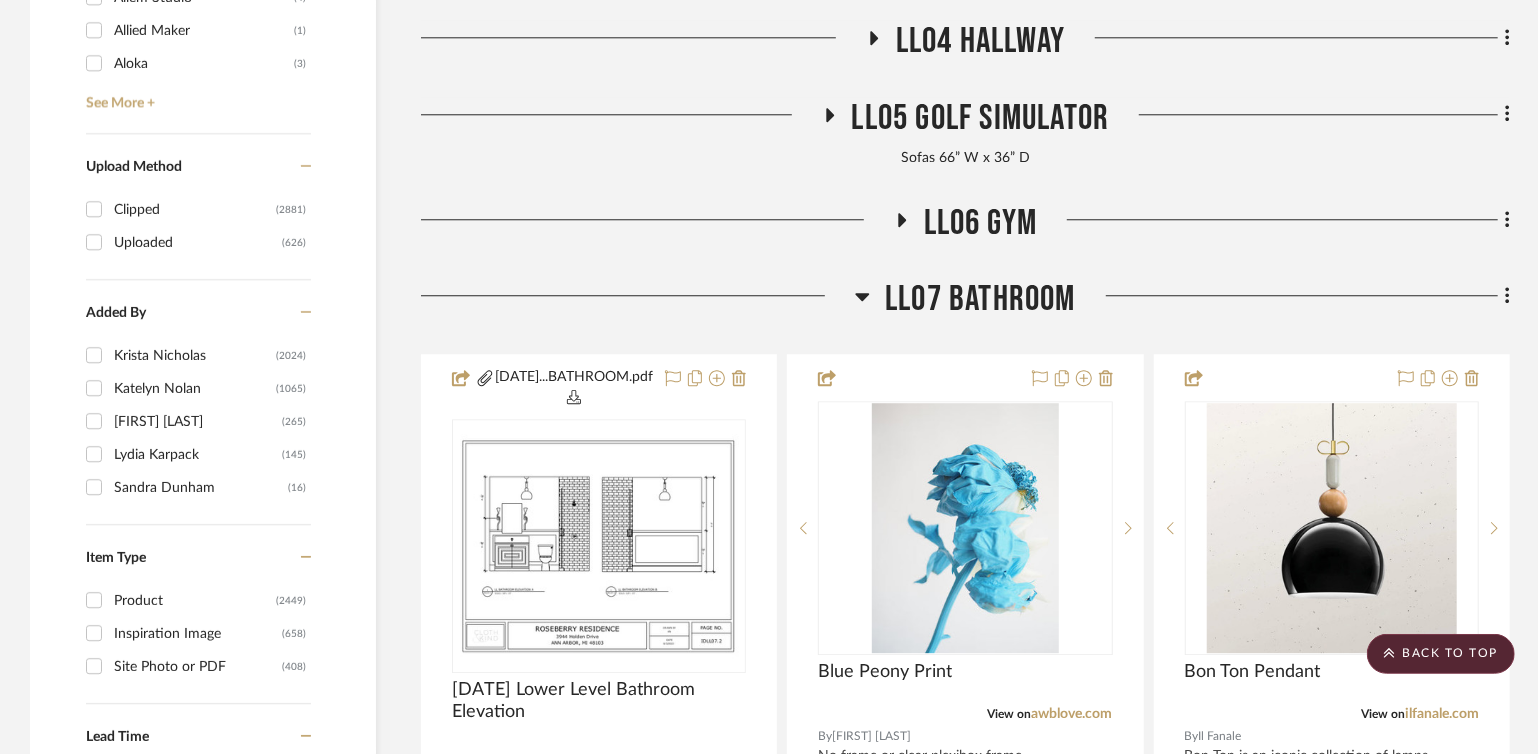 click on "LL07 Bathroom" 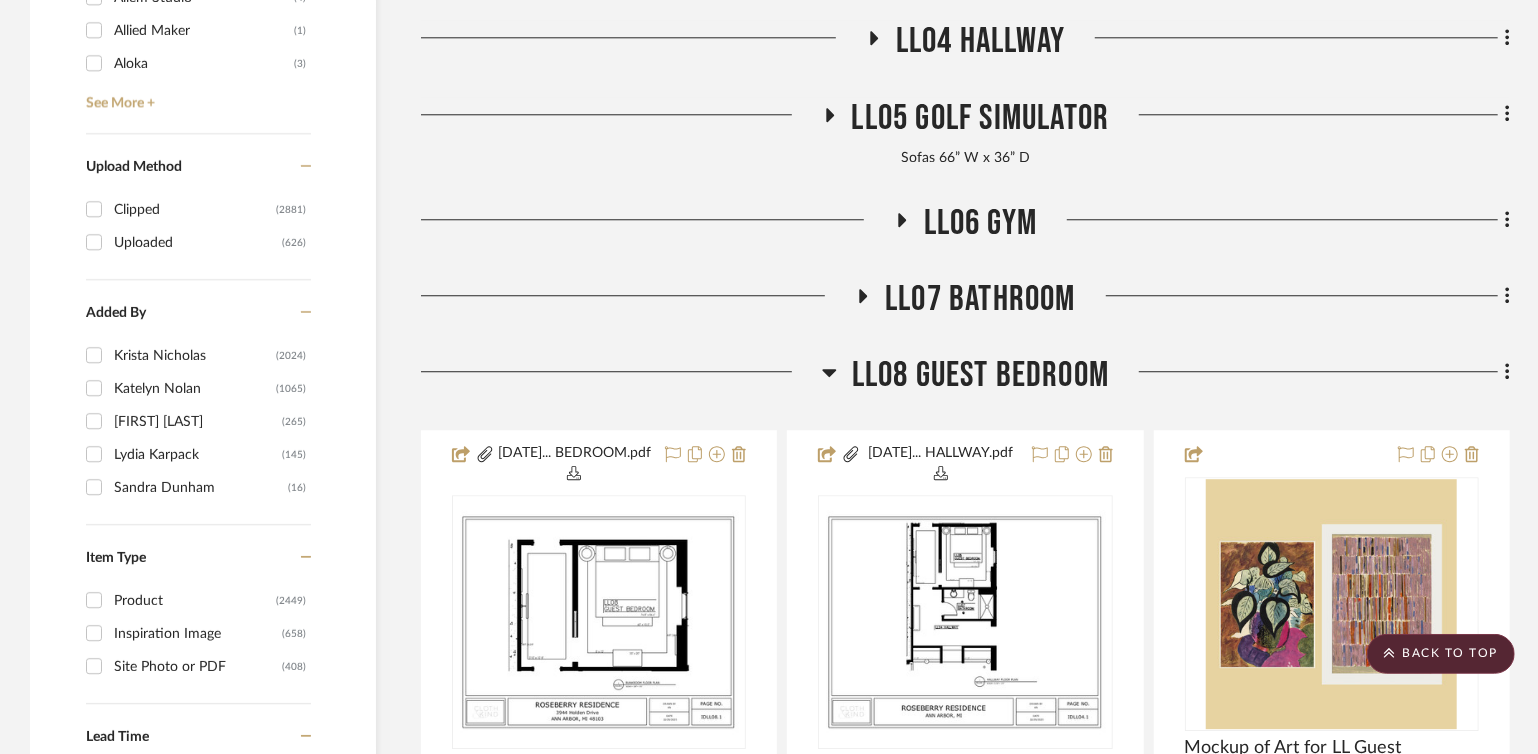 click on "LL08 Guest Bedroom" 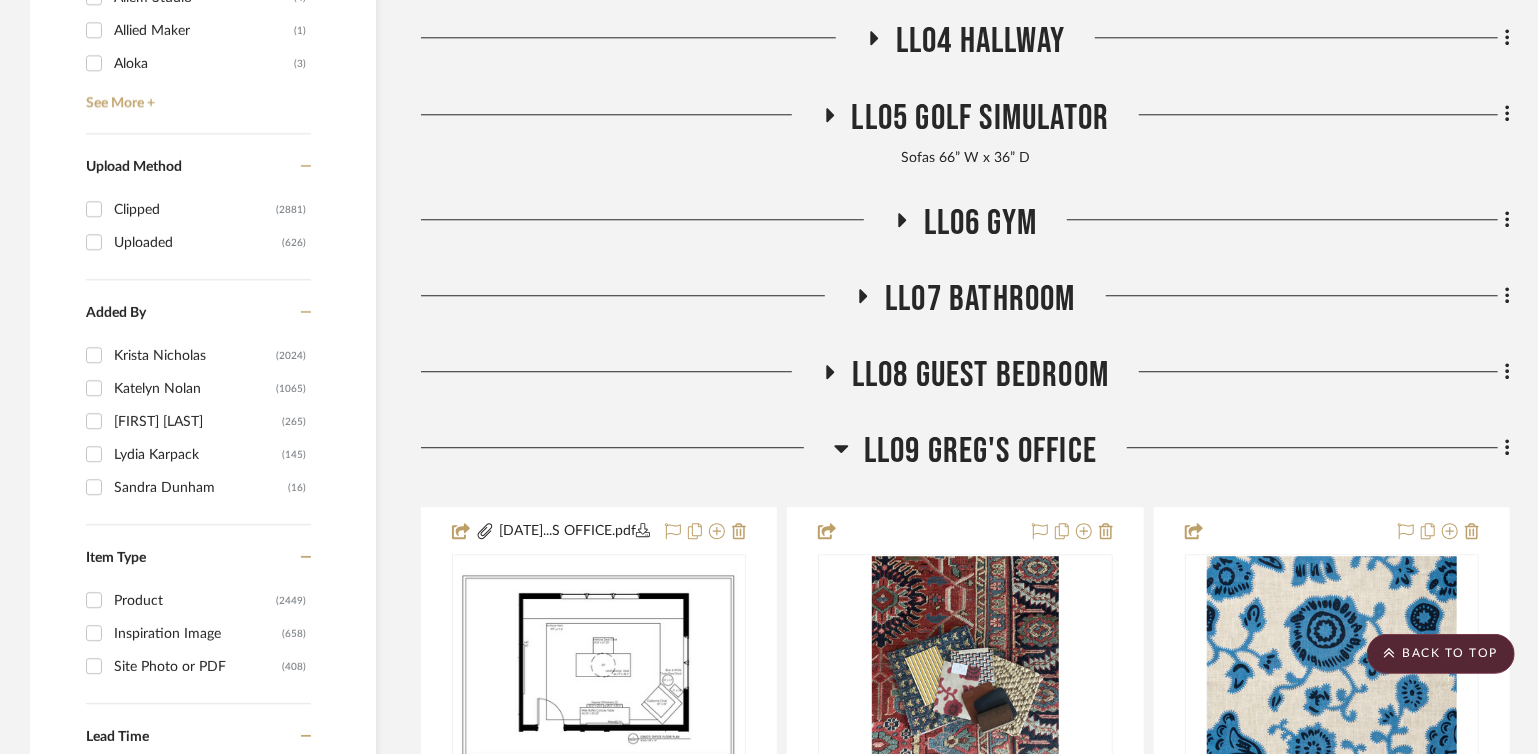 click on "LL09 Greg's Office" 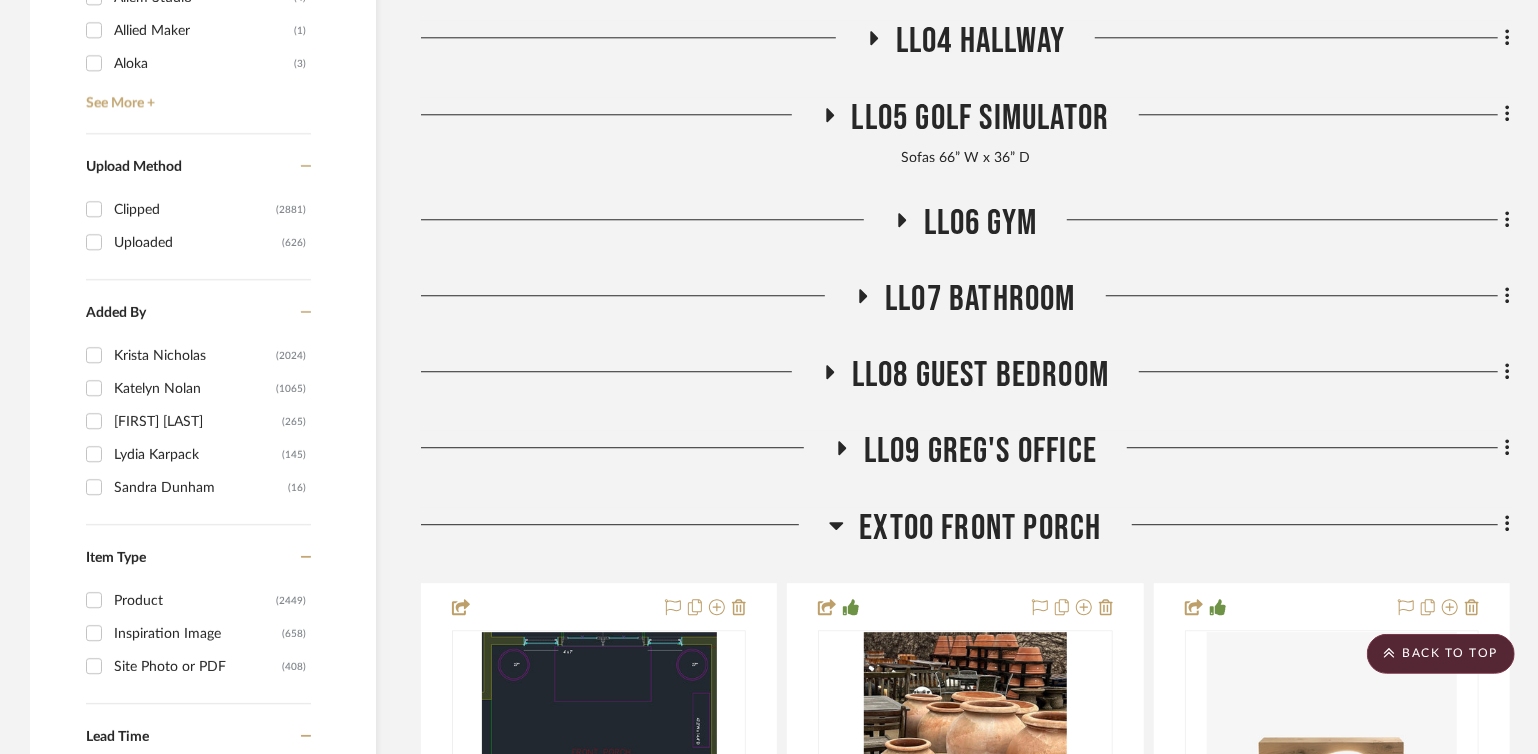 click on "EXT00 Front Porch" 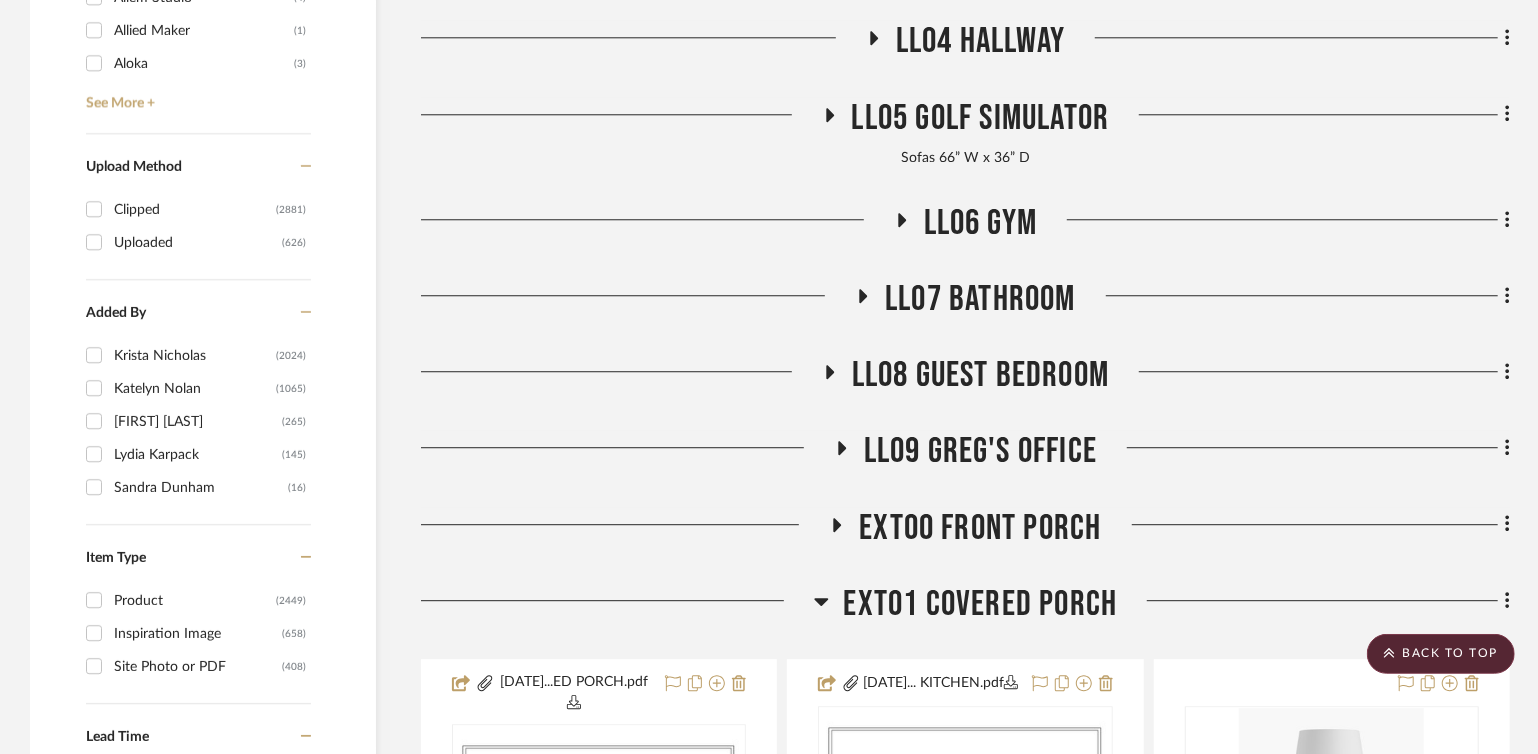 click on "EXT00 Front Porch" 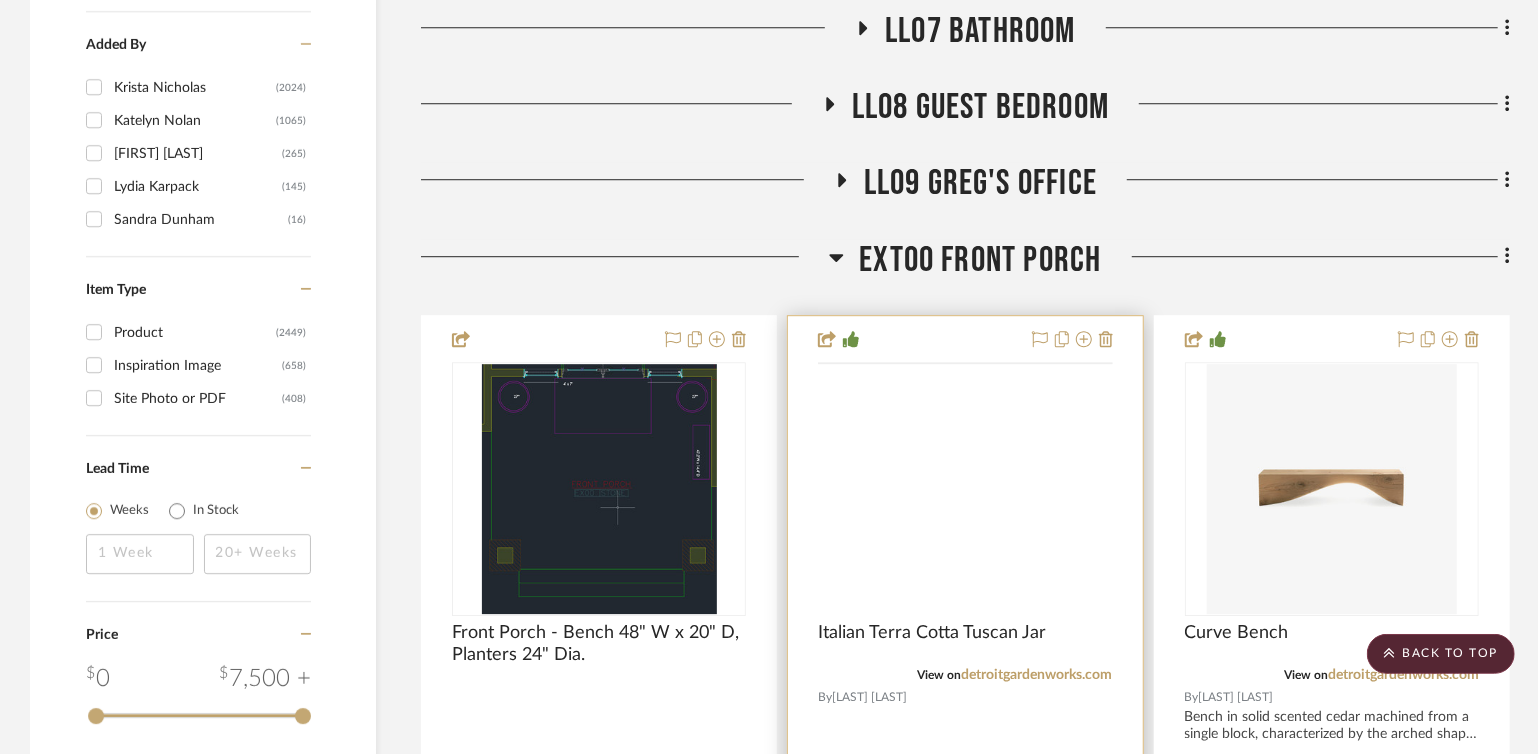 scroll, scrollTop: 3478, scrollLeft: 0, axis: vertical 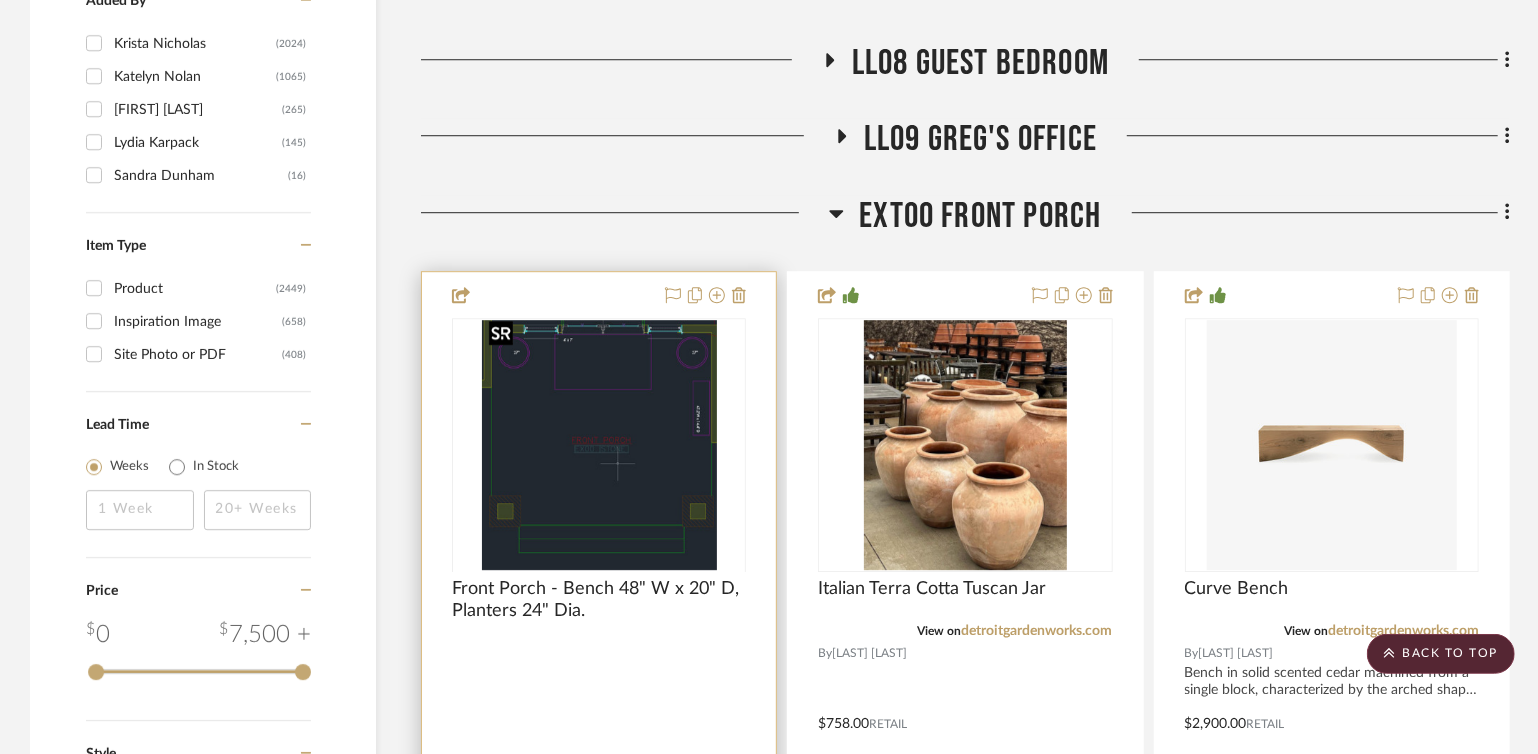 click at bounding box center (599, 571) 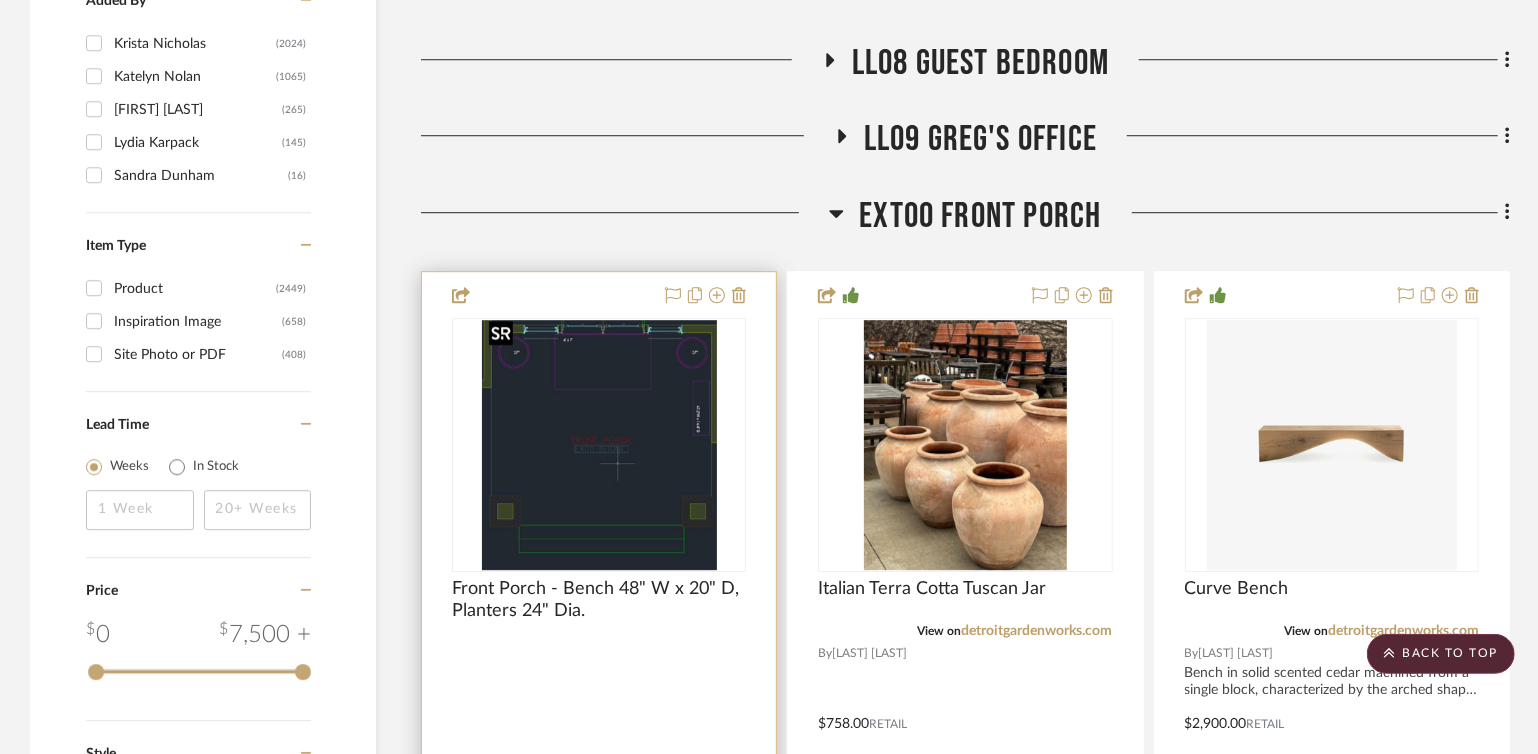 click at bounding box center (599, 445) 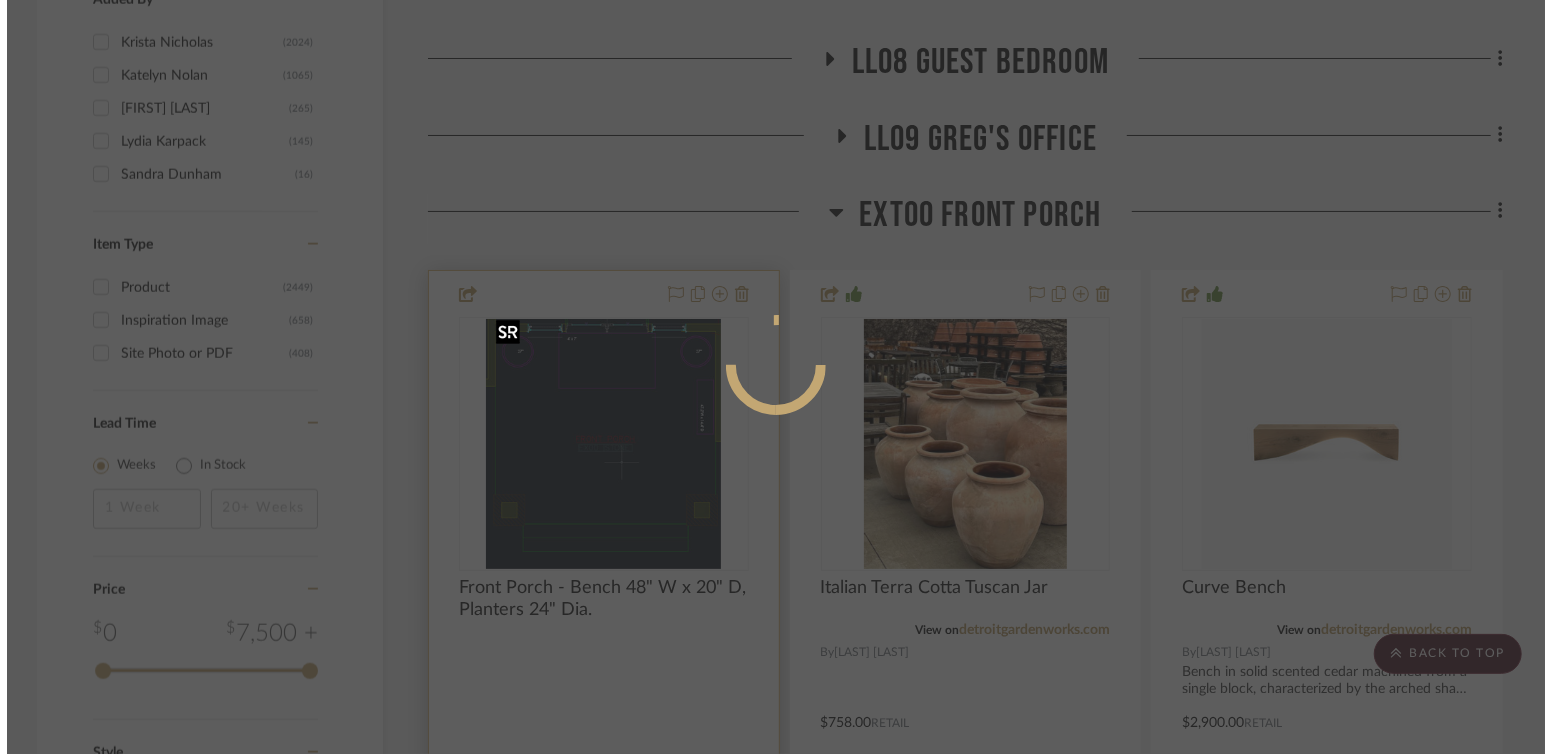 scroll, scrollTop: 0, scrollLeft: 0, axis: both 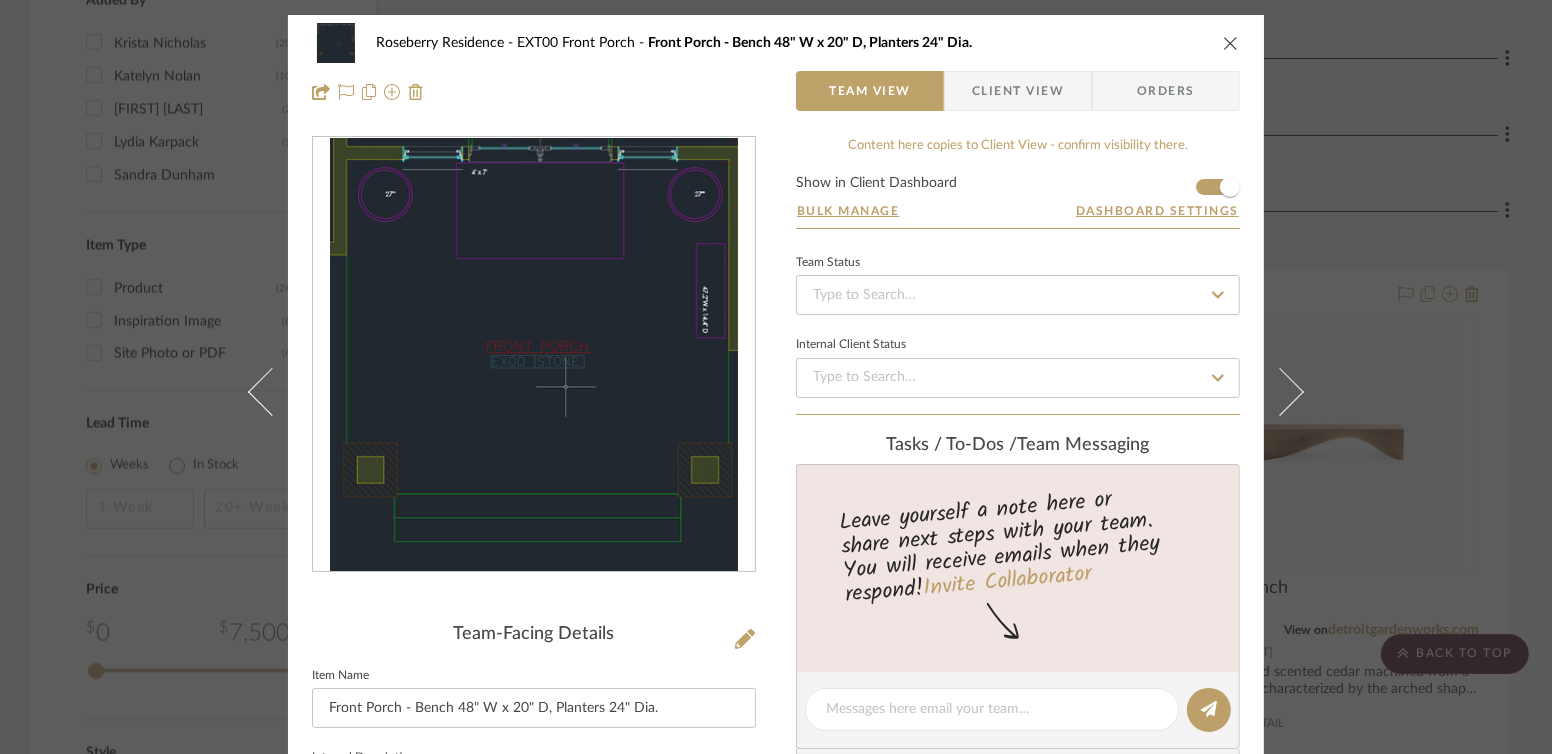 click at bounding box center (534, 355) 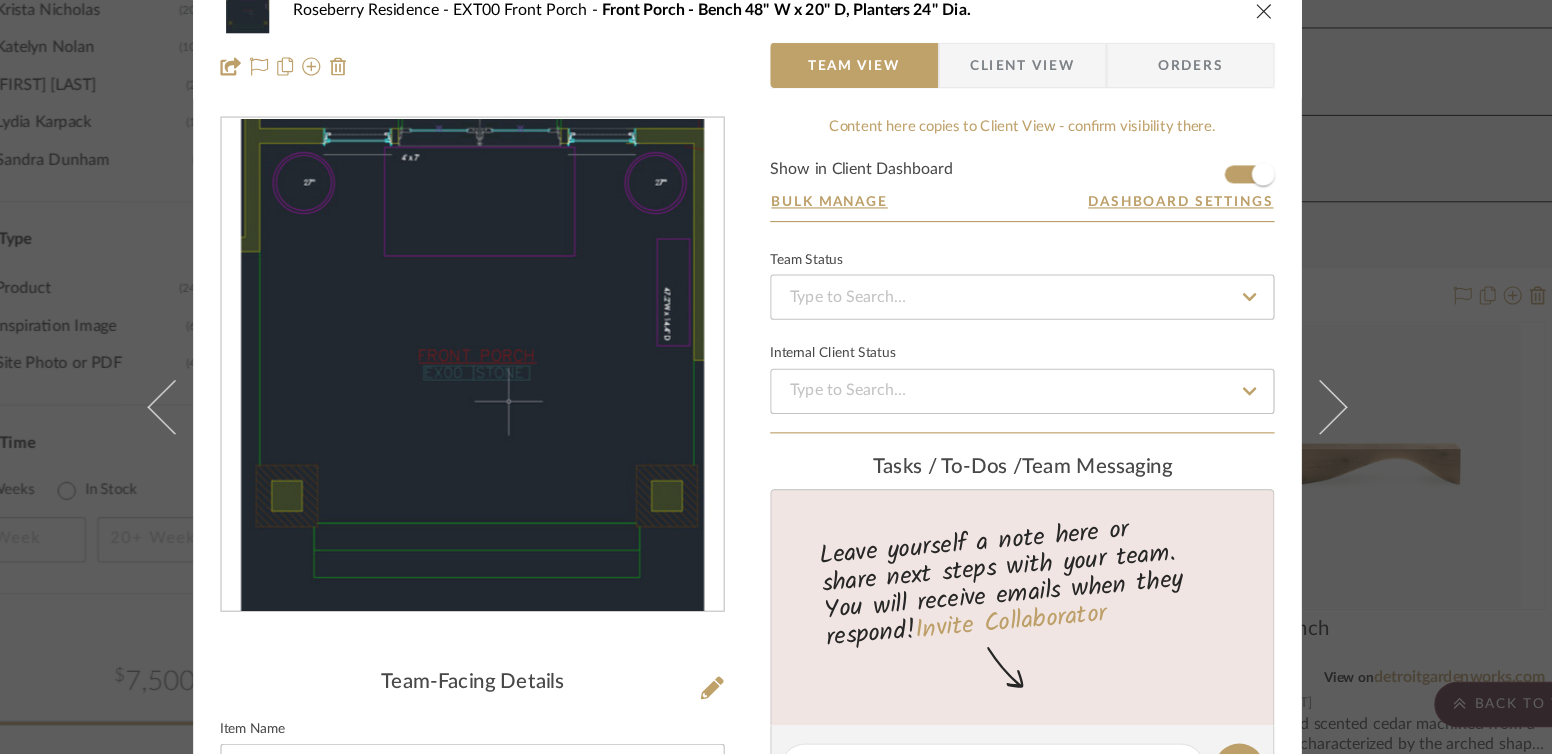 click at bounding box center (534, 355) 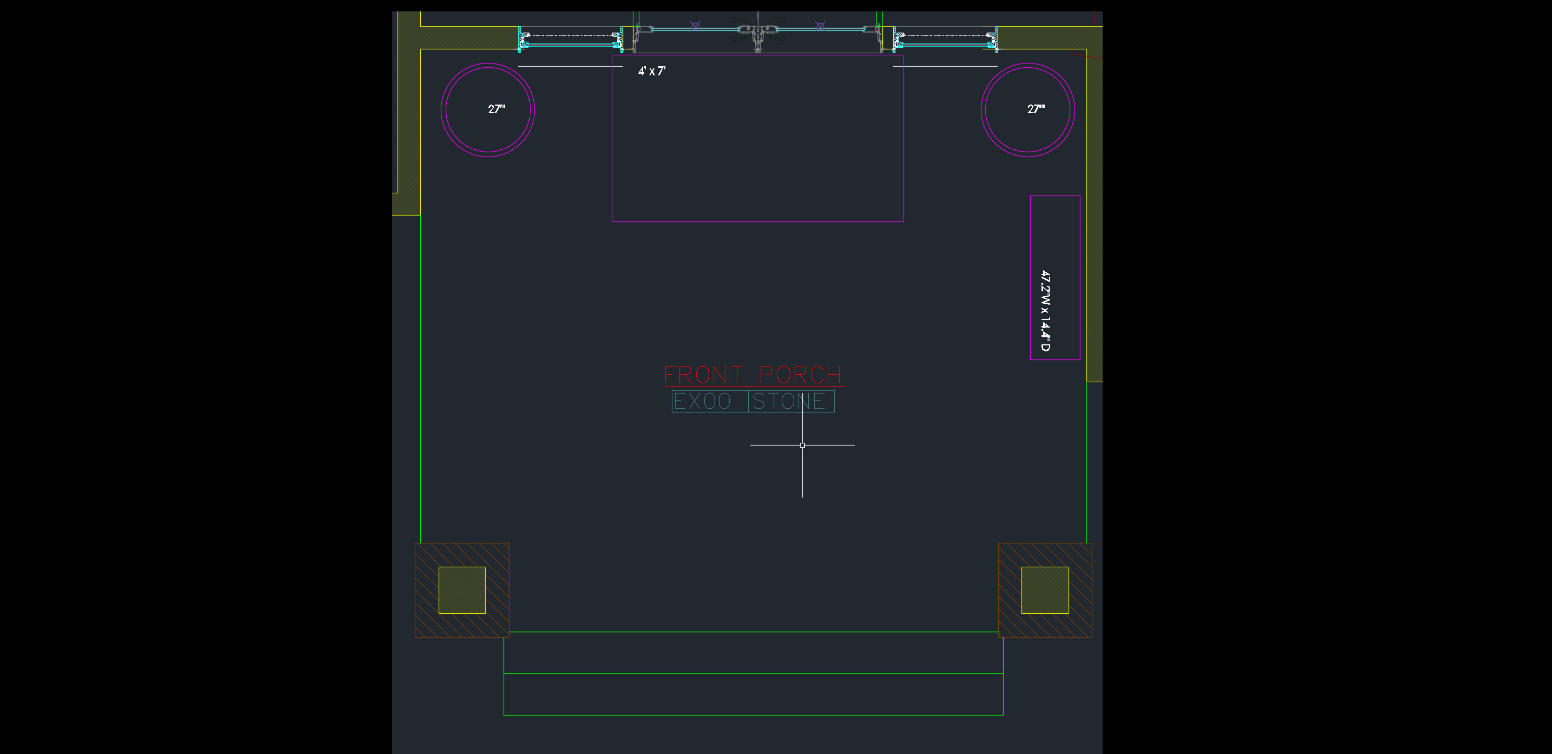 click at bounding box center (776, 377) 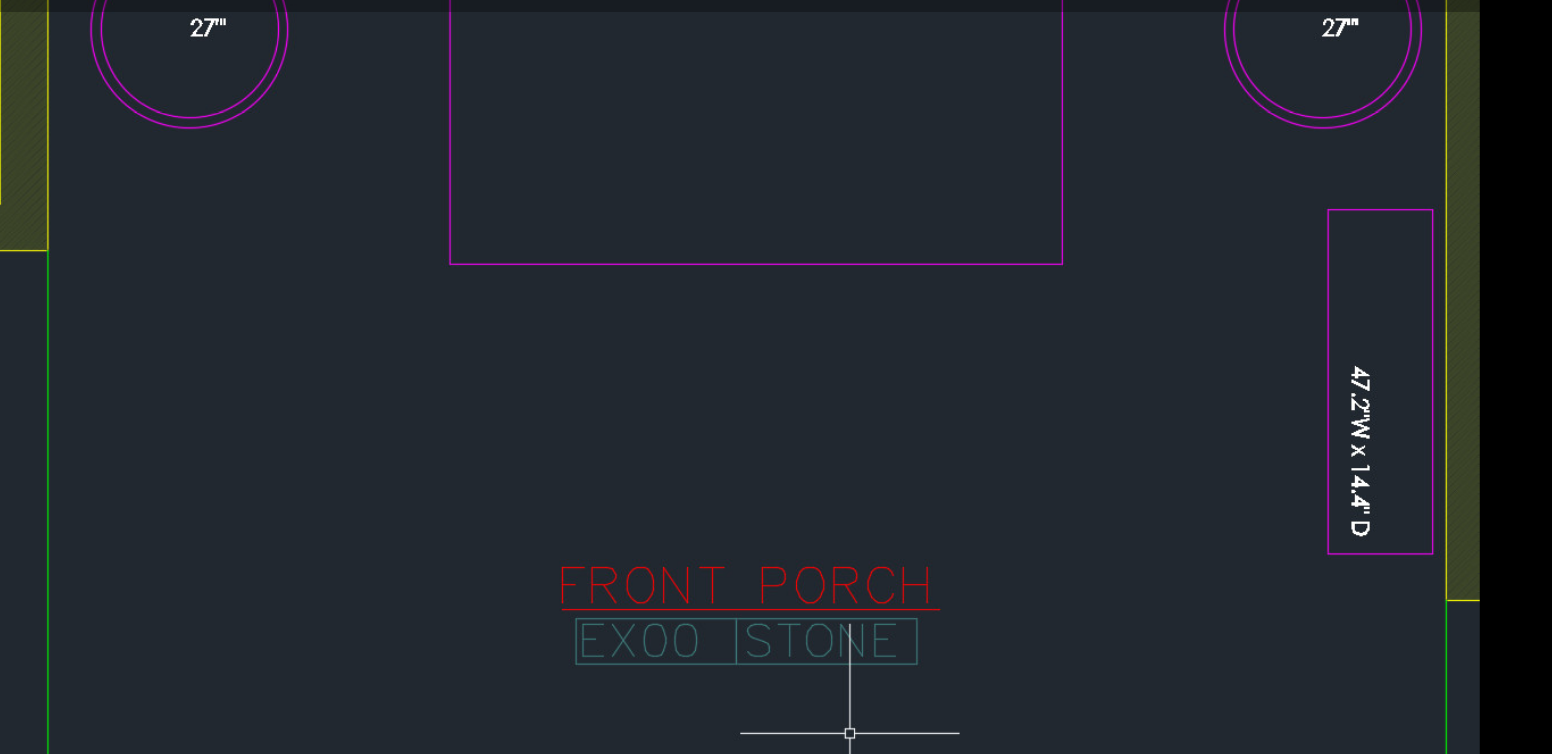 click at bounding box center (764, 577) 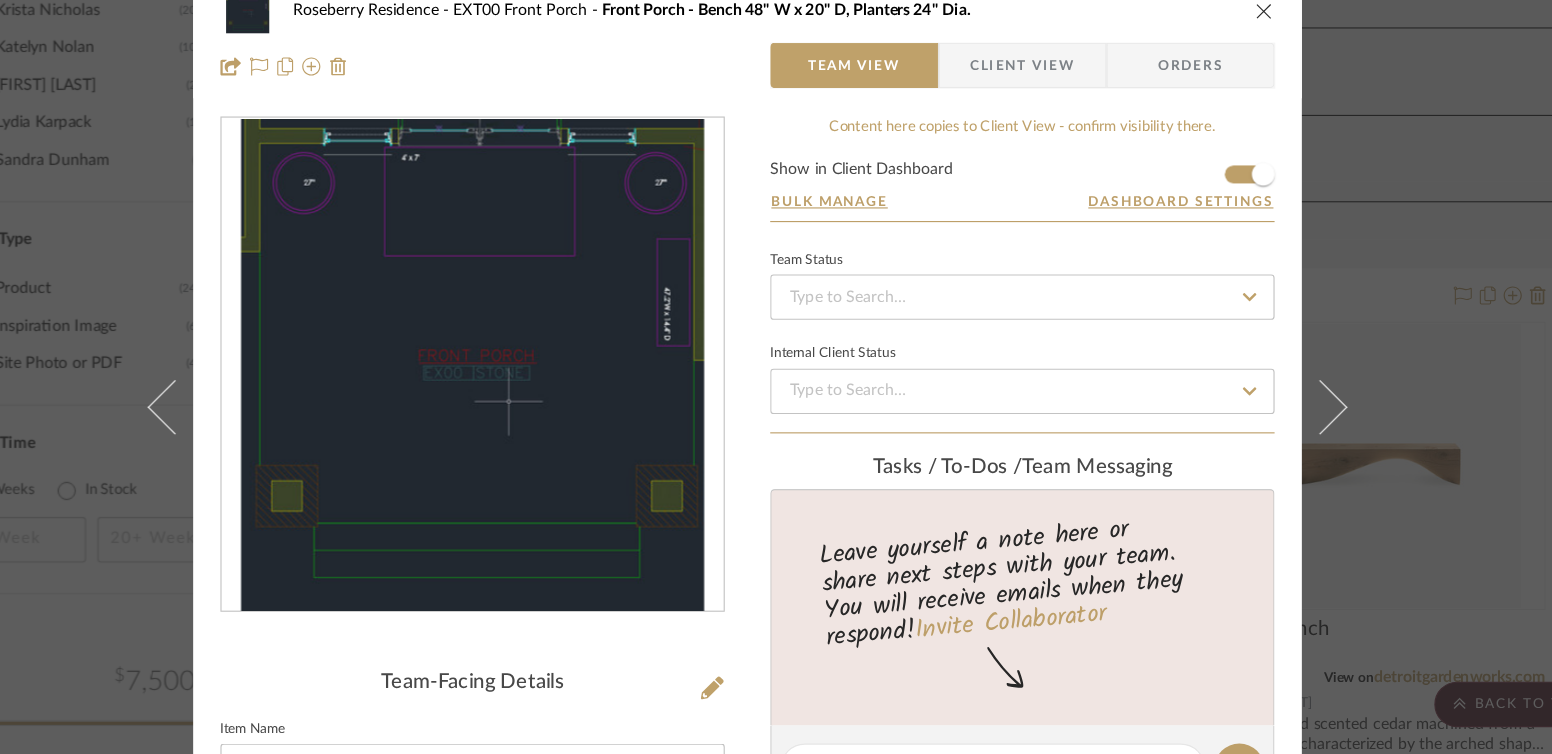 click on "Roseberry Residence EXT00 Front Porch Front Porch - Bench 48" W x 20" D, Planters 24" Dia. Team View Client View Orders  Team-Facing Details   Item Name  Front Porch - Bench 48" W x 20" D, Planters 24" Dia.  Internal Description  Content here copies to Client View - confirm visibility there.  Show in Client Dashboard  Bulk Manage Dashboard Settings Team Status Internal Client Status Tasks / To-Dos /  team Messaging  Leave yourself a note here or share next steps with your team. You will receive emails when they
respond!  Invite Collaborator Recipients:  bella@clothandkind.com ,   katelyn@clothandkind.com ,   krista@clothandkind.com ,   tami@clothandkind.com Internal Notes  Documents  Choose a file  or drag it here. Change Room/Update Quantity  EXT00 Front Porch  *To create a new room/section do that from main project page    Katelyn Nolan" at bounding box center [776, 377] 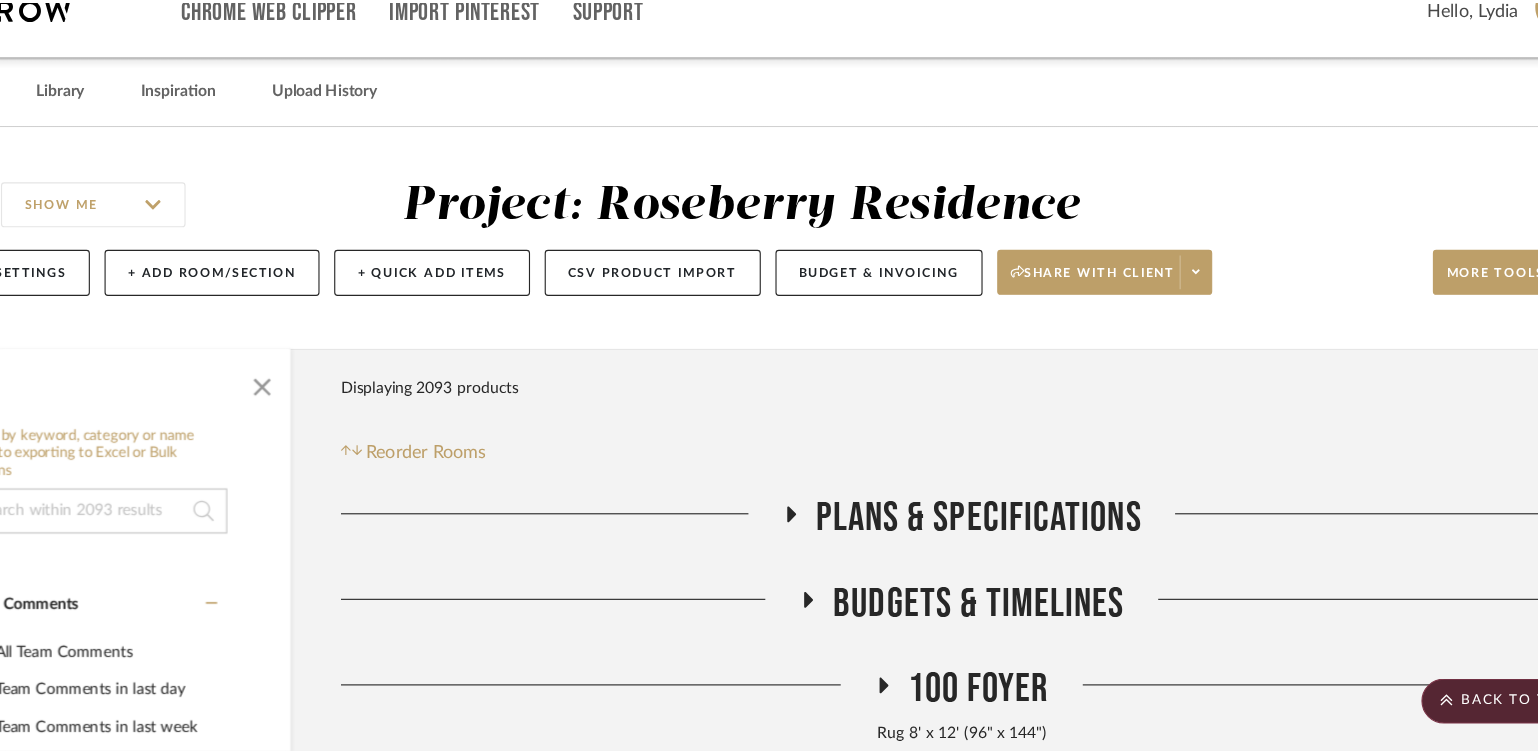 scroll, scrollTop: 3478, scrollLeft: 0, axis: vertical 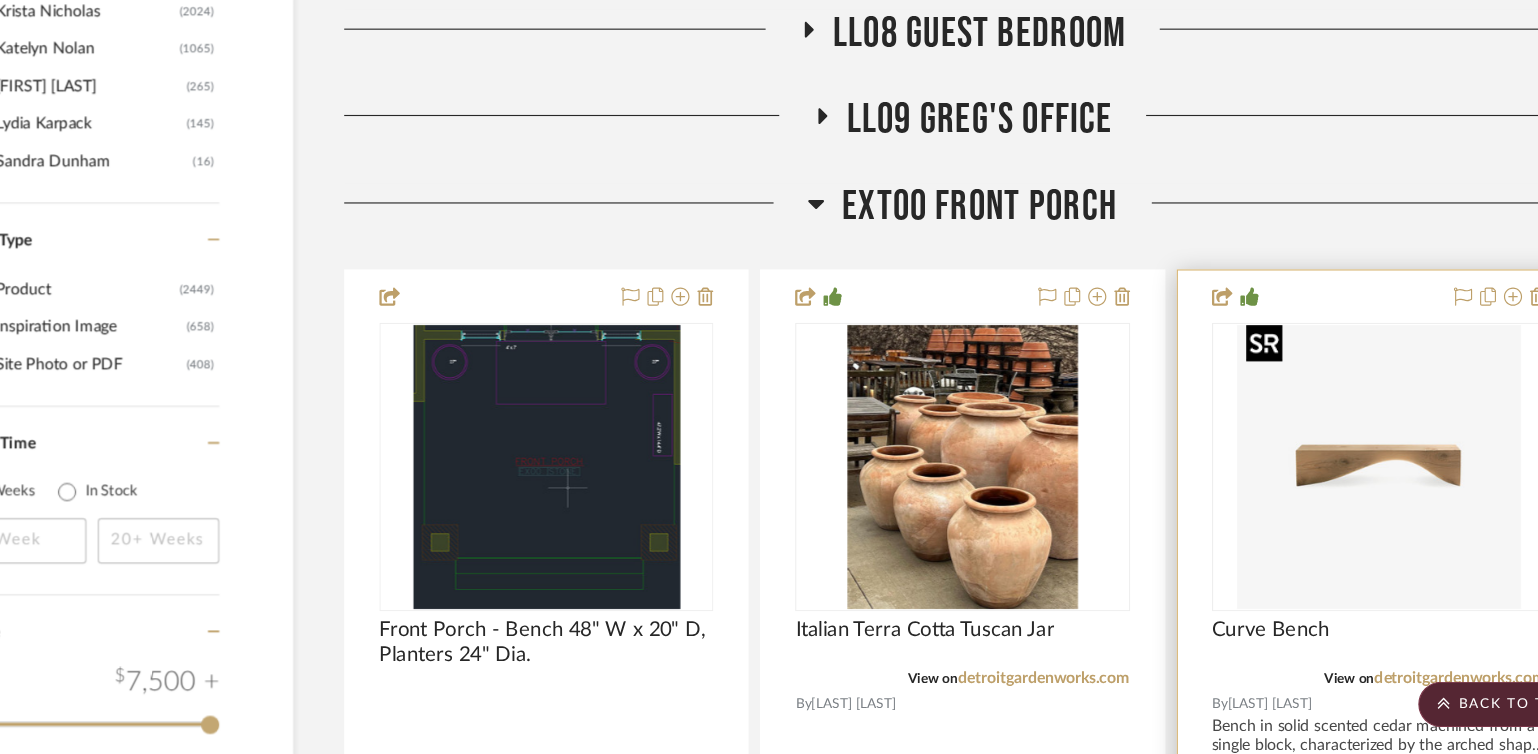 click at bounding box center (1332, 445) 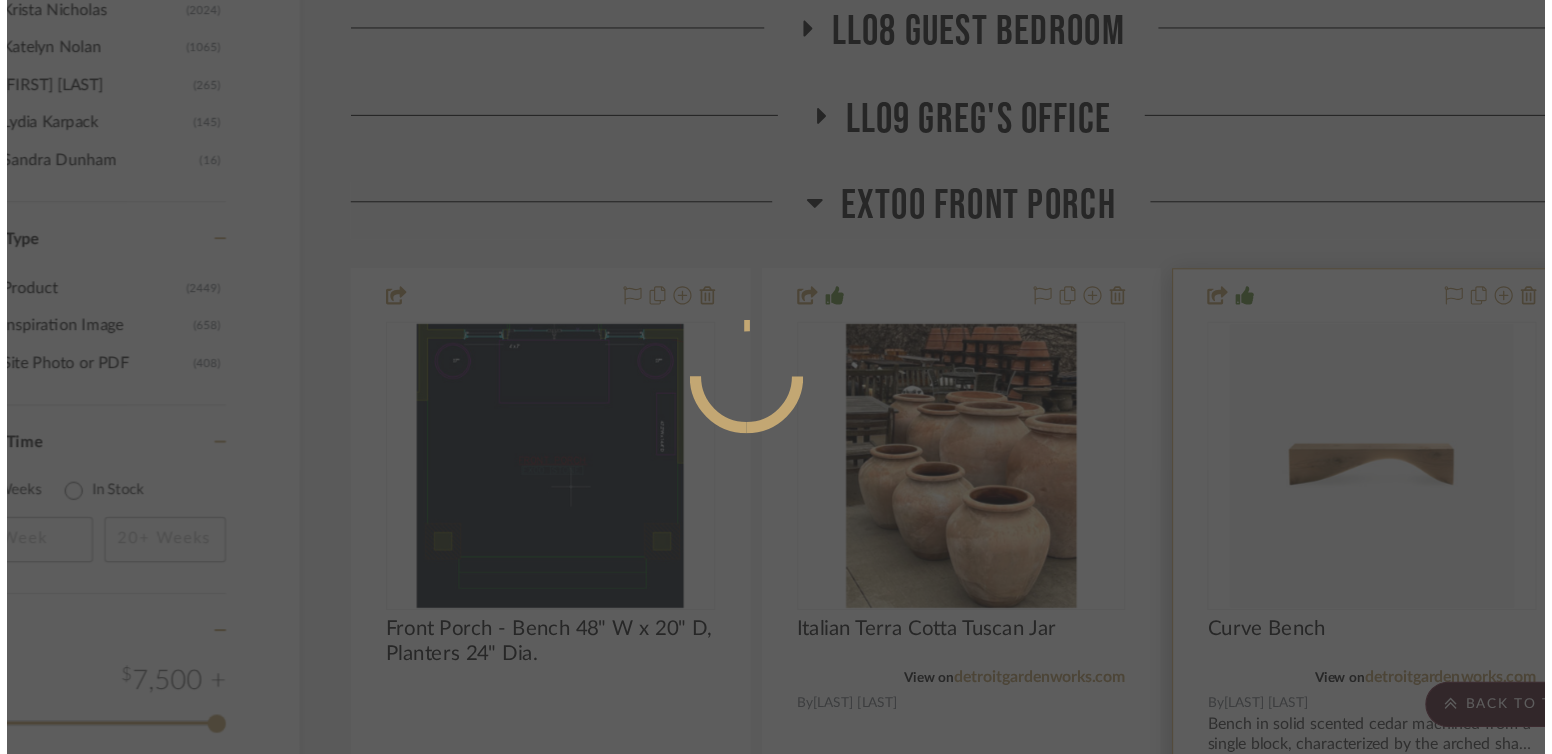 scroll, scrollTop: 0, scrollLeft: 0, axis: both 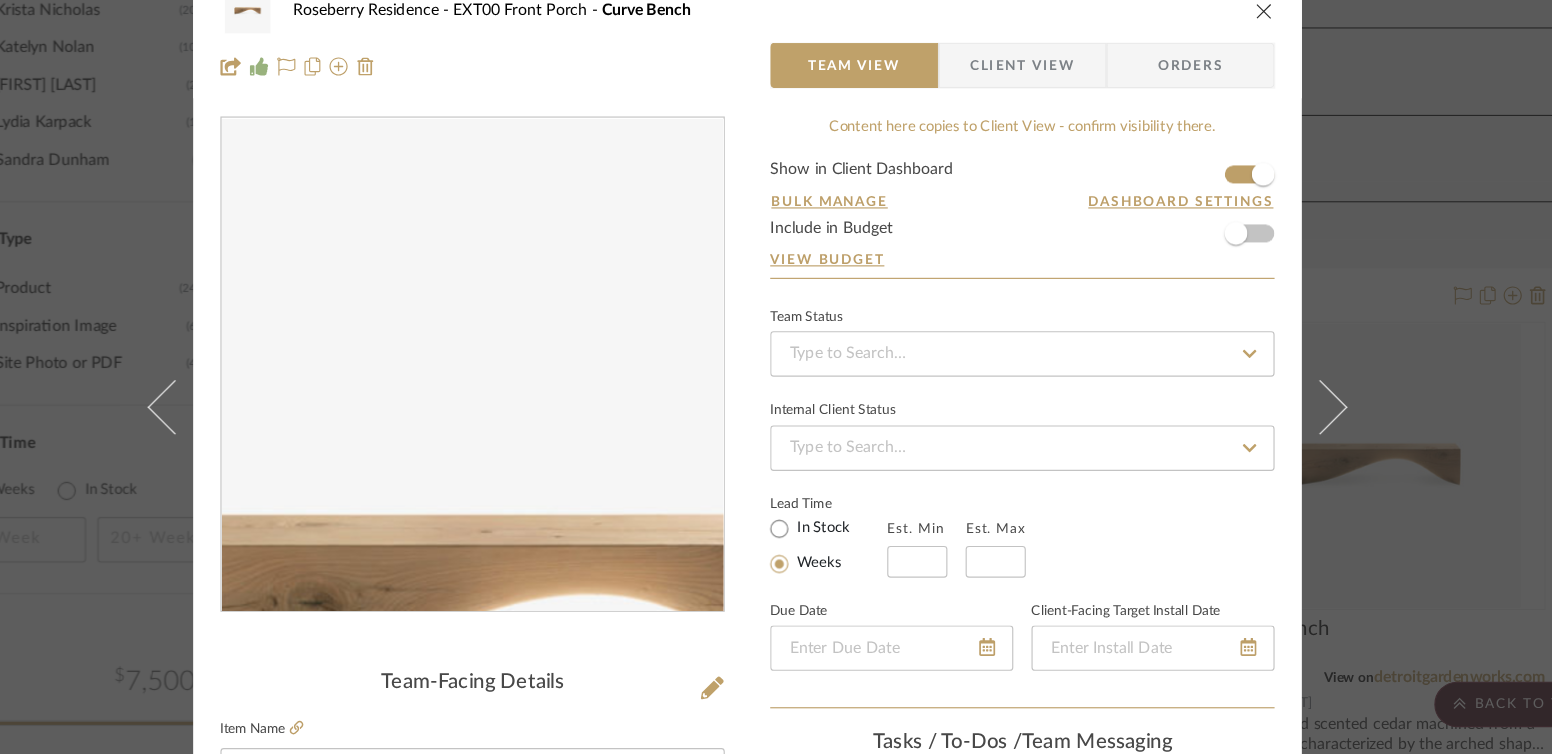 click at bounding box center [534, 355] 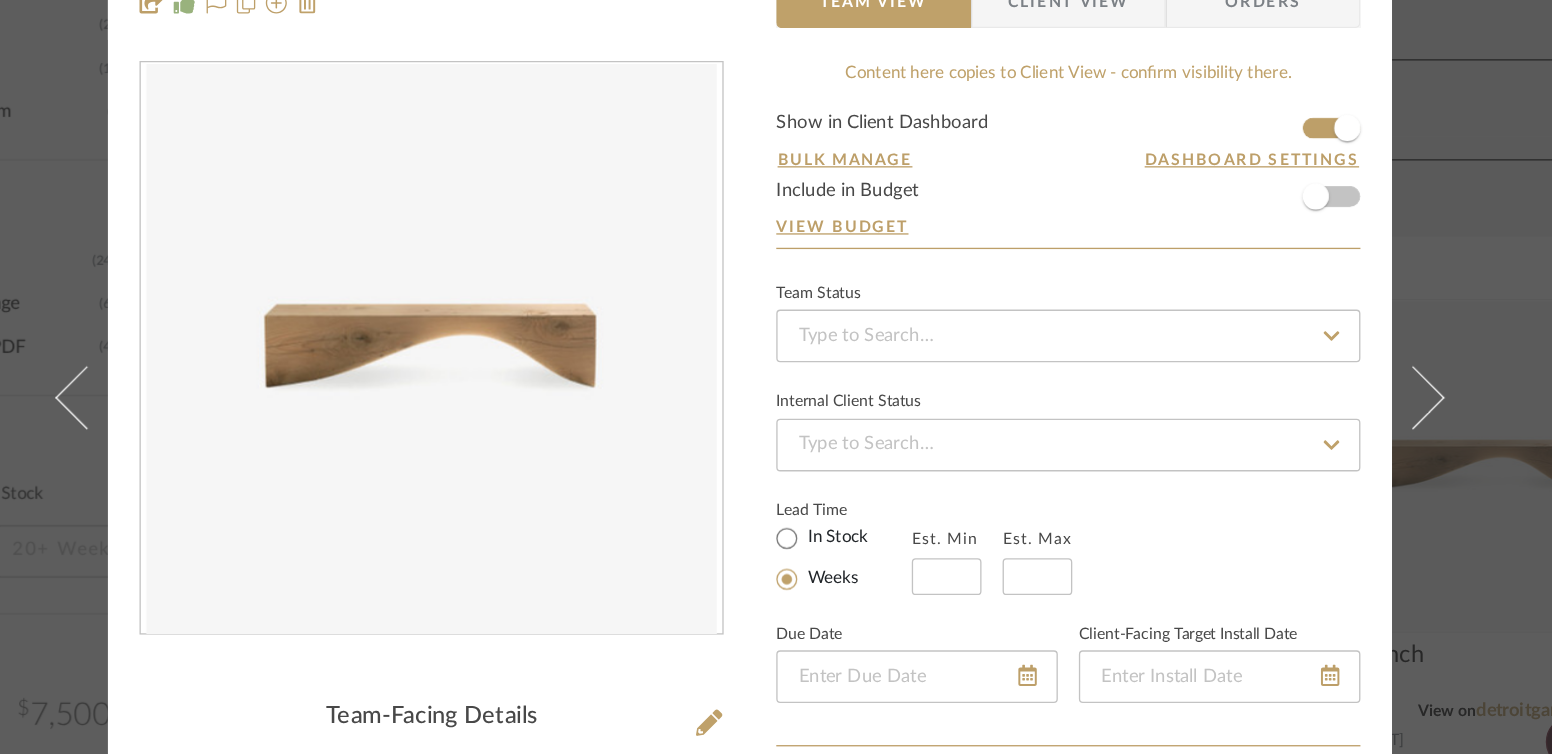 click at bounding box center [534, 355] 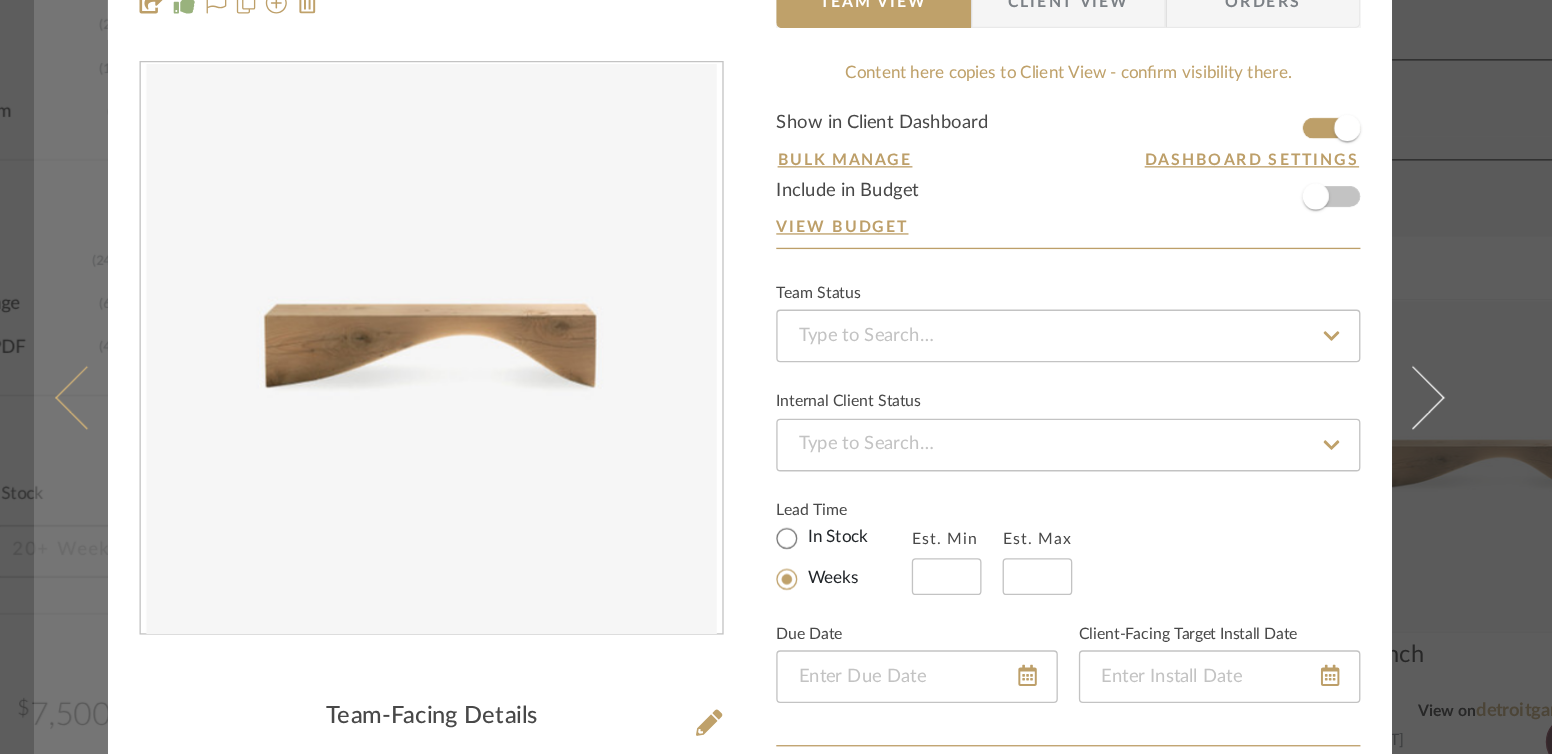 click at bounding box center [260, 392] 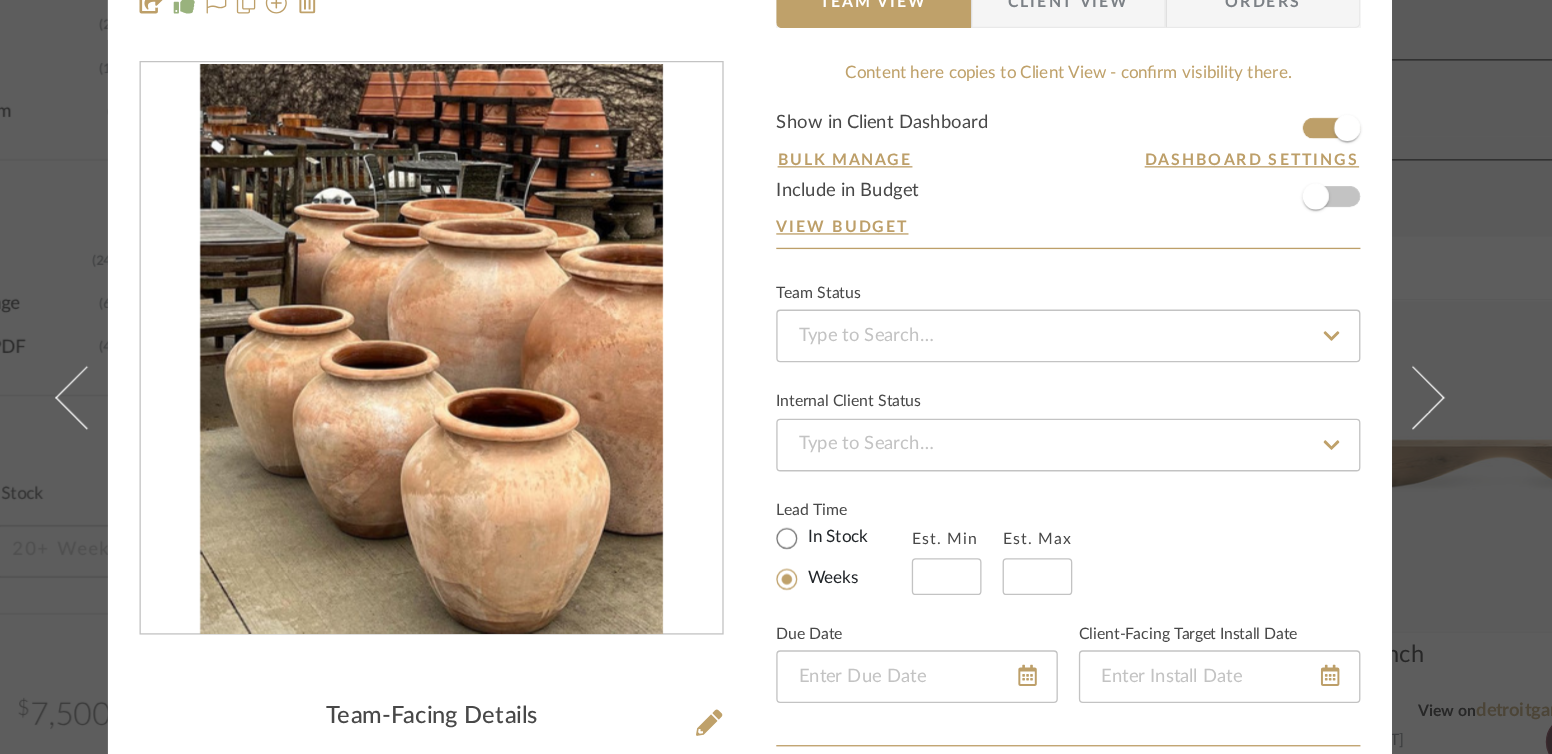 click on "Roseberry Residence EXT00 Front Porch Italian Terra Cotta Tuscan Jar Team View Client View Orders  Team-Facing Details   Item Name  Italian Terra Cotta Tuscan Jar  Brand  Detroit Garden Works  Internal Description   Dimensions  27"W x 29.5"H  Product Specifications   Reference Price   Reference Price Type  DNET  Item Costs   View Budget   Markup %  (Use "-X%" to discount) 35%  Unit Cost  $758.00  Cost Type  Retail  Client Unit Price  $1,023.30  Quantity  1  Unit Type  Each  Subtotal   $1,023.30   Tax %  0%  Total Tax   $0.00   Shipping Cost  $0.00  Ship. Markup %  0% Taxable  Total Shipping   $0.00  Total Client Price  $1,023.30  Your Cost  $758.00  Your Margin  $265.30  Content here copies to Client View - confirm visibility there.  Show in Client Dashboard  Bulk Manage Dashboard Settings  Include in Budget   View Budget  Team Status Internal Client Status  Lead Time  In Stock Weeks  Est. Min   Est. Max   Due Date   Client-Facing Target Install Date  Tasks / To-Dos /  team Messaging March 4th, 2025  2:12 PM" at bounding box center [776, 377] 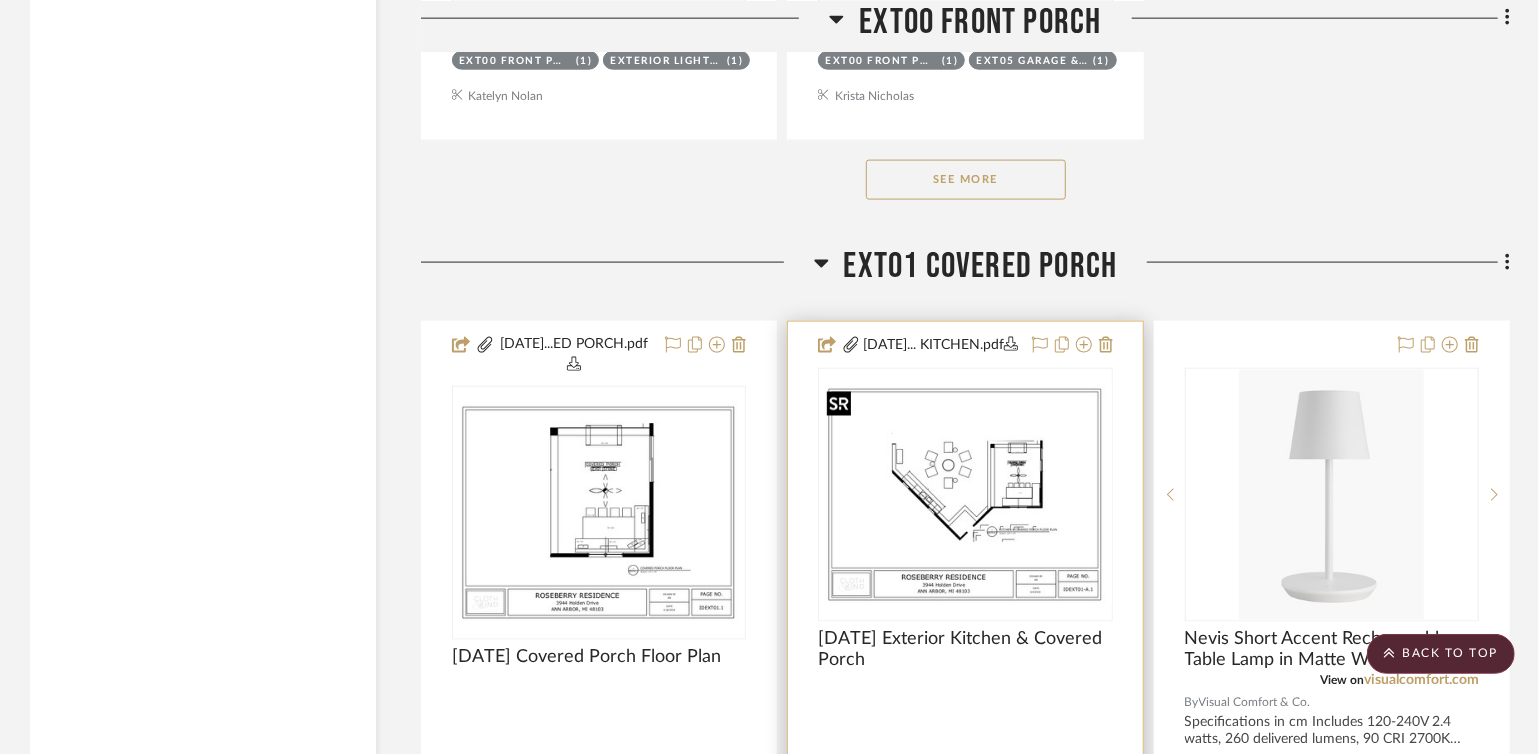 scroll, scrollTop: 6252, scrollLeft: 0, axis: vertical 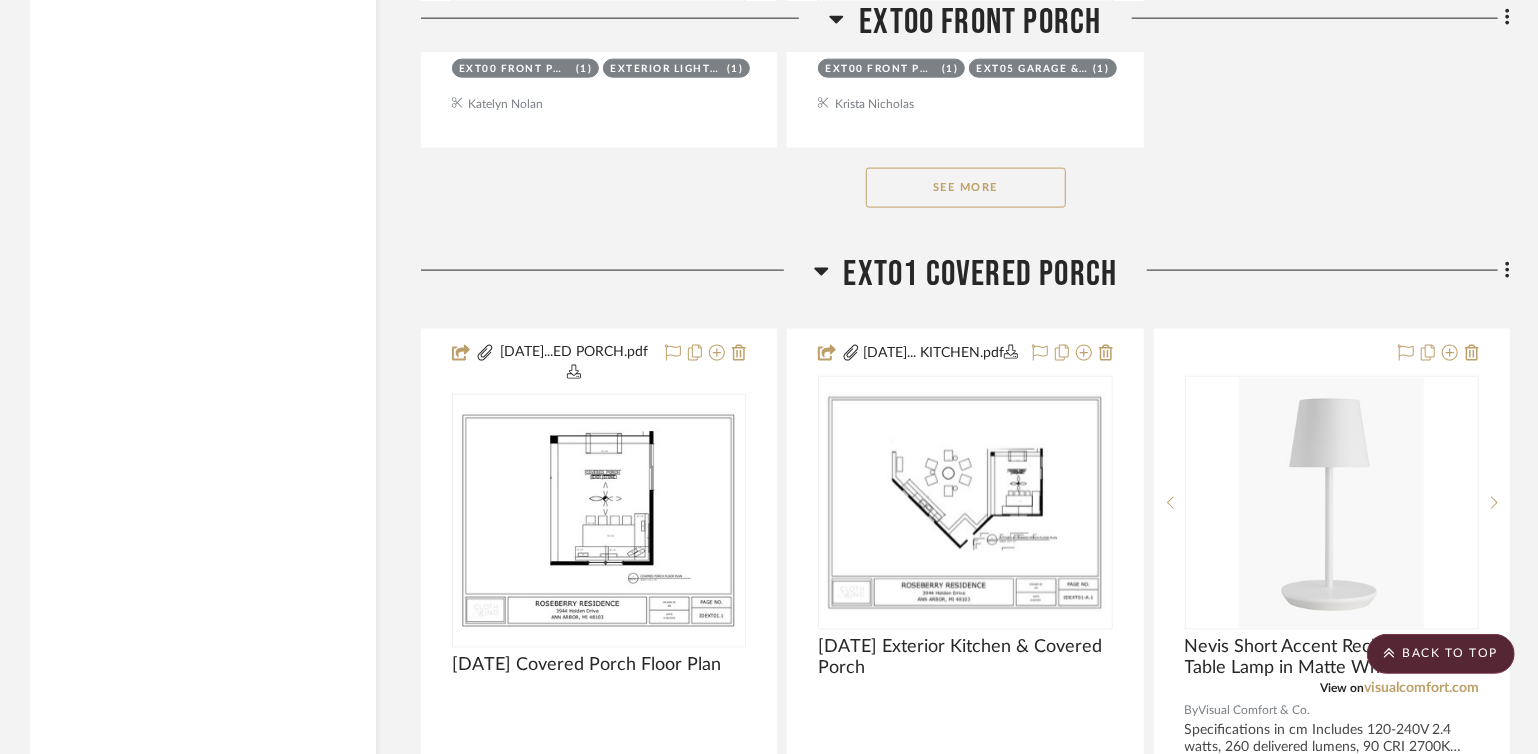 click on "See More" 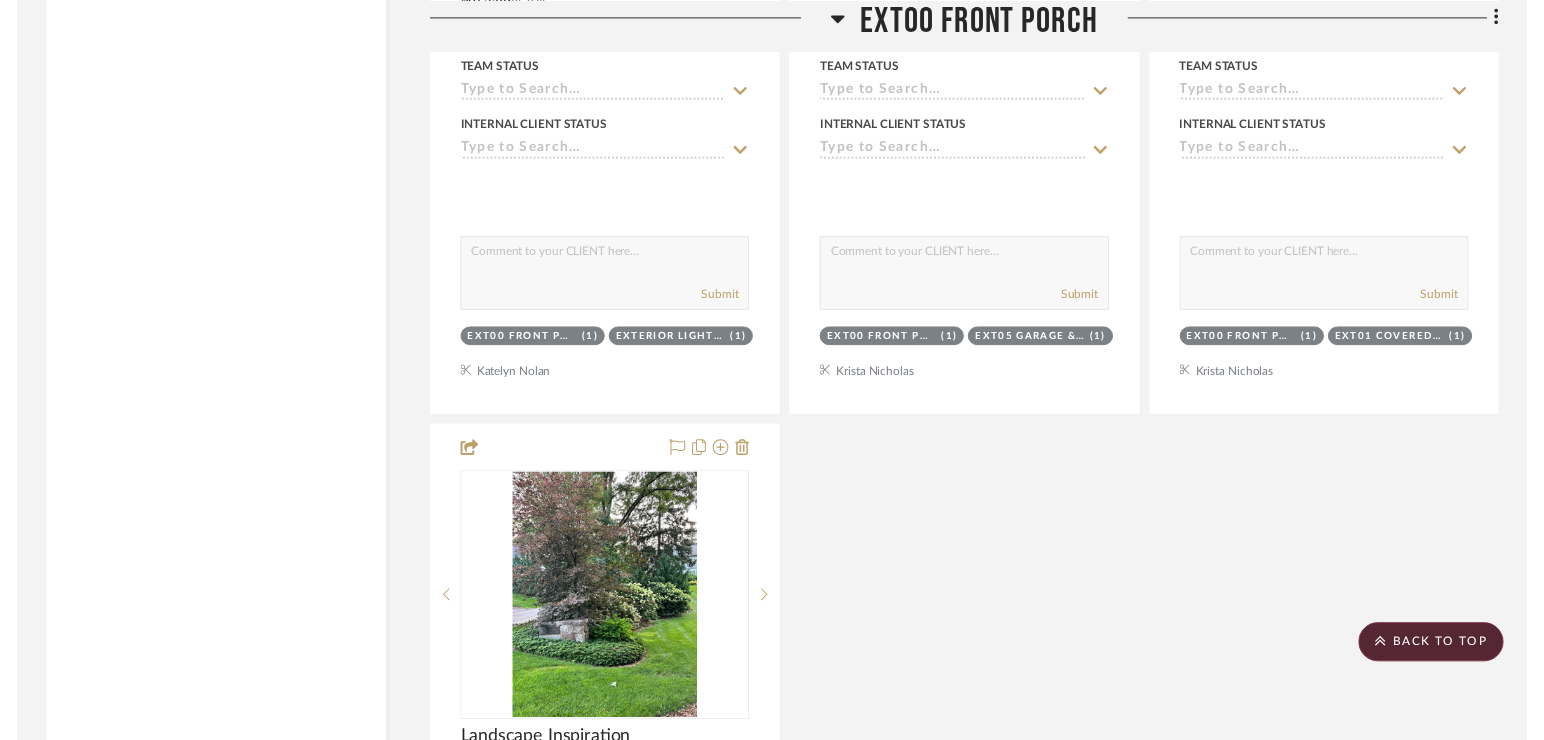 scroll, scrollTop: 5977, scrollLeft: 0, axis: vertical 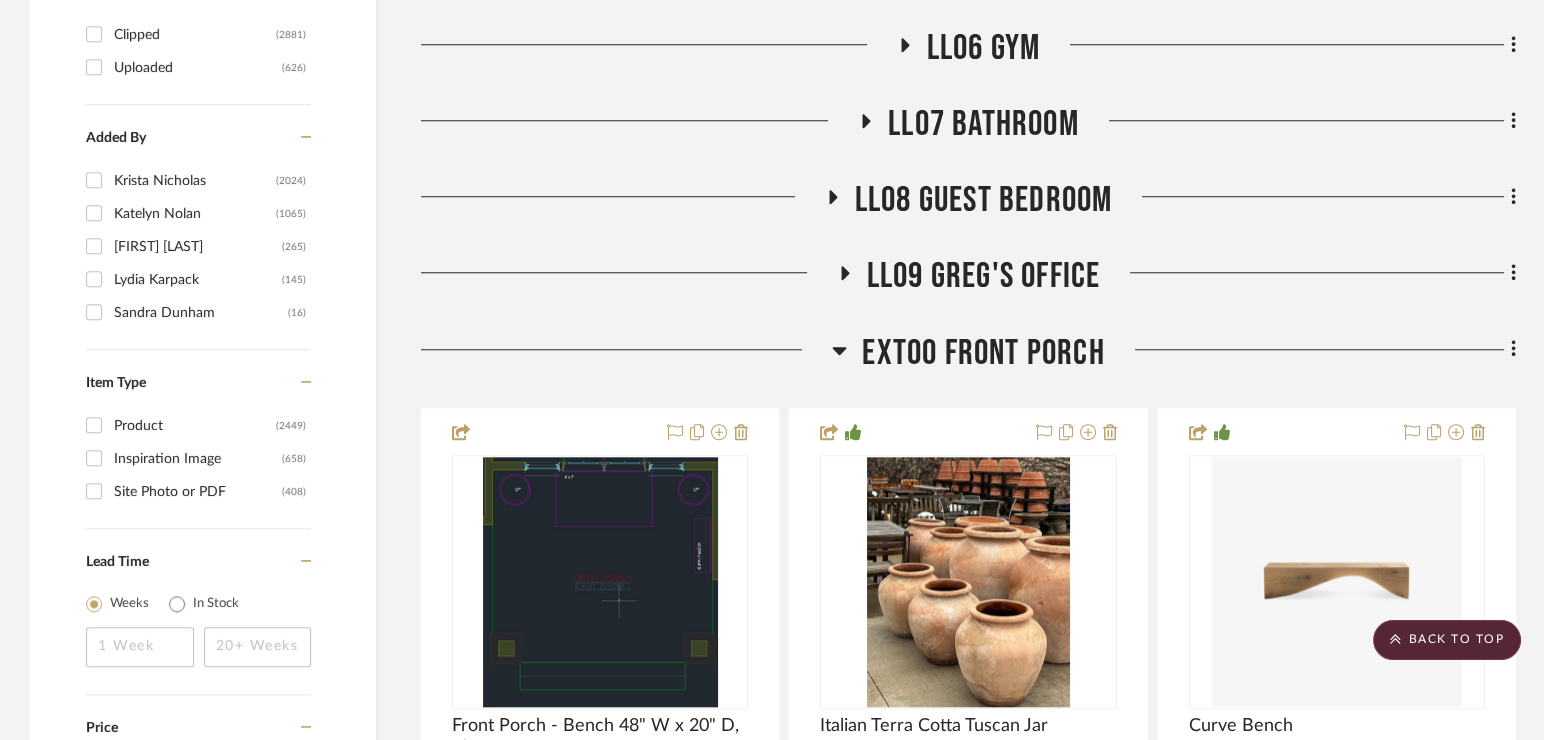 click on "EXT00 Front Porch" 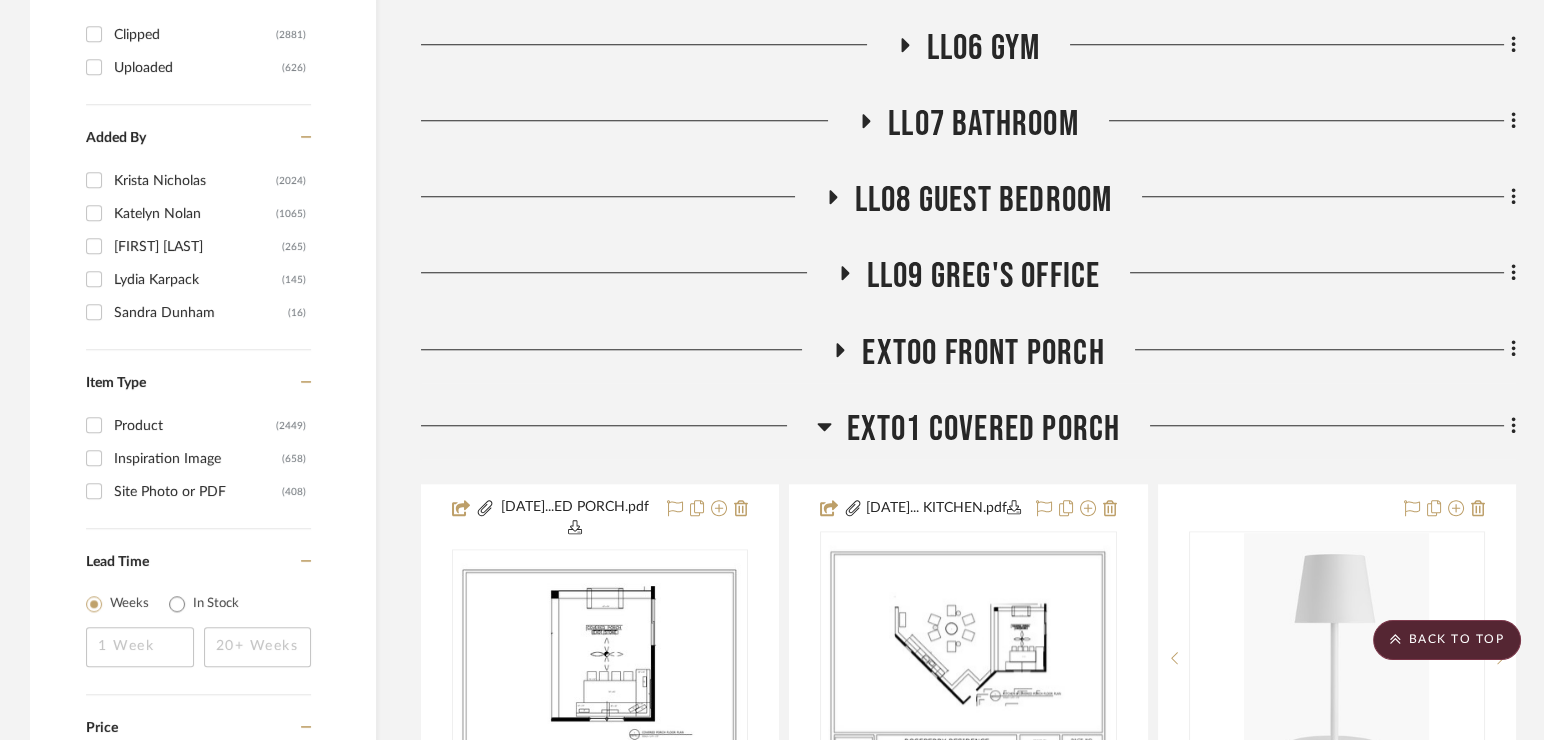click on "EXT01 Covered Porch" 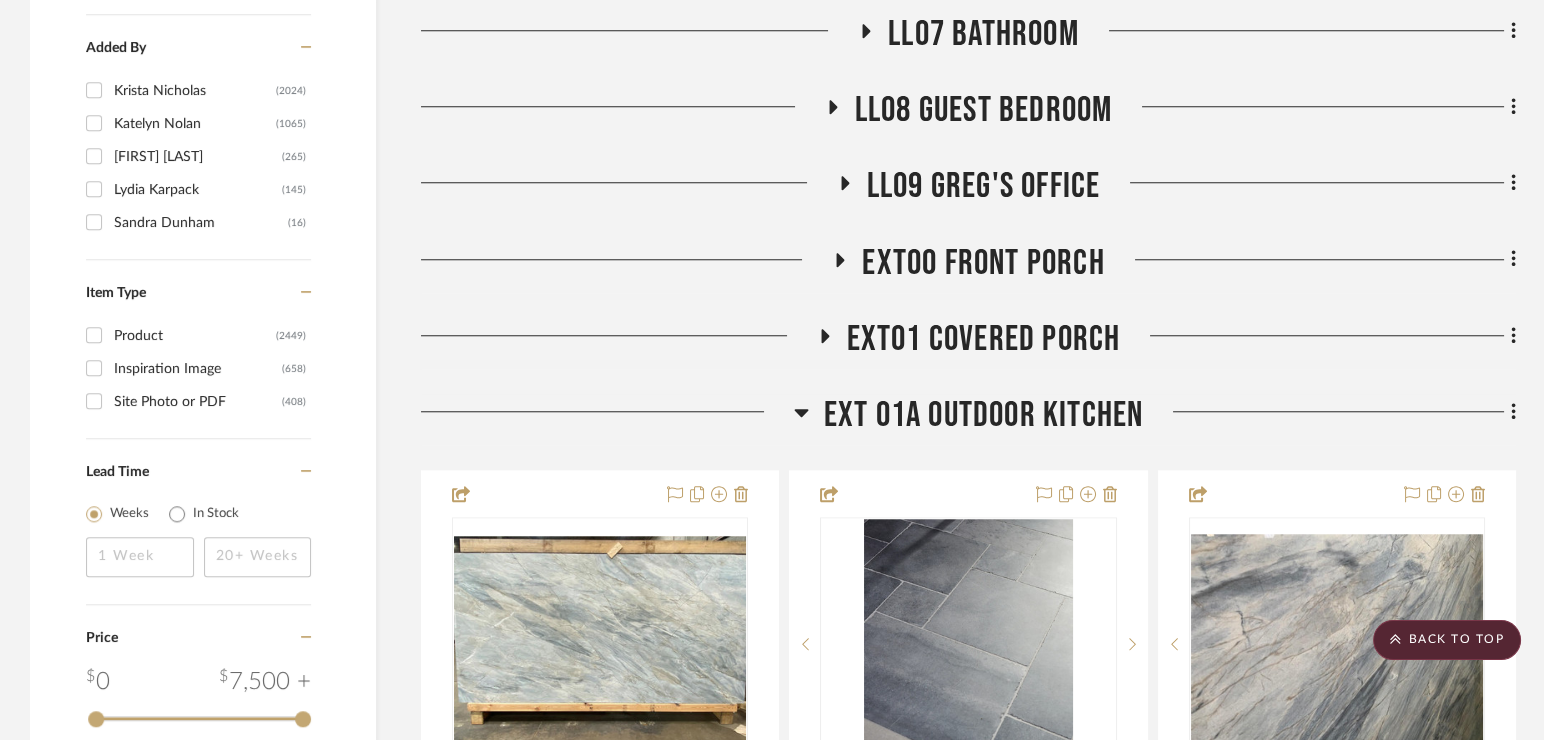 scroll, scrollTop: 3433, scrollLeft: 0, axis: vertical 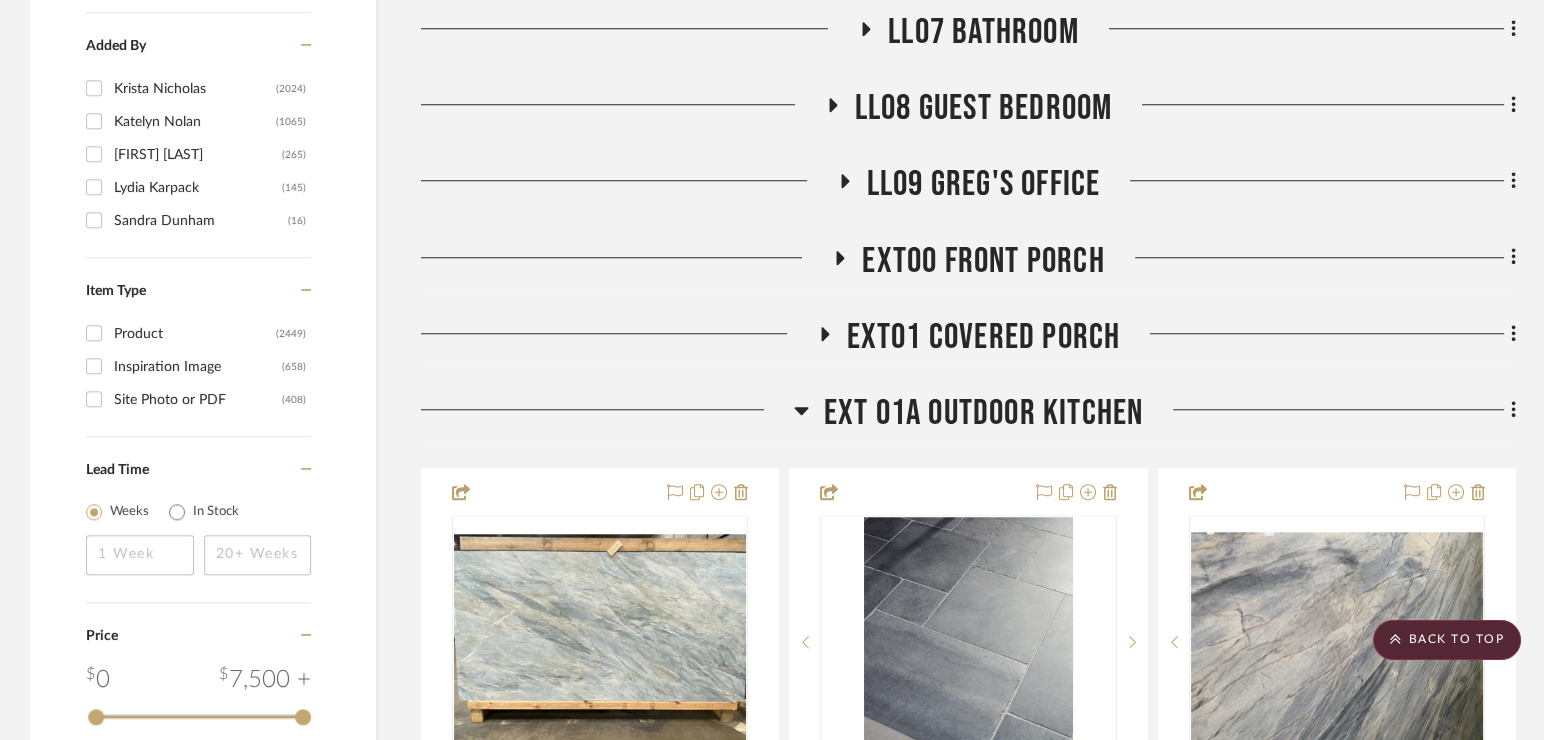 click on "EXT 01A Outdoor Kitchen" 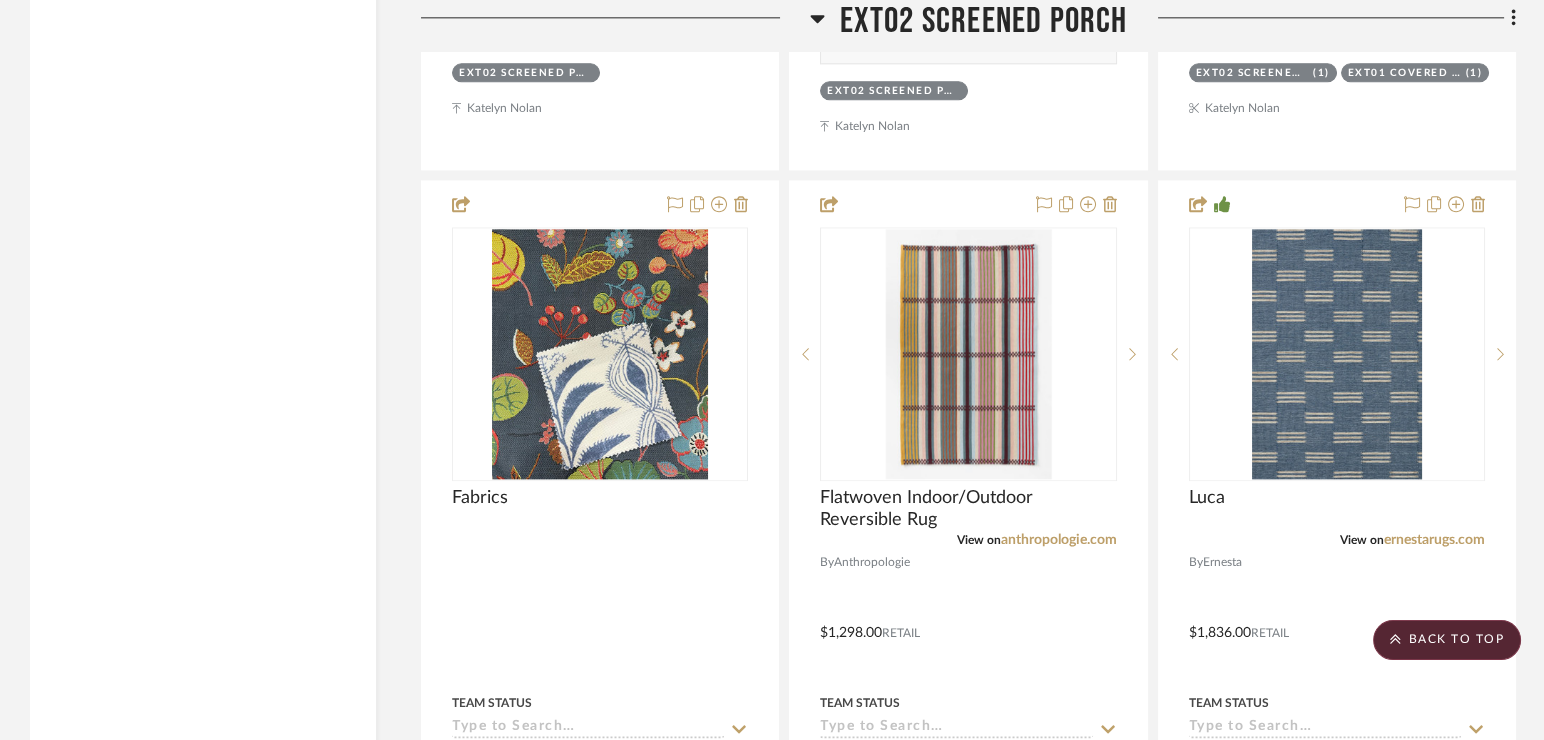 scroll, scrollTop: 4723, scrollLeft: 0, axis: vertical 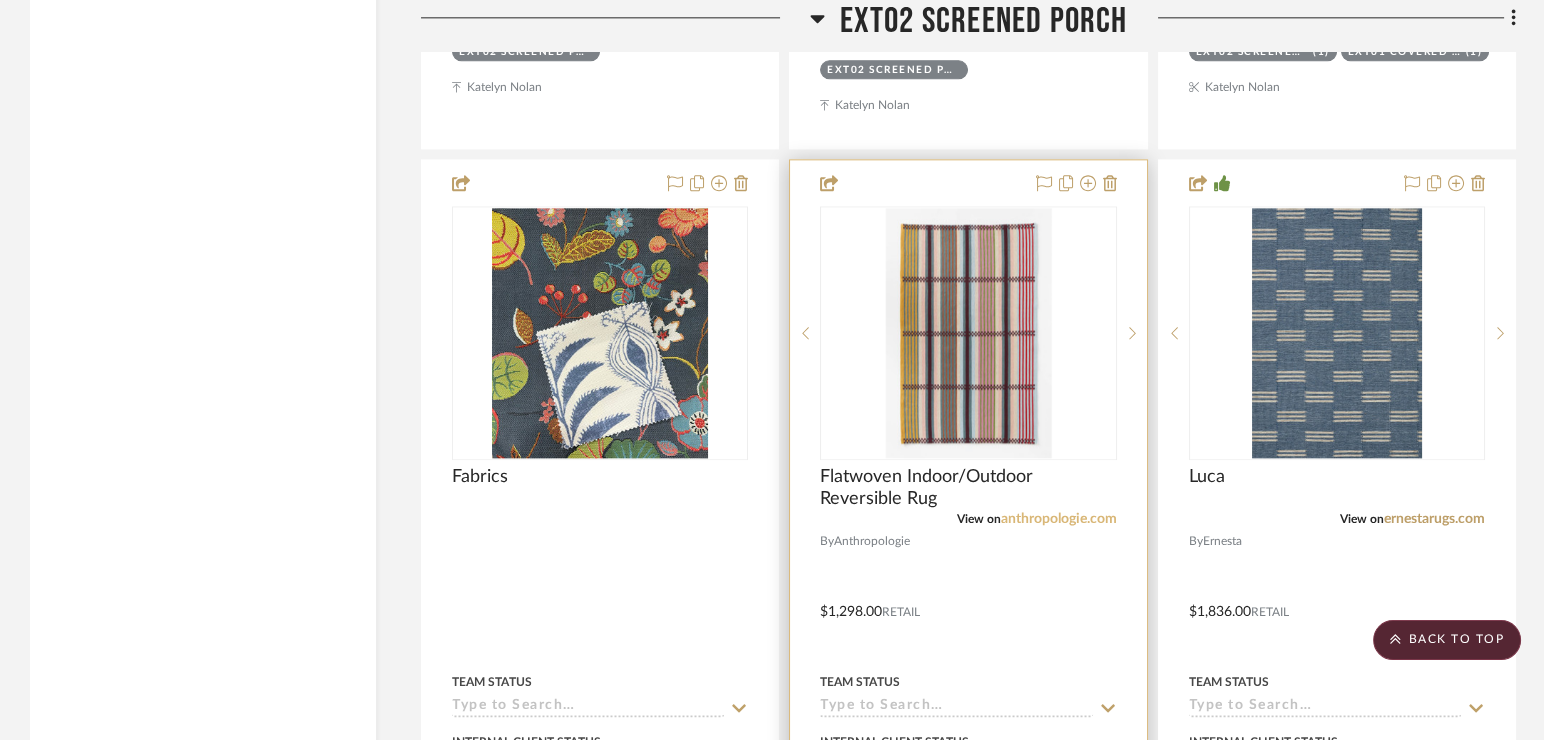 click on "anthropologie.com" at bounding box center (1059, 519) 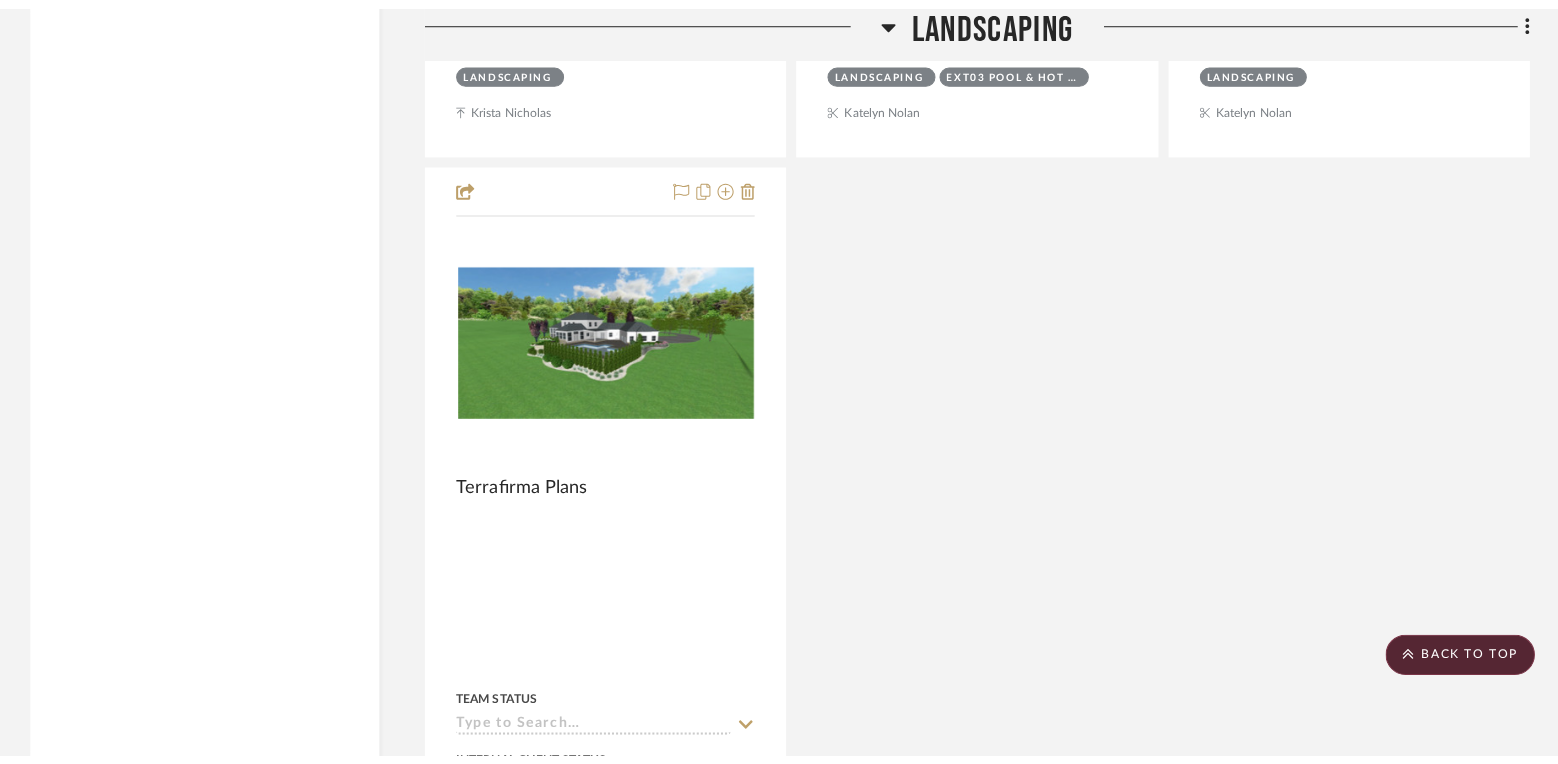 scroll, scrollTop: 16976, scrollLeft: 0, axis: vertical 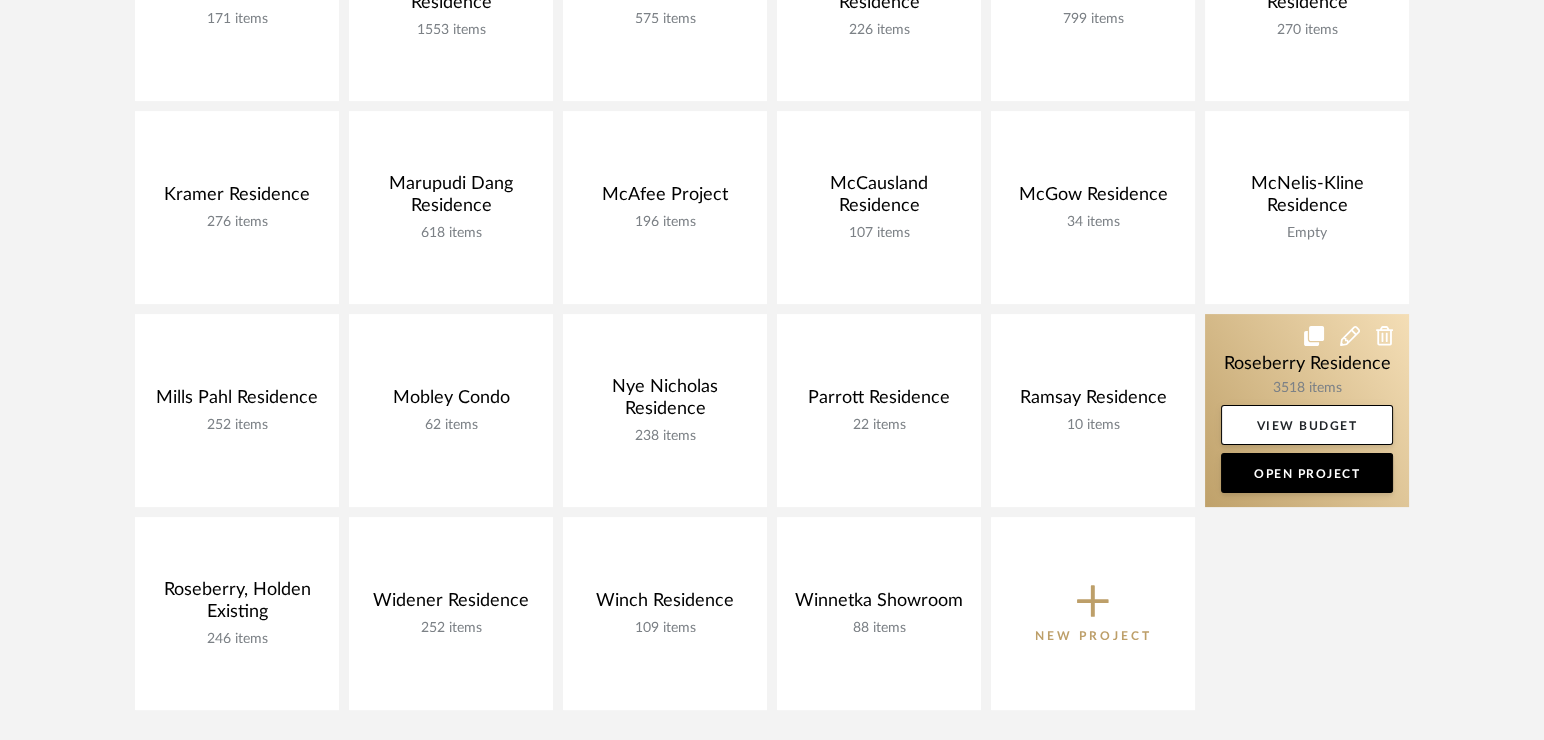 click 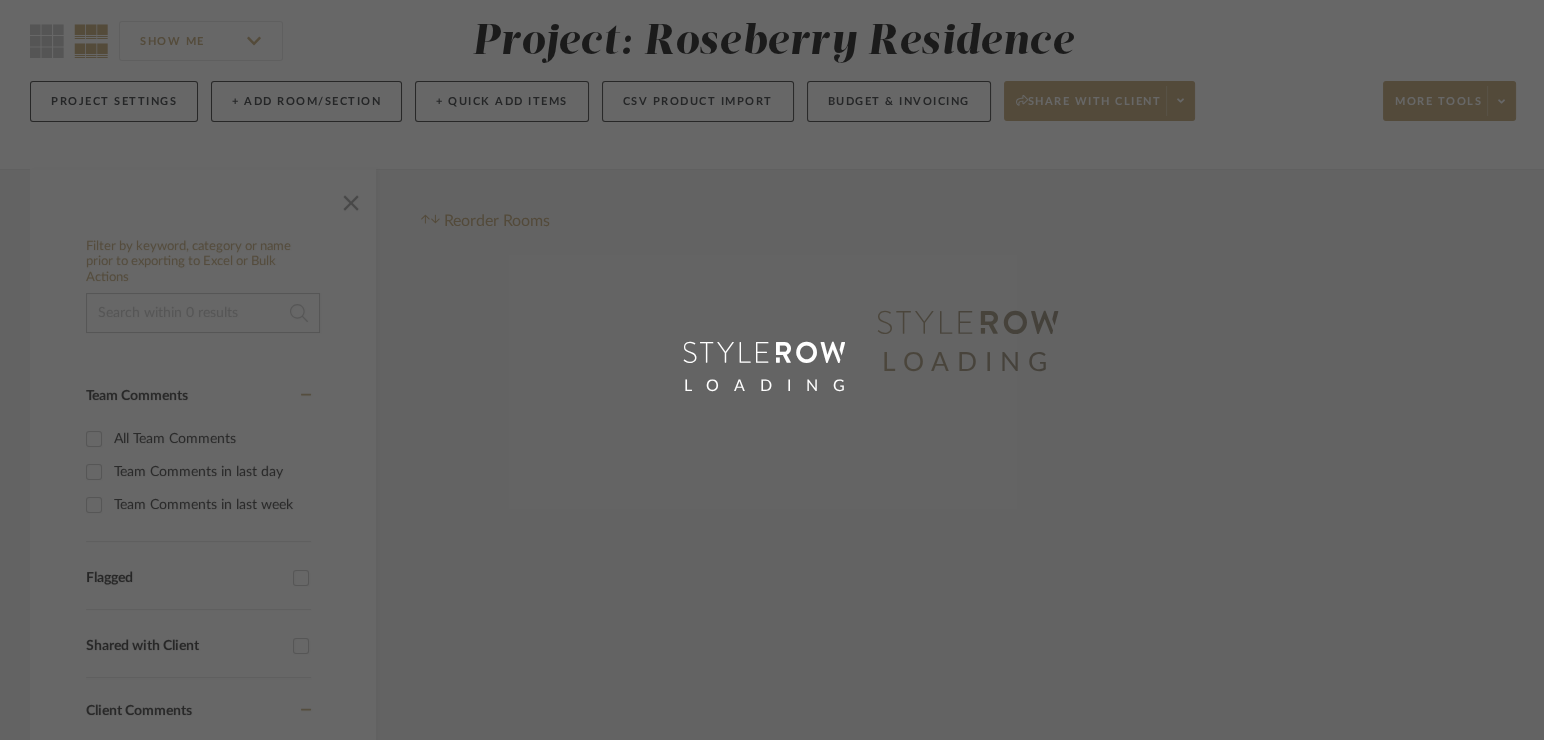 scroll, scrollTop: 0, scrollLeft: 0, axis: both 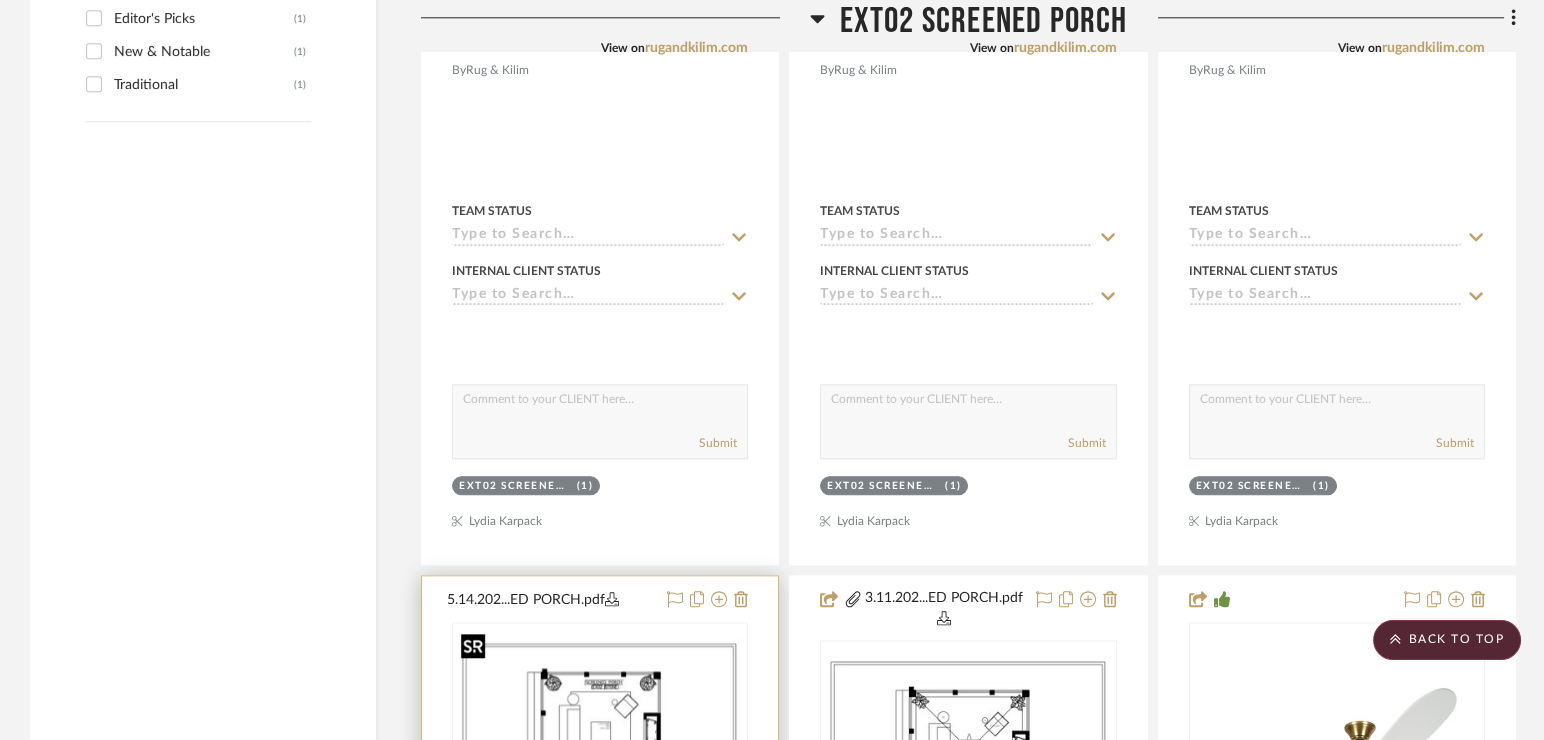 type 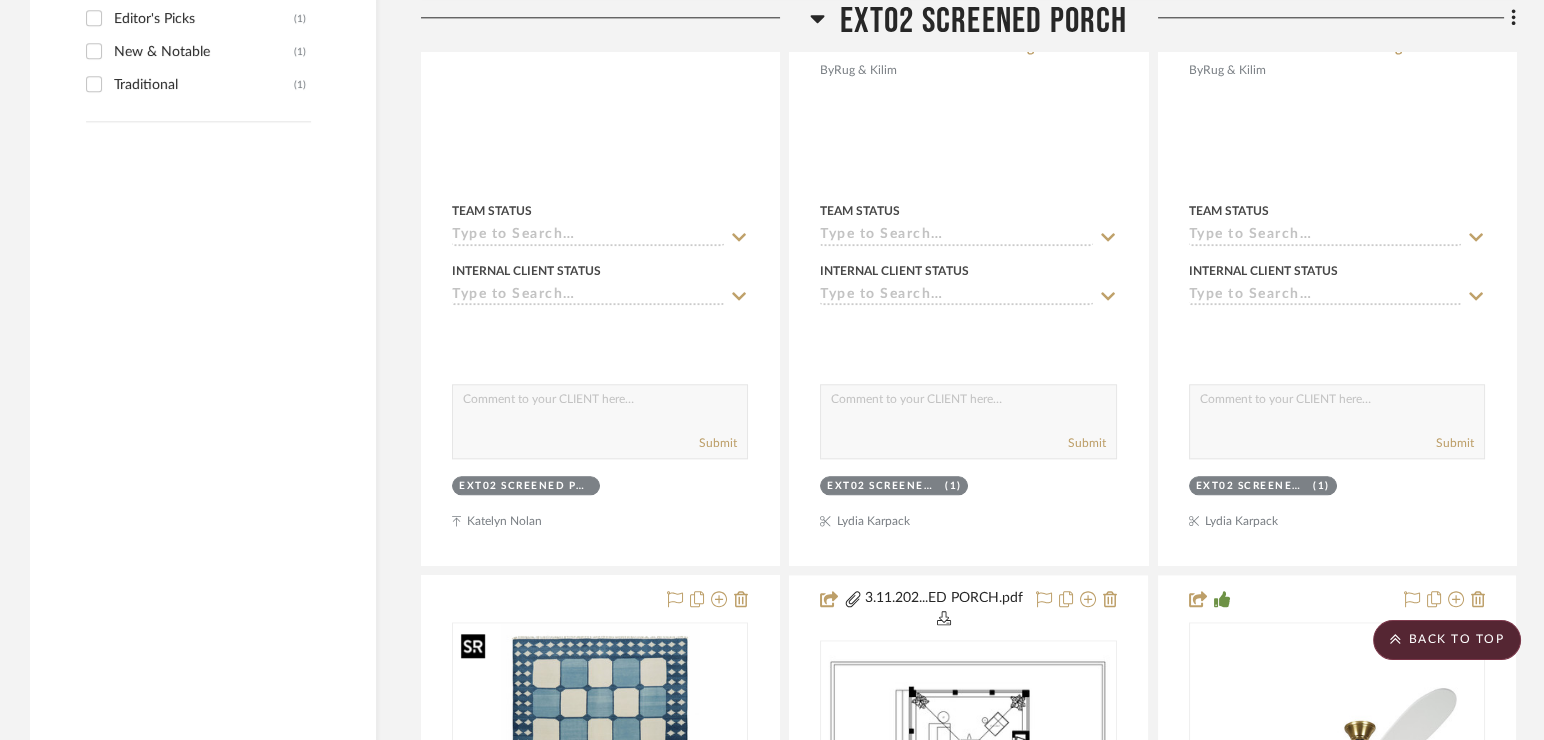 scroll, scrollTop: 4299, scrollLeft: 0, axis: vertical 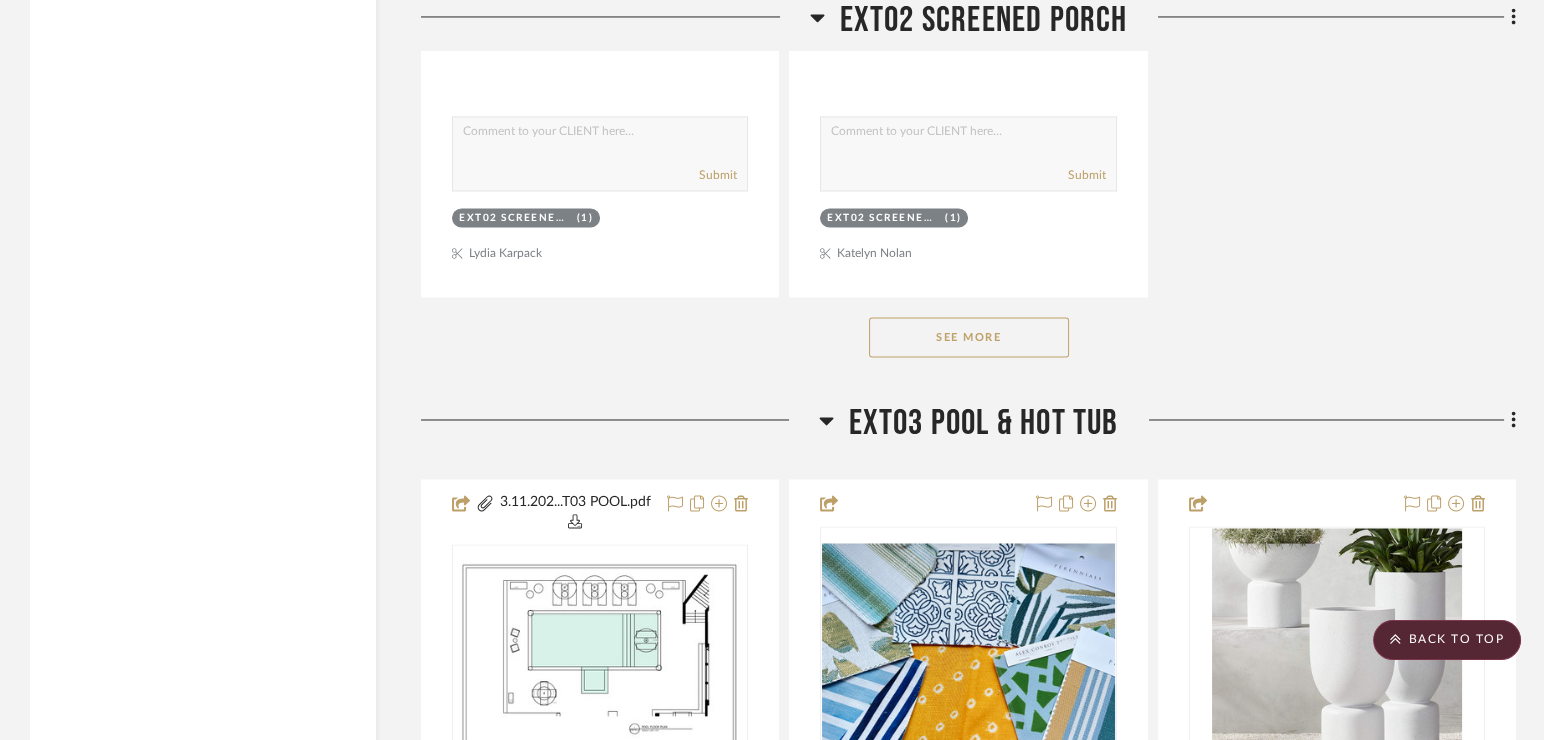 click on "See More" 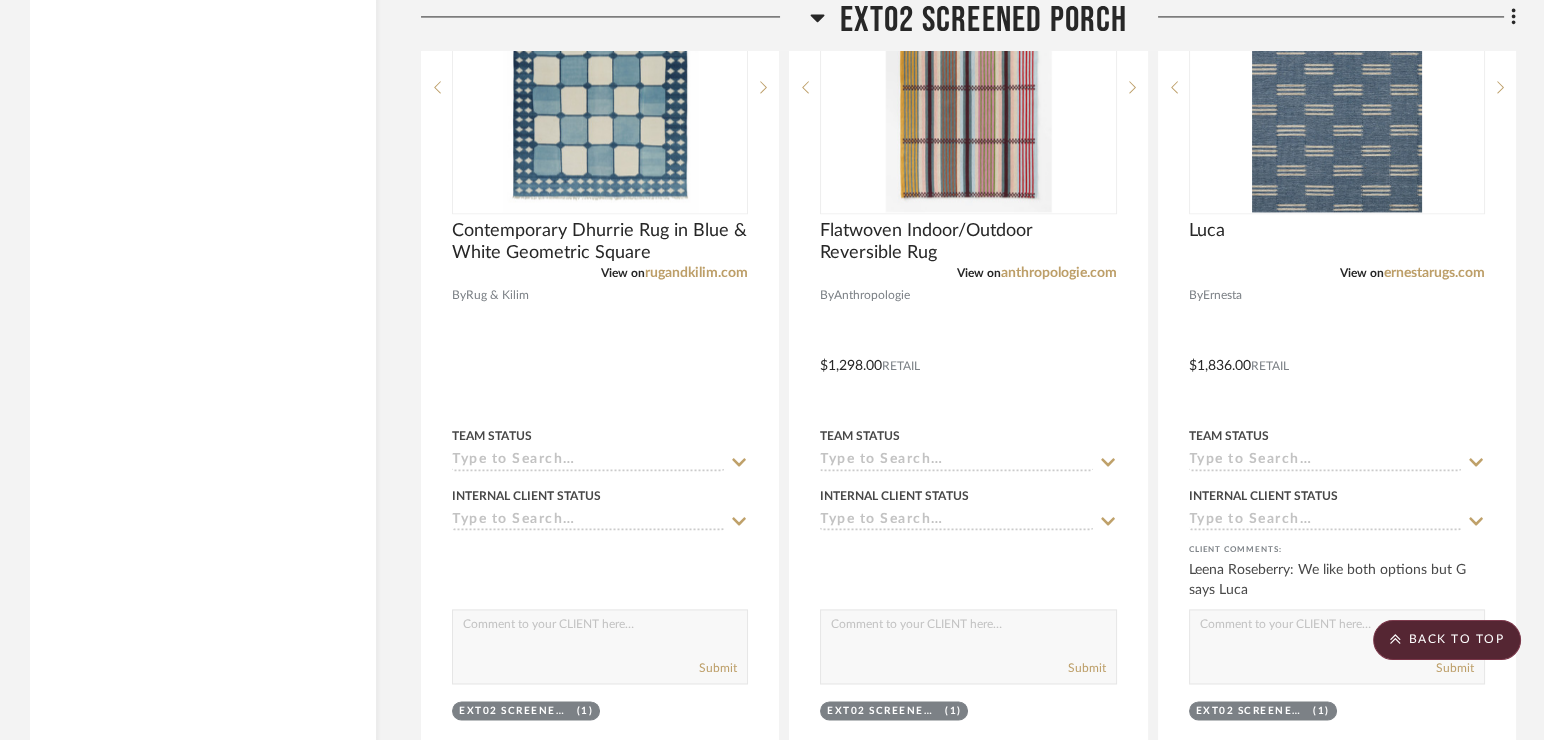 scroll, scrollTop: 5912, scrollLeft: 0, axis: vertical 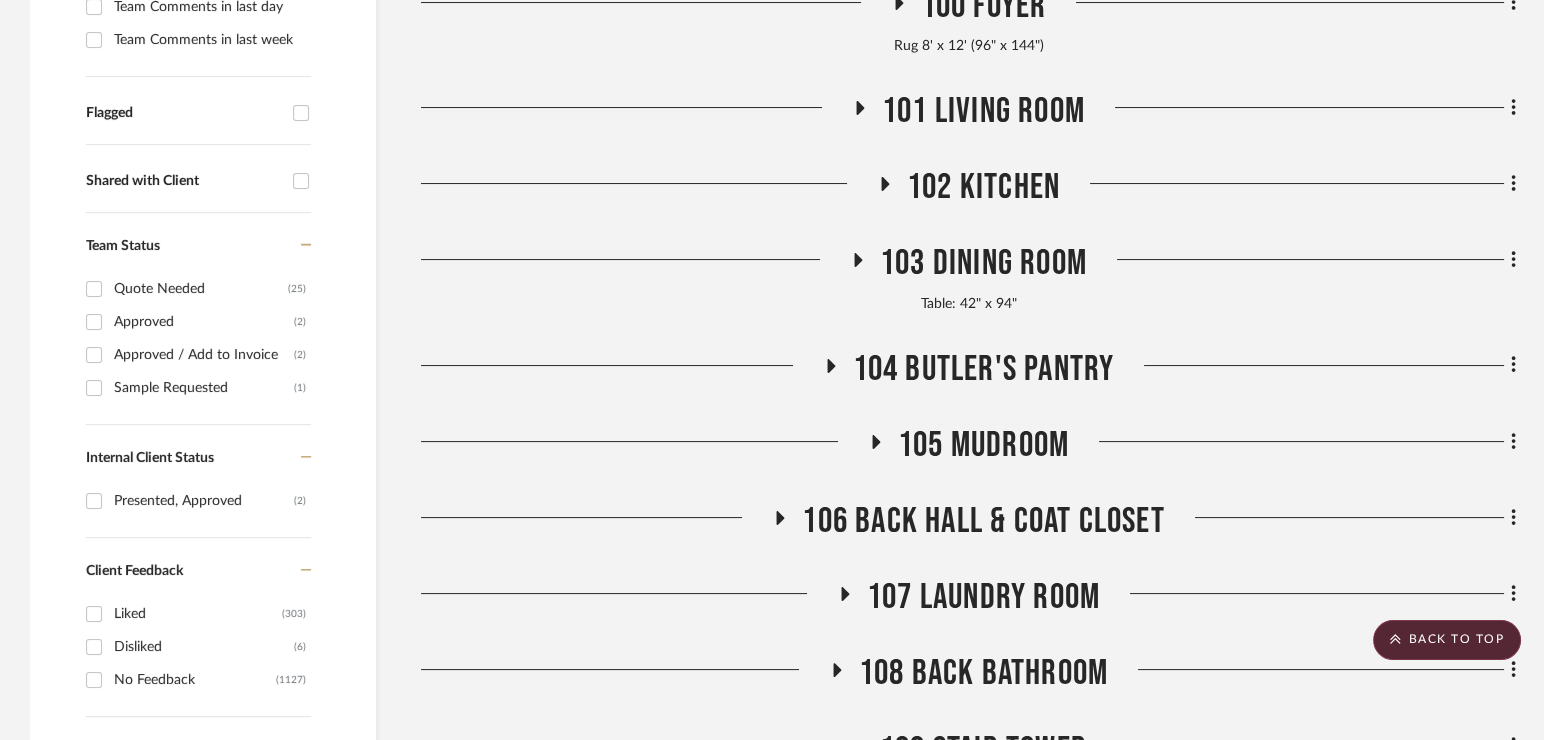 click on "100 Foyer" 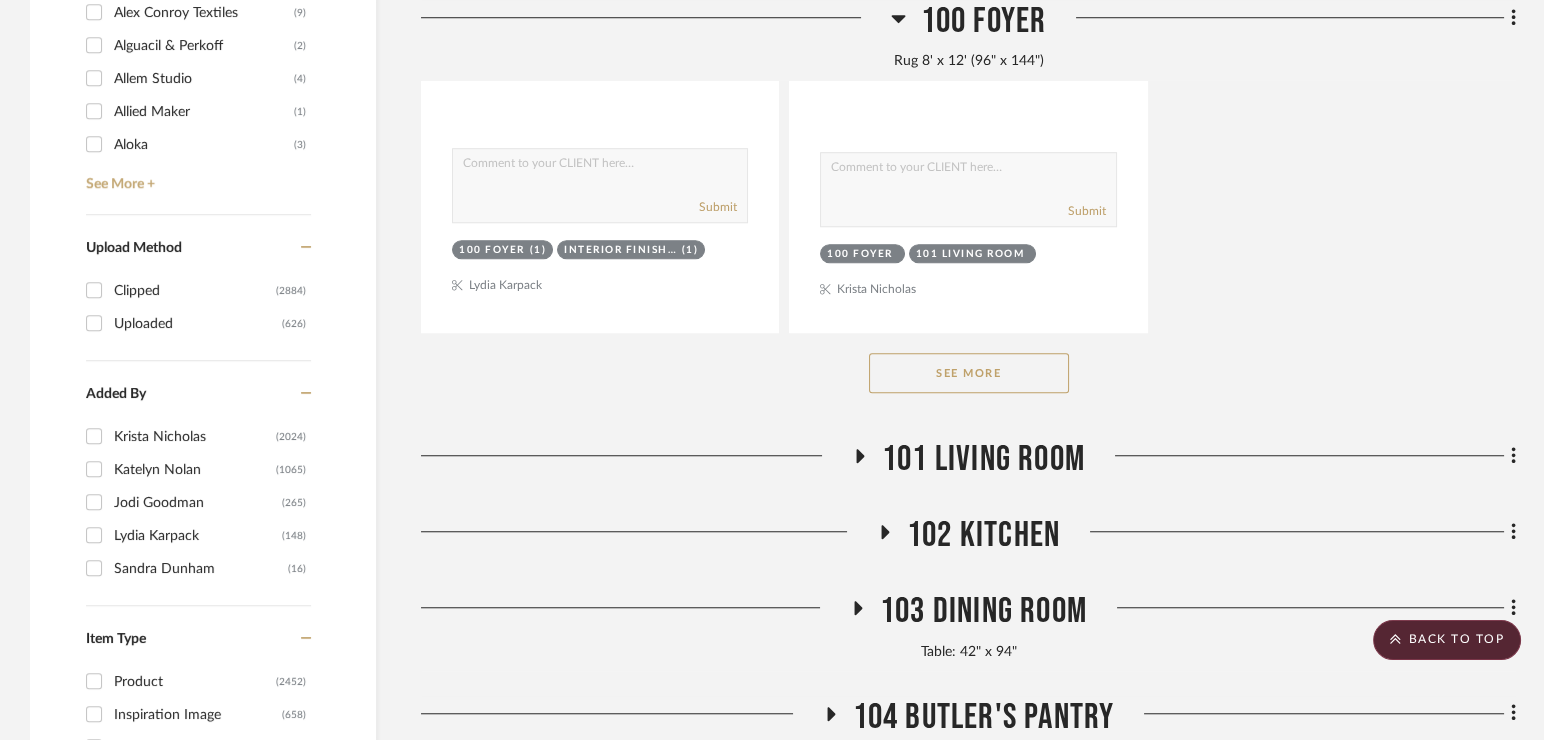 scroll, scrollTop: 3165, scrollLeft: 0, axis: vertical 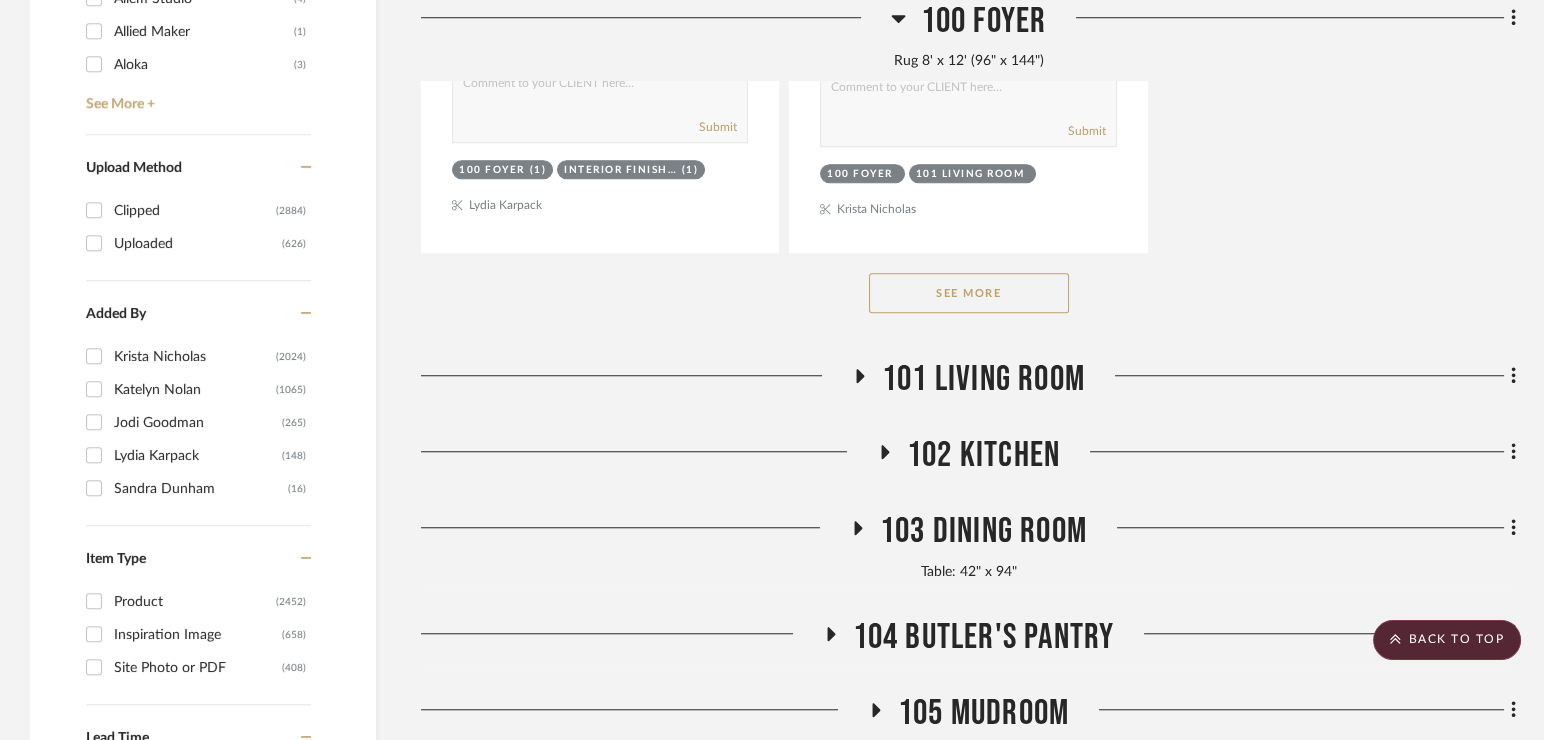 click on "See More" 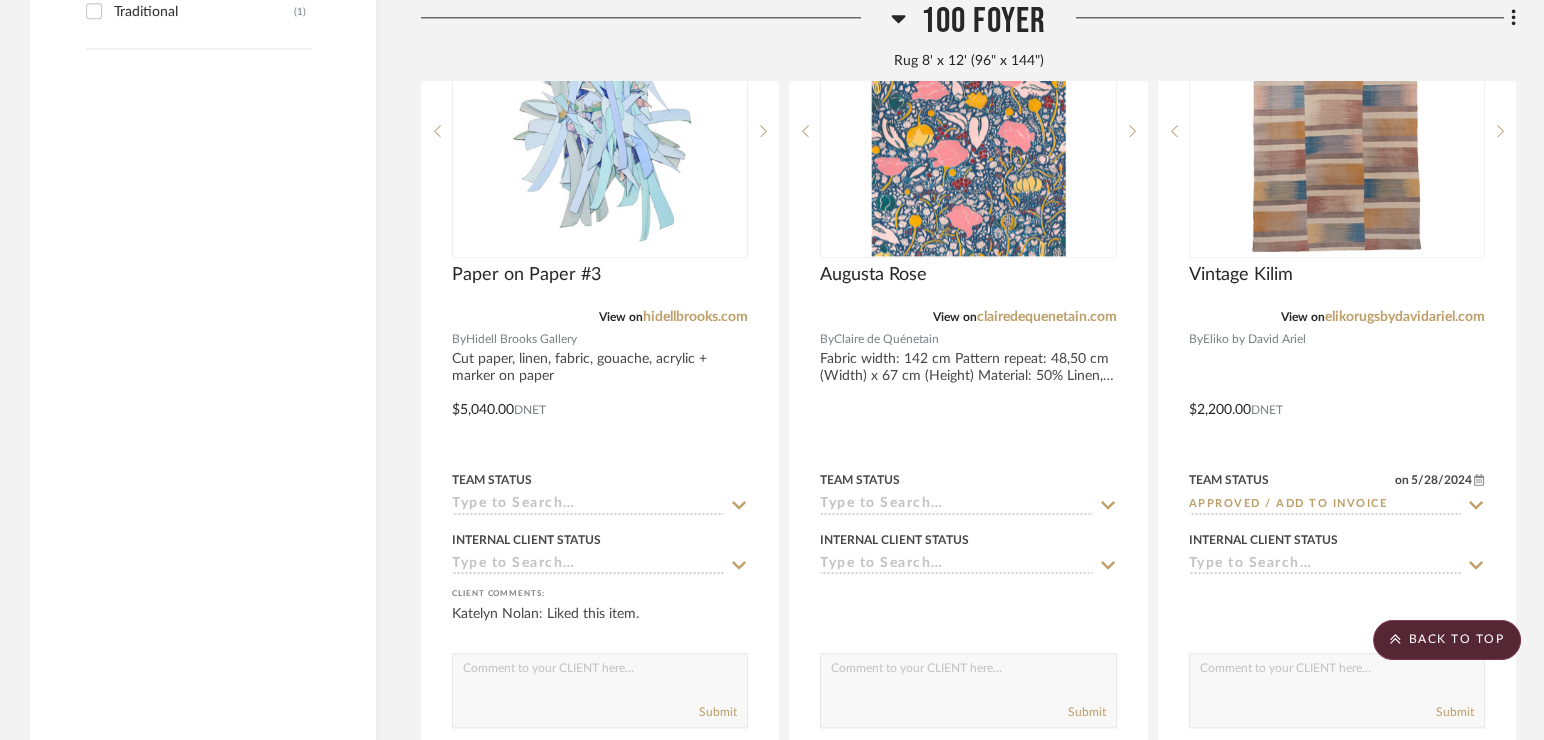 scroll, scrollTop: 4331, scrollLeft: 0, axis: vertical 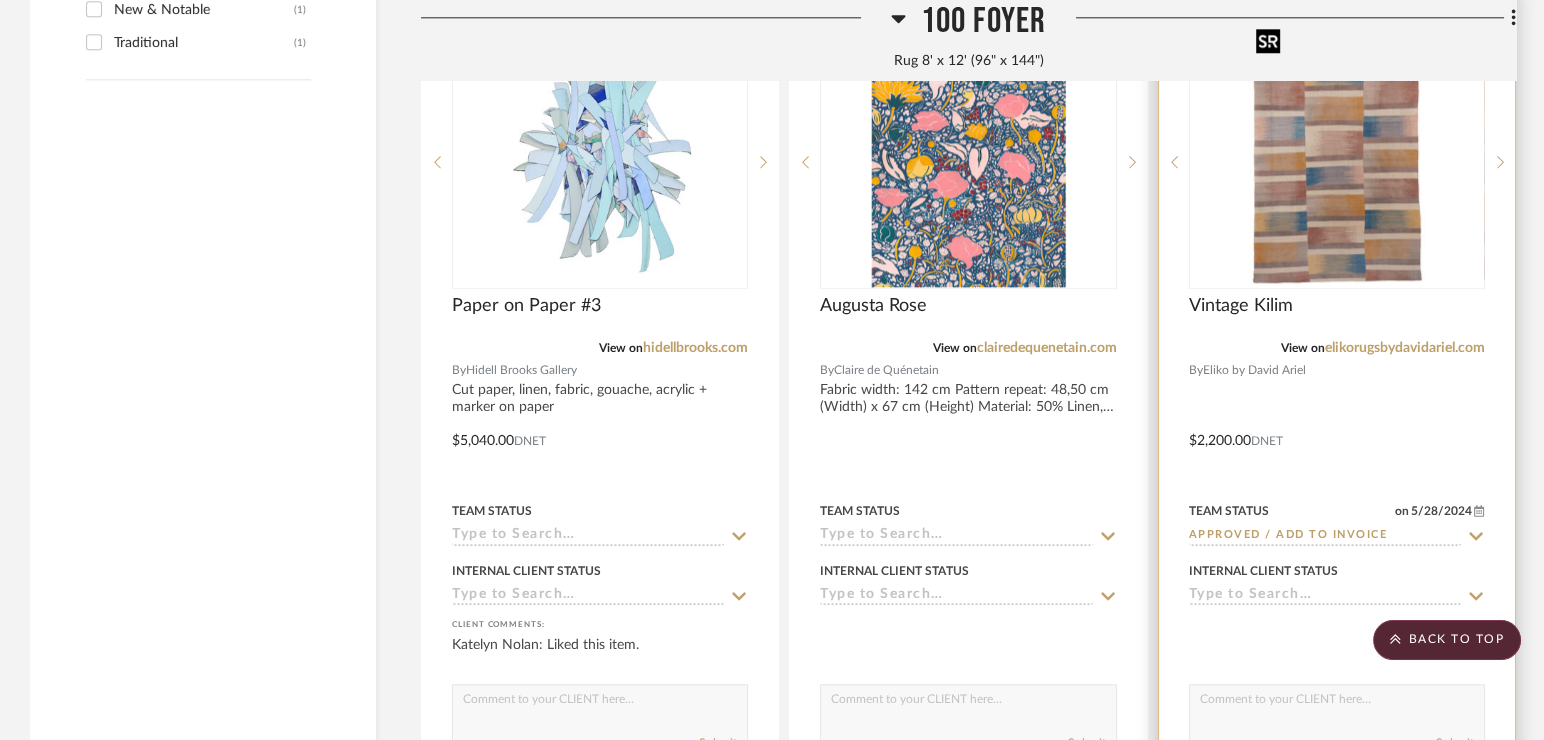 click at bounding box center [0, 0] 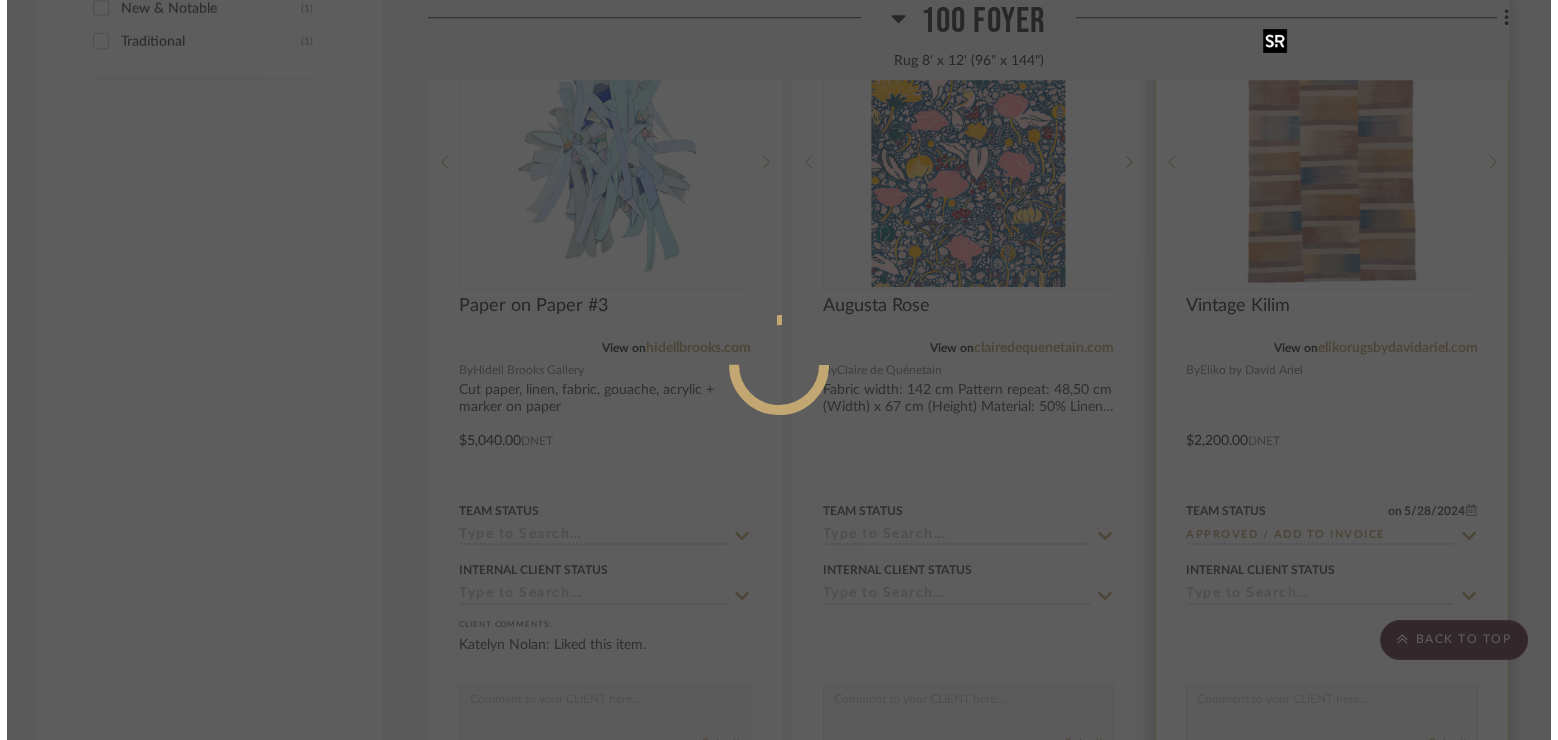 scroll, scrollTop: 0, scrollLeft: 0, axis: both 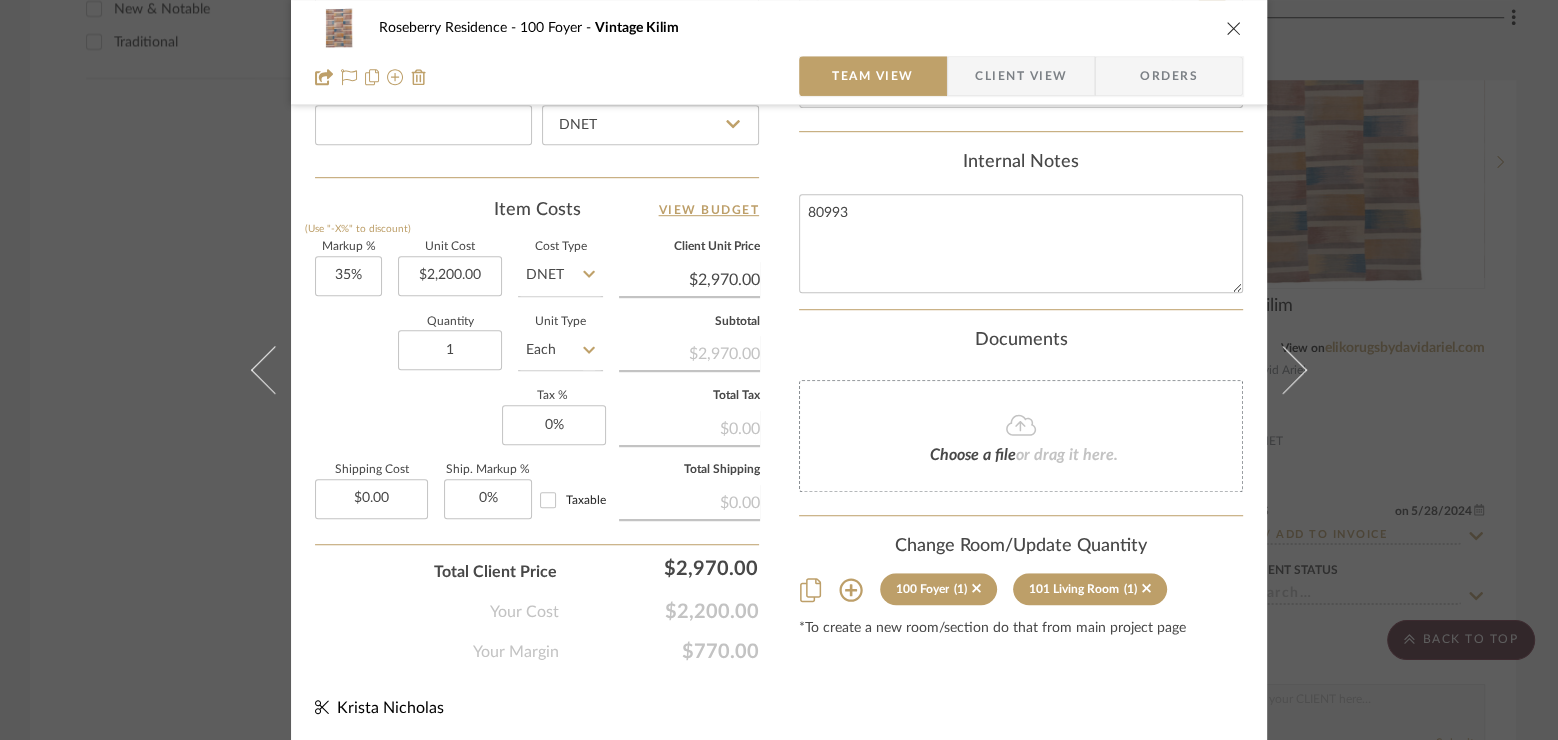 click 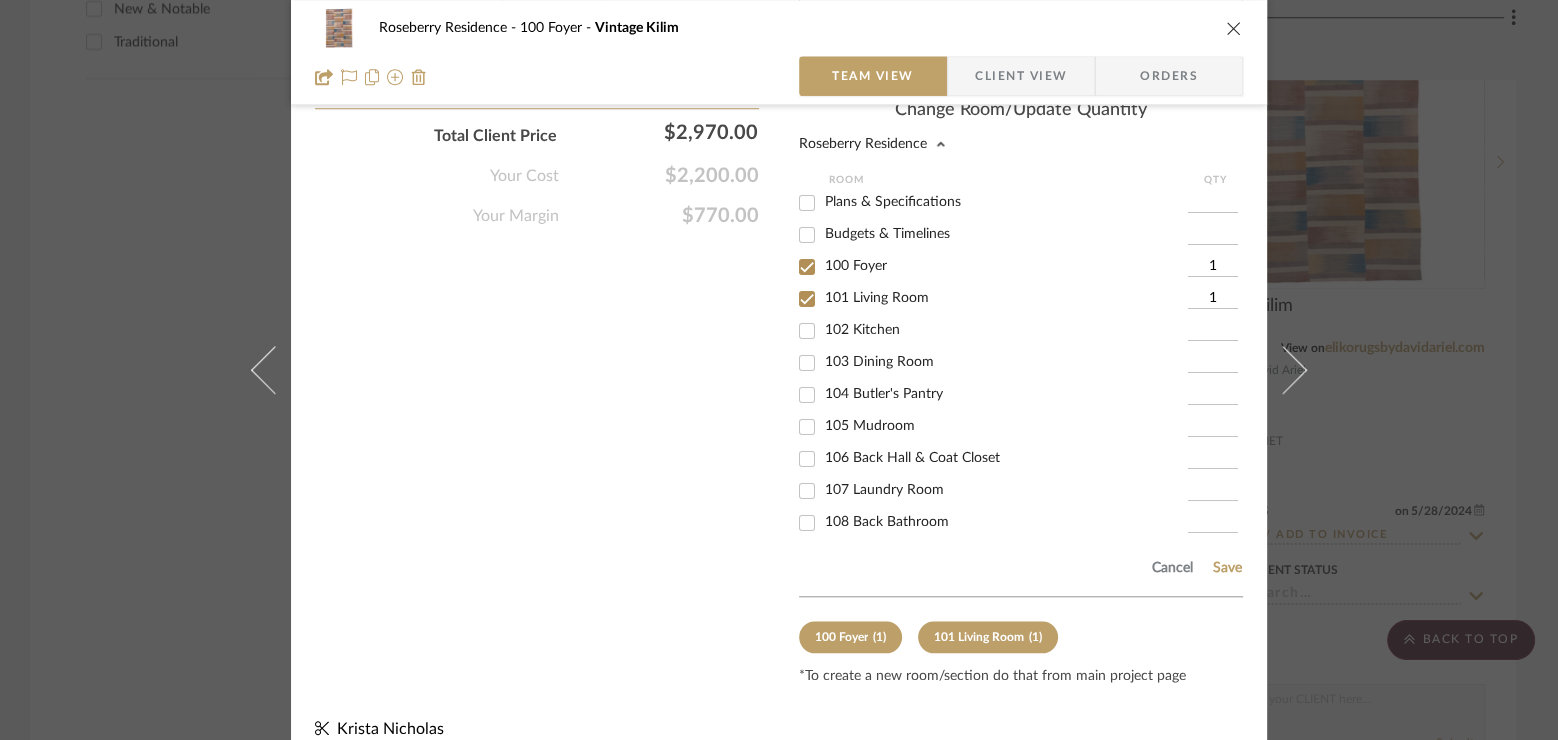 scroll, scrollTop: 1555, scrollLeft: 0, axis: vertical 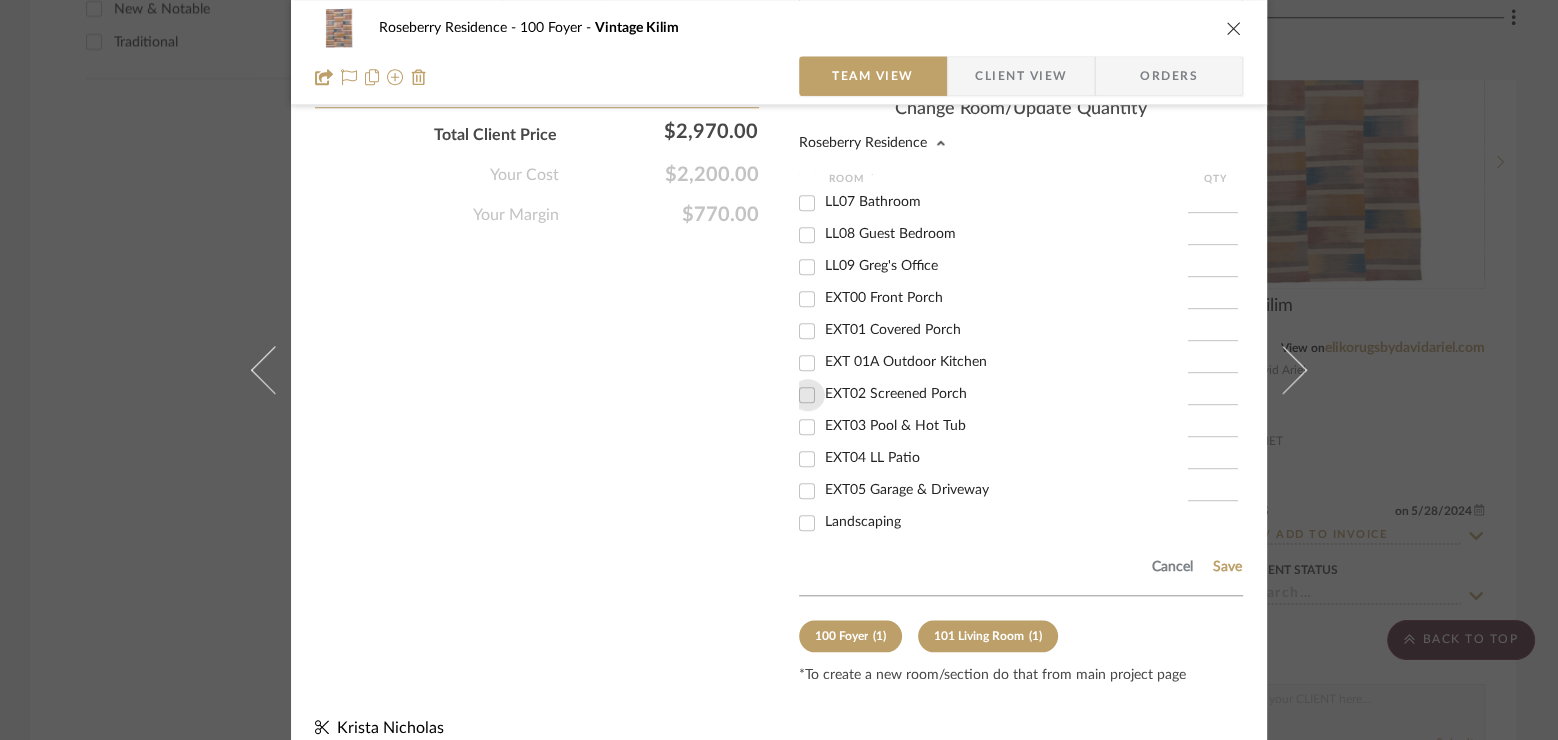 click on "EXT02 Screened Porch" at bounding box center (807, 395) 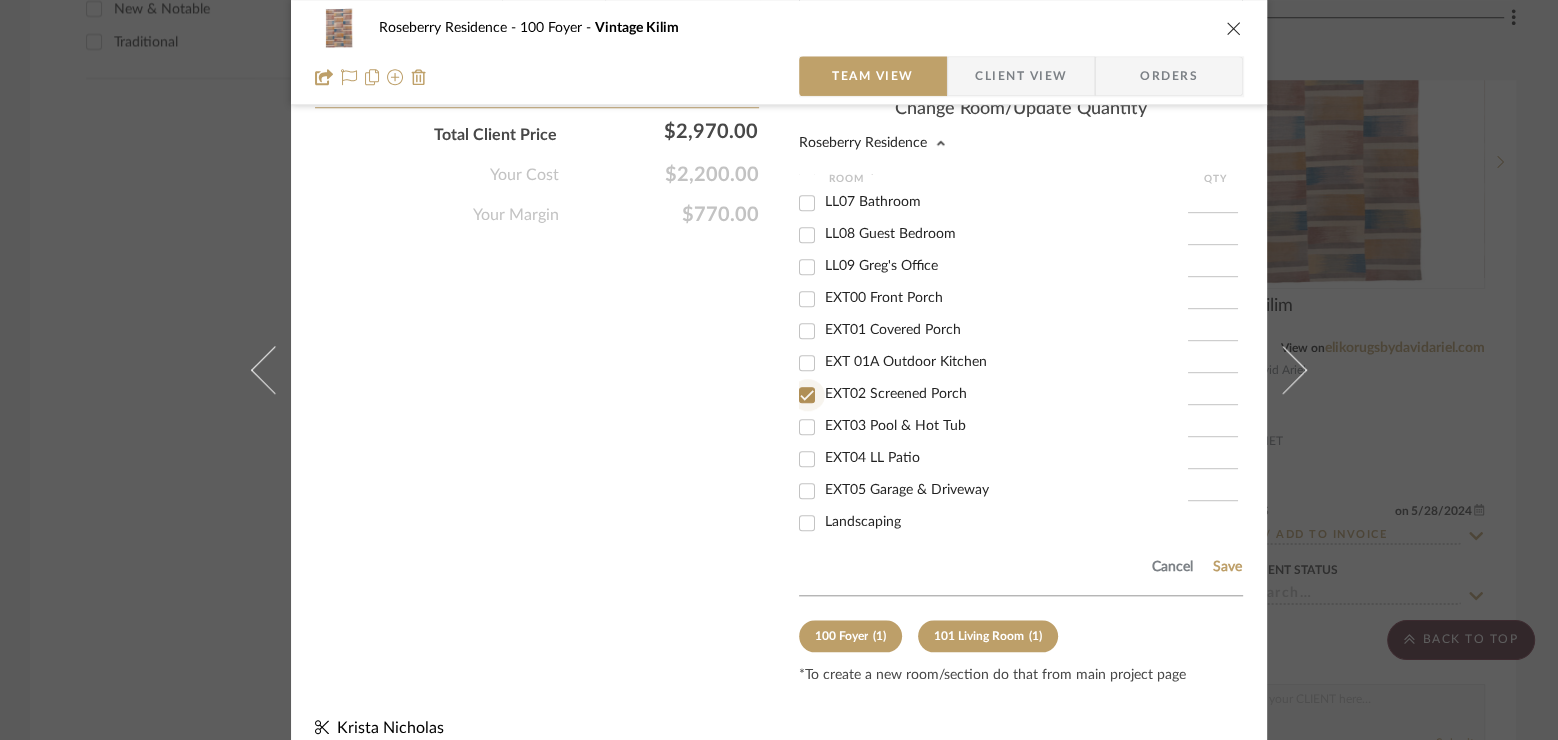 checkbox on "true" 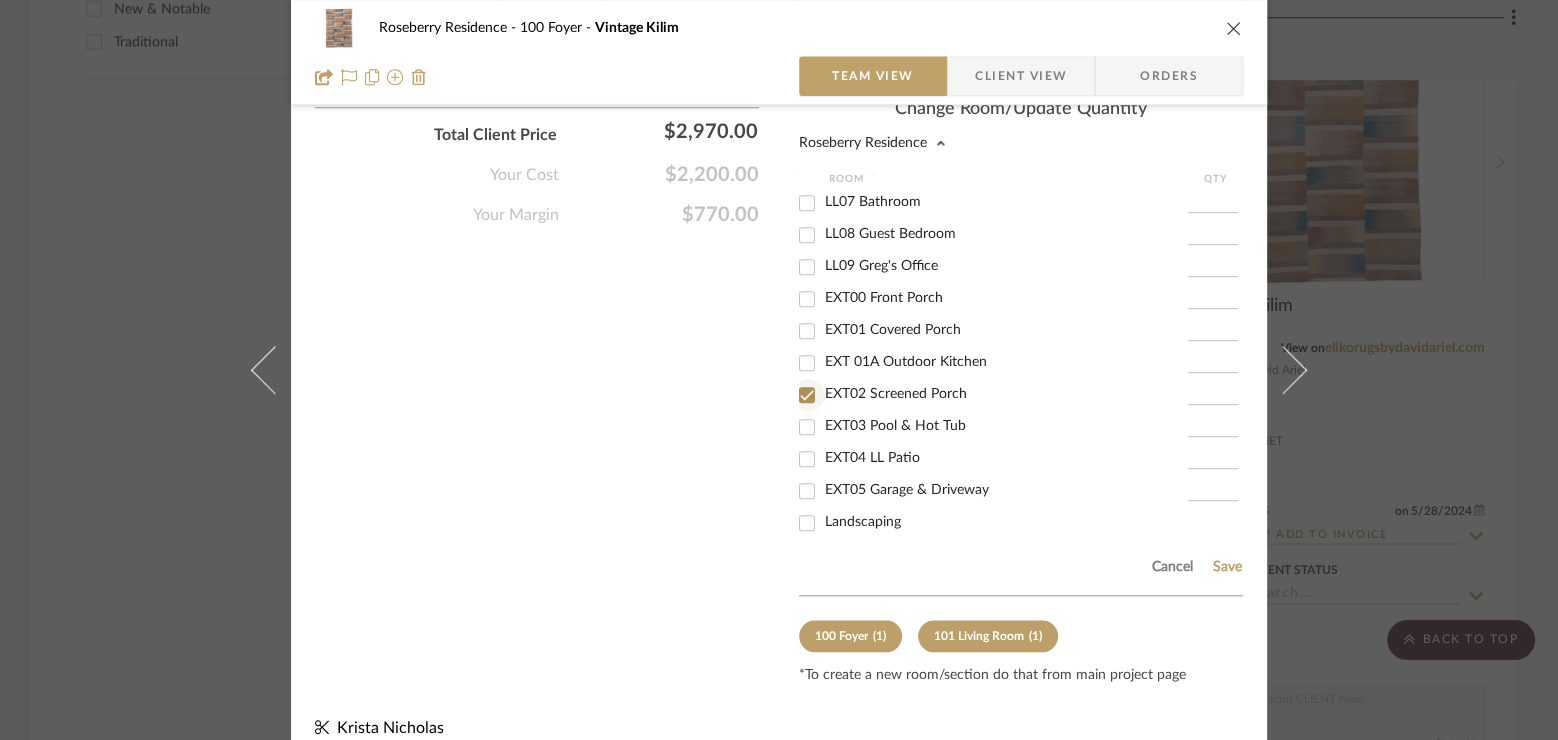 type on "1" 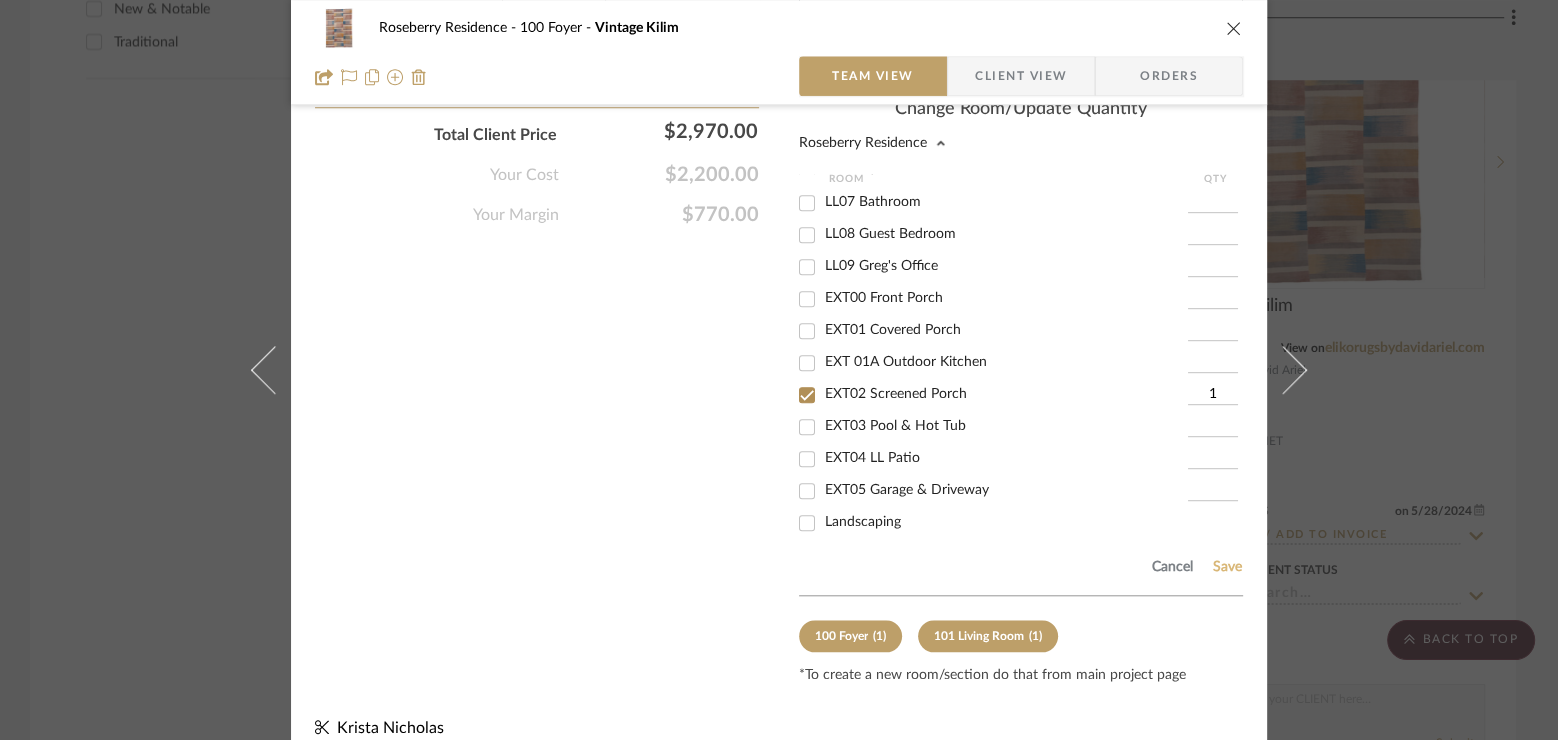 click on "Save" 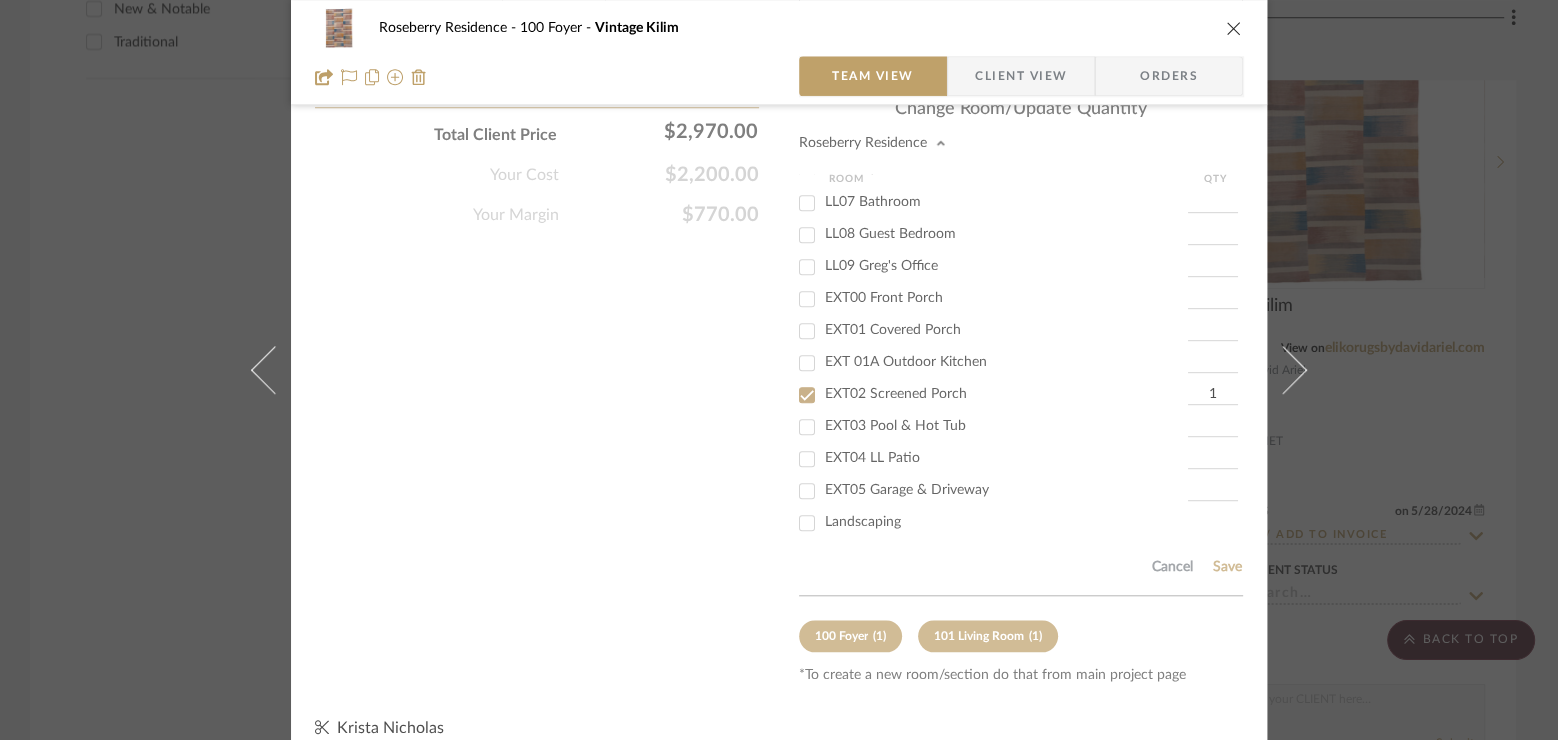type 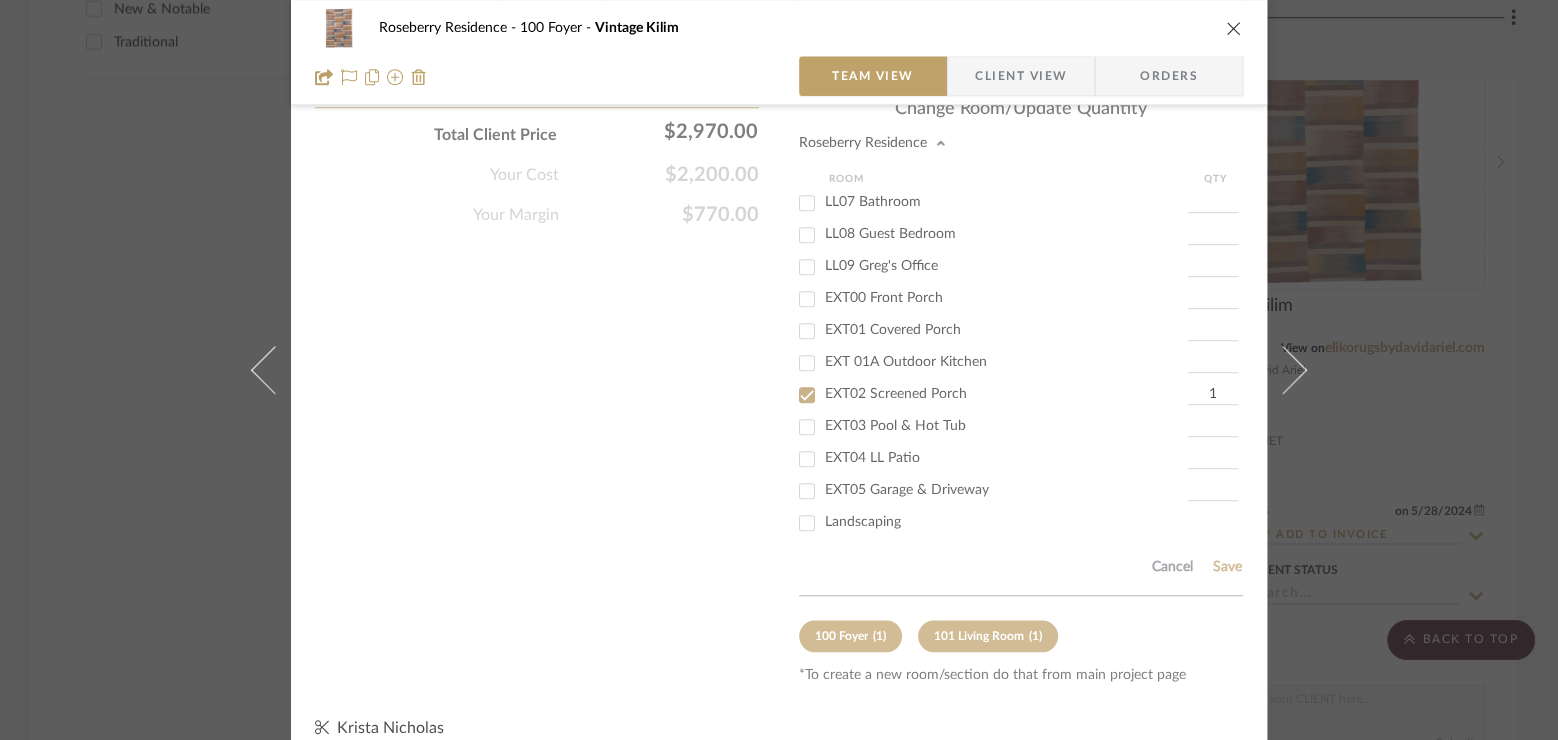 type 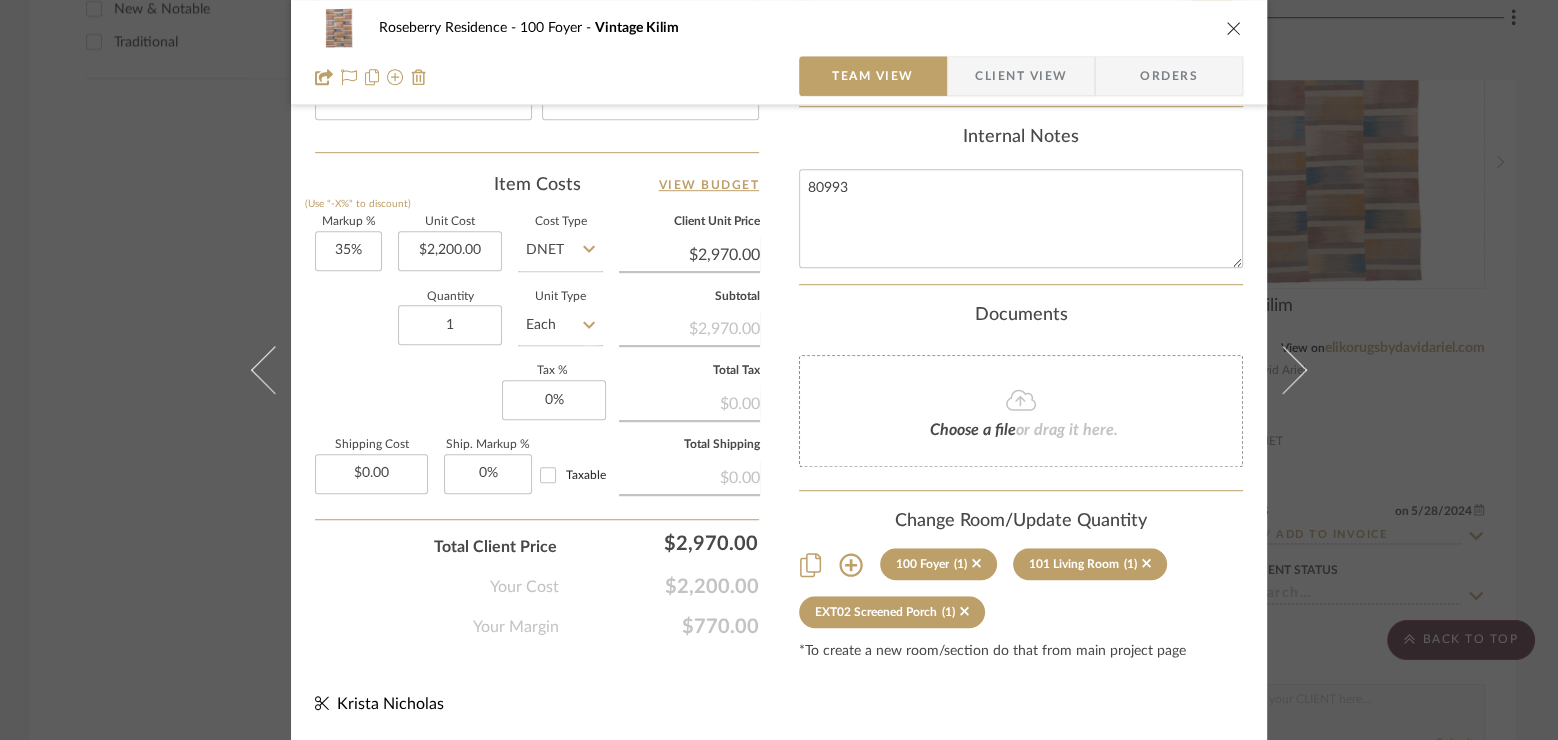 scroll, scrollTop: 1155, scrollLeft: 0, axis: vertical 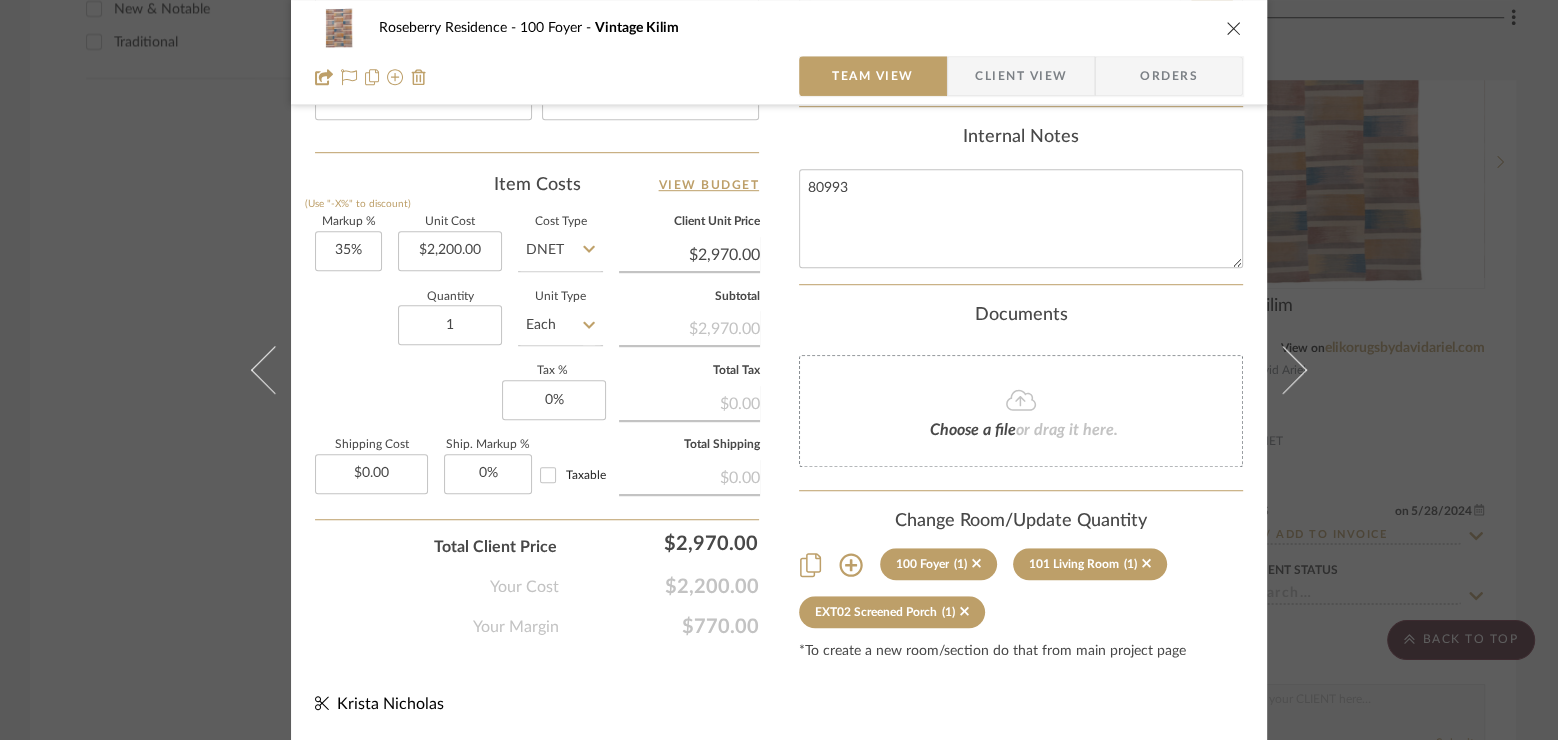 click on "Roseberry Residence 100 Foyer Vintage Kilim Team View Client View Orders 1 / 7  Team-Facing Details   Item Name  Vintage Kilim  Brand  Eliko by David Ariel  Internal Description   Dimensions  8'4" x 12'  Product Specifications   Reference Price   Reference Price Type  DNET  Item Costs   View Budget   Markup %  (Use "-X%" to discount) 35%  Unit Cost  $2,200.00  Cost Type  DNET  Client Unit Price  $2,970.00  Quantity  1  Unit Type  Each  Subtotal   $2,970.00   Tax %  0%  Total Tax   $0.00   Shipping Cost  $0.00  Ship. Markup %  0% Taxable  Total Shipping   $0.00  Total Client Price  $2,970.00  Your Cost  $2,200.00  Your Margin  $770.00  Content here copies to Client View - confirm visibility there.  Show in Client Dashboard  Bulk Manage Dashboard Settings  Include in Budget   View Budget  Team Status on 5/28/2024 5/28/2024 Approved / Add to Invoice Internal Client Status  Lead Time  In Stock Weeks  Est. Min   Est. Max   Due Date   Client-Facing Target Install Date  Tasks / To-Dos /  team Messaging  5:27 PM  ," at bounding box center (779, 370) 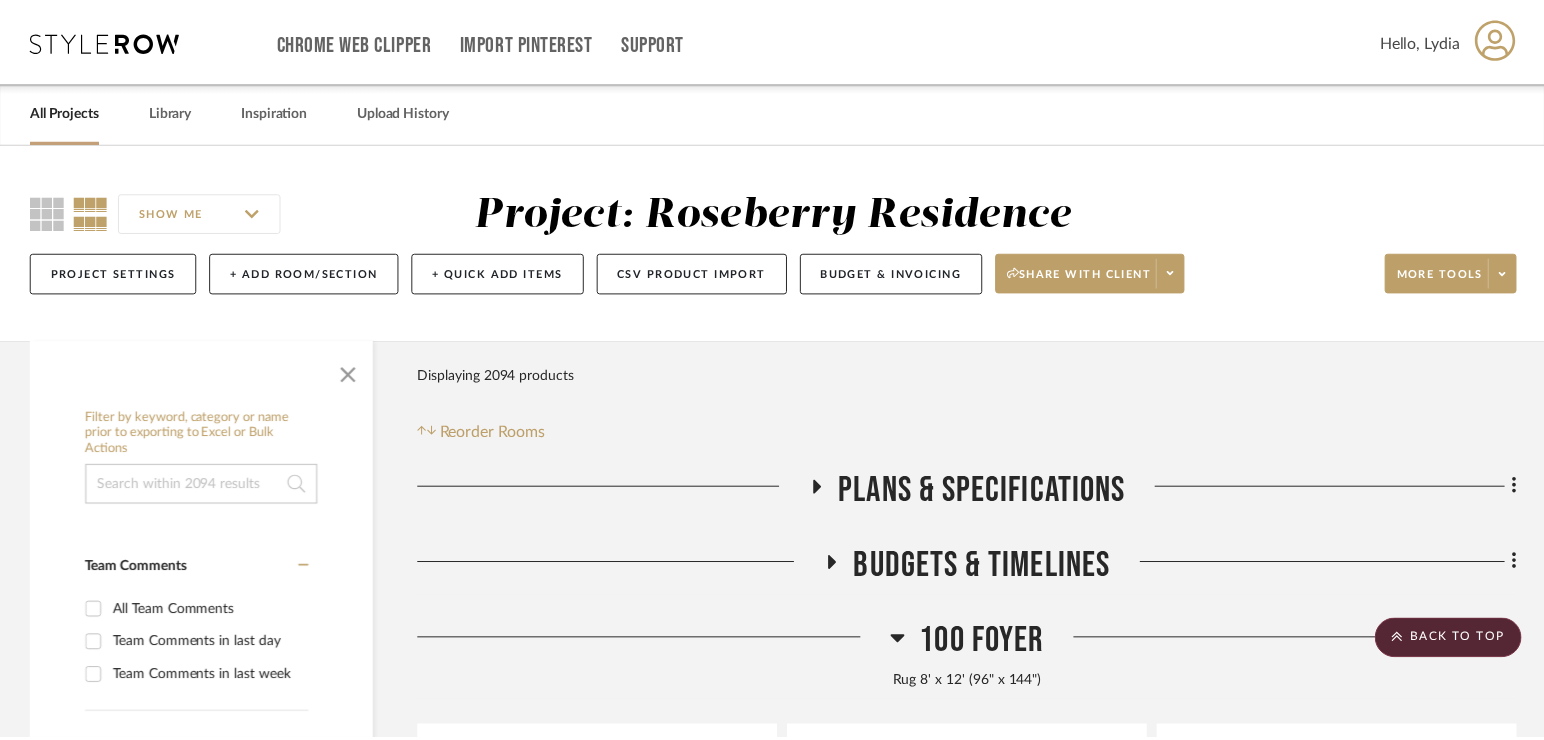 scroll, scrollTop: 4331, scrollLeft: 0, axis: vertical 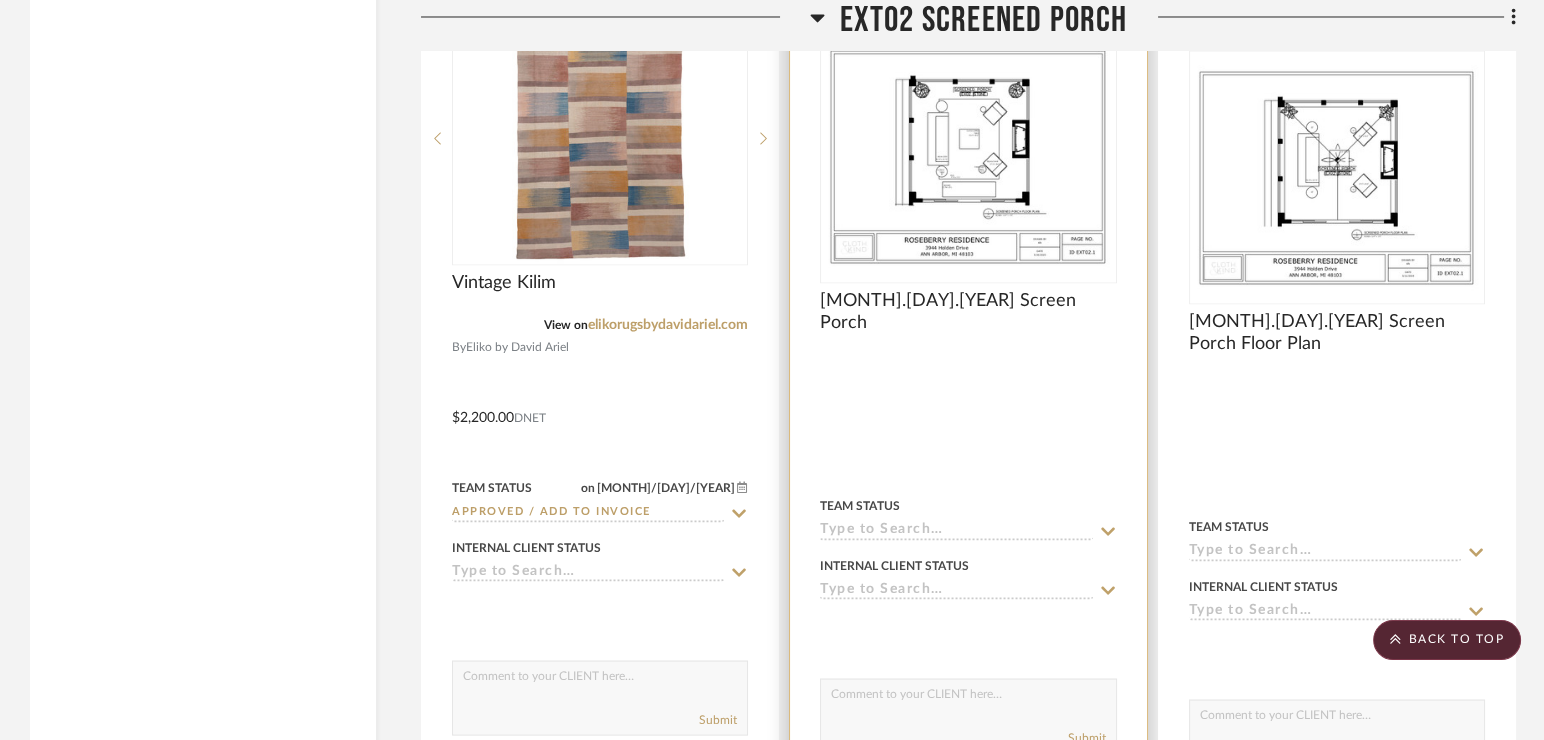 type 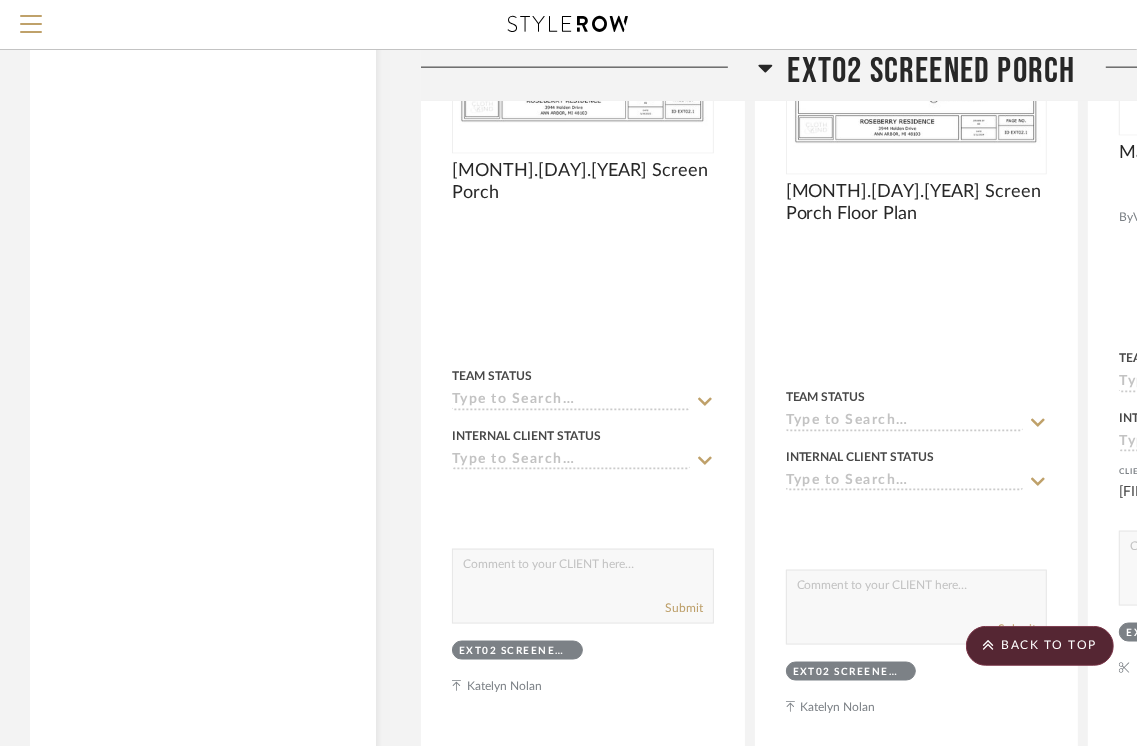 scroll, scrollTop: 6123, scrollLeft: 0, axis: vertical 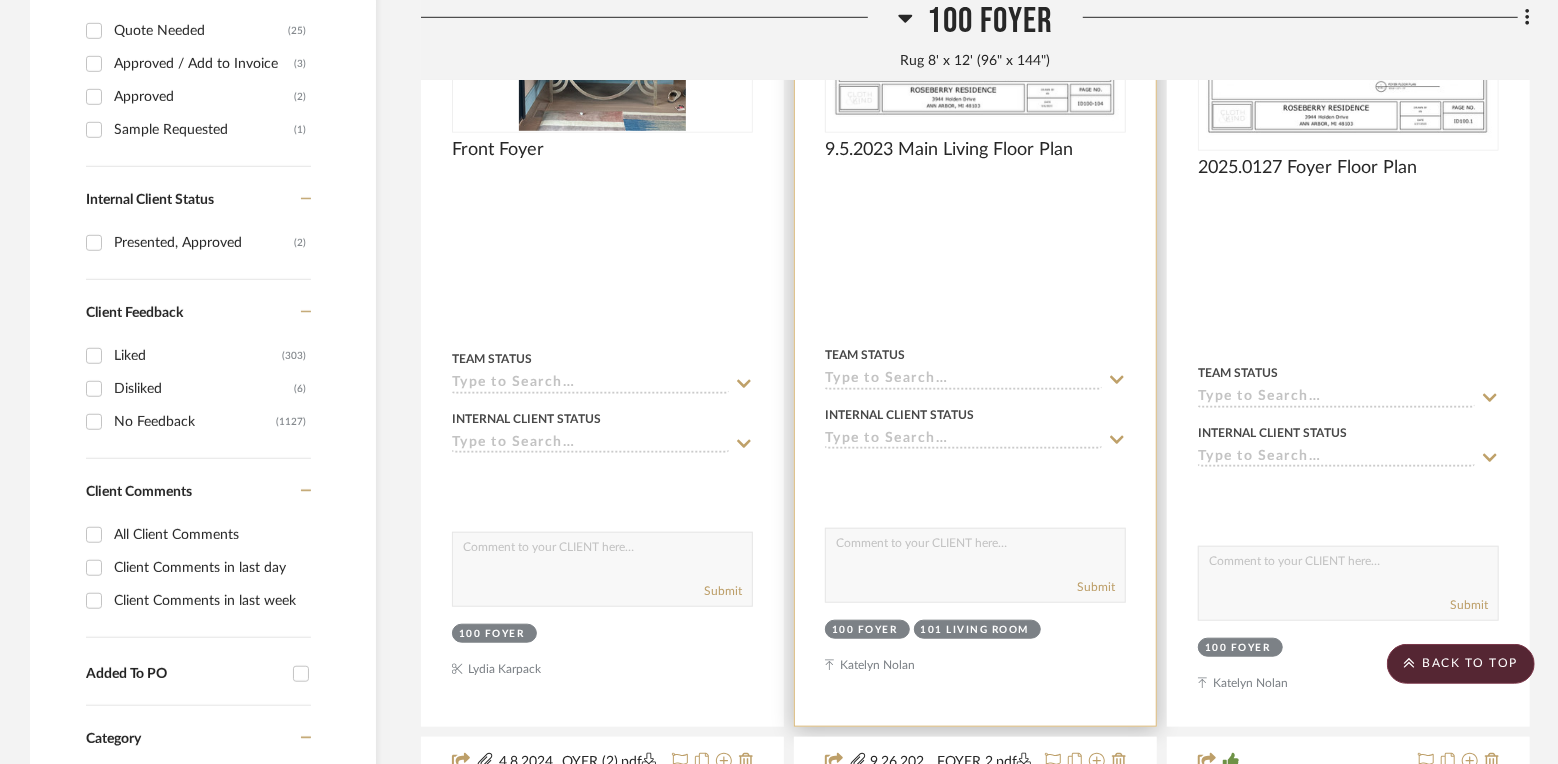 type 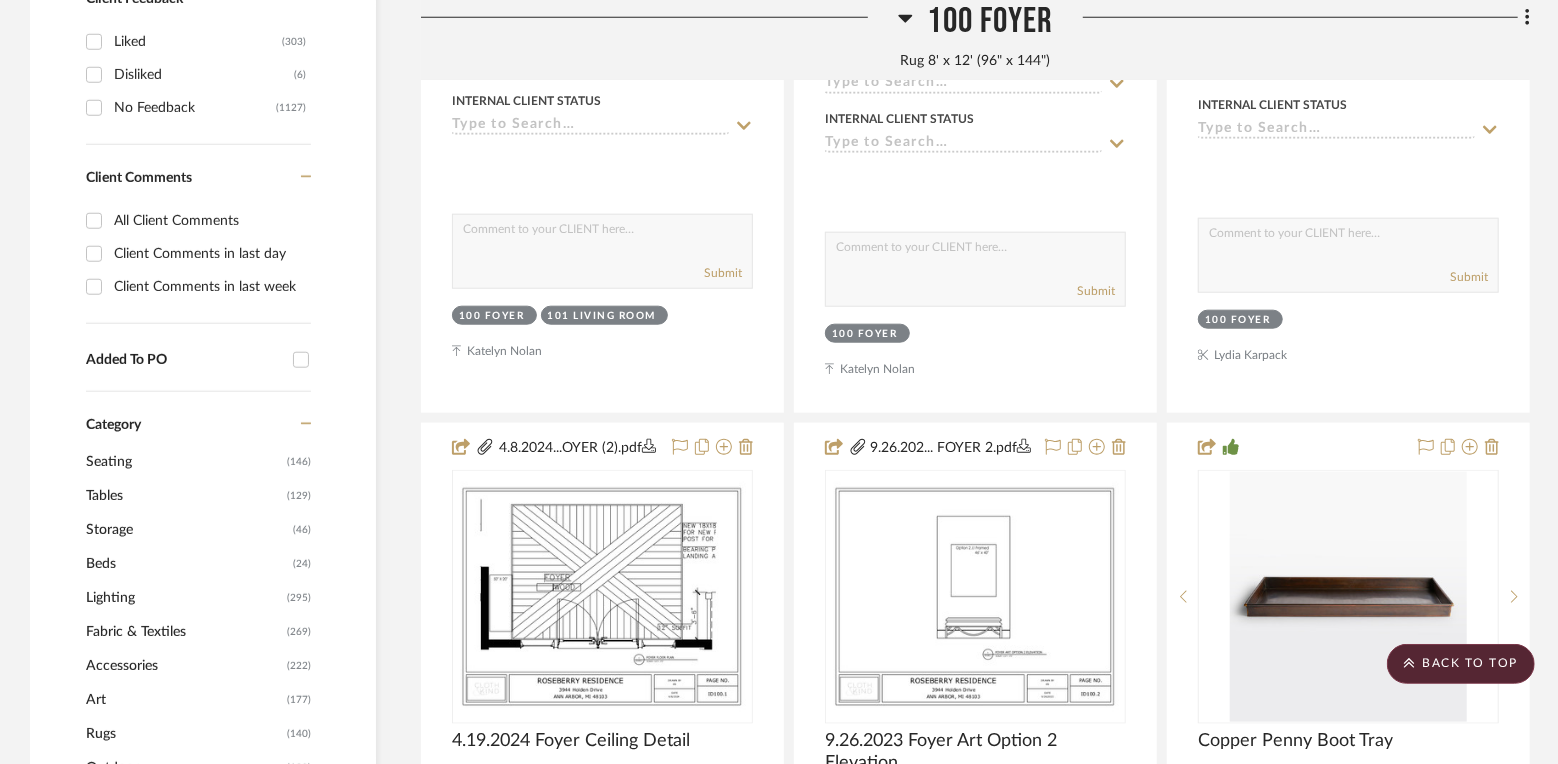 scroll, scrollTop: 1231, scrollLeft: 0, axis: vertical 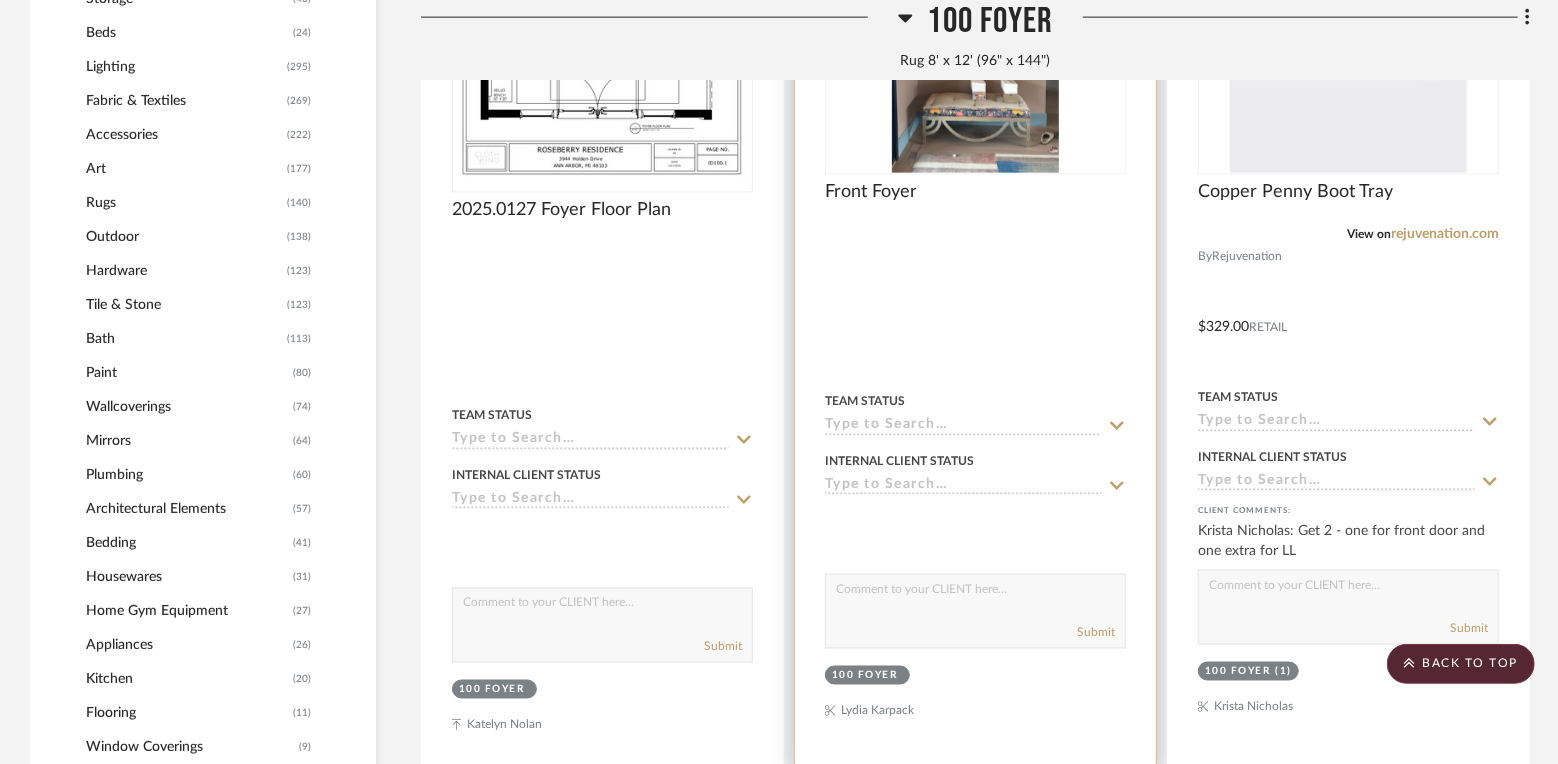 click at bounding box center (975, 48) 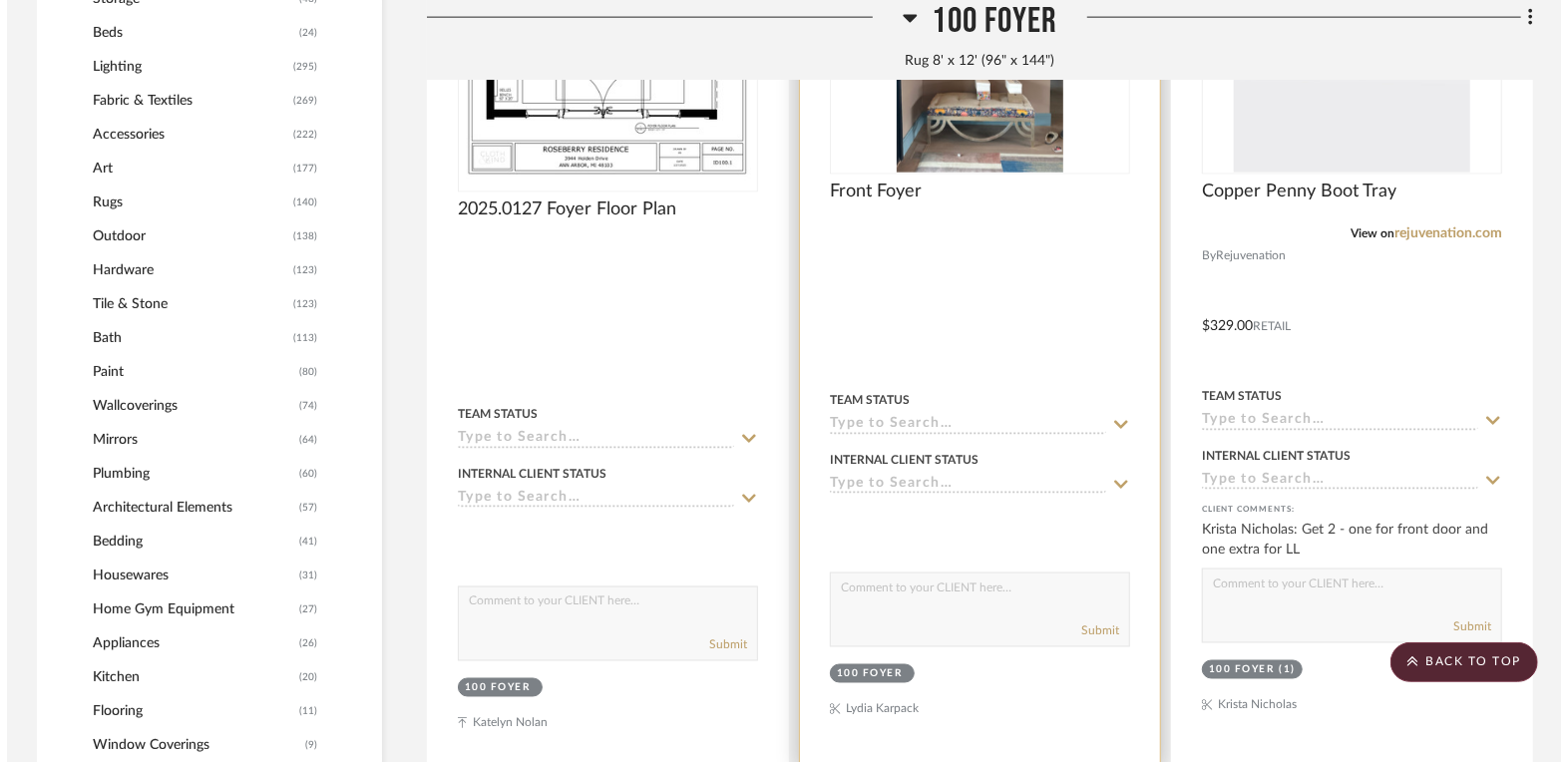scroll, scrollTop: 0, scrollLeft: 0, axis: both 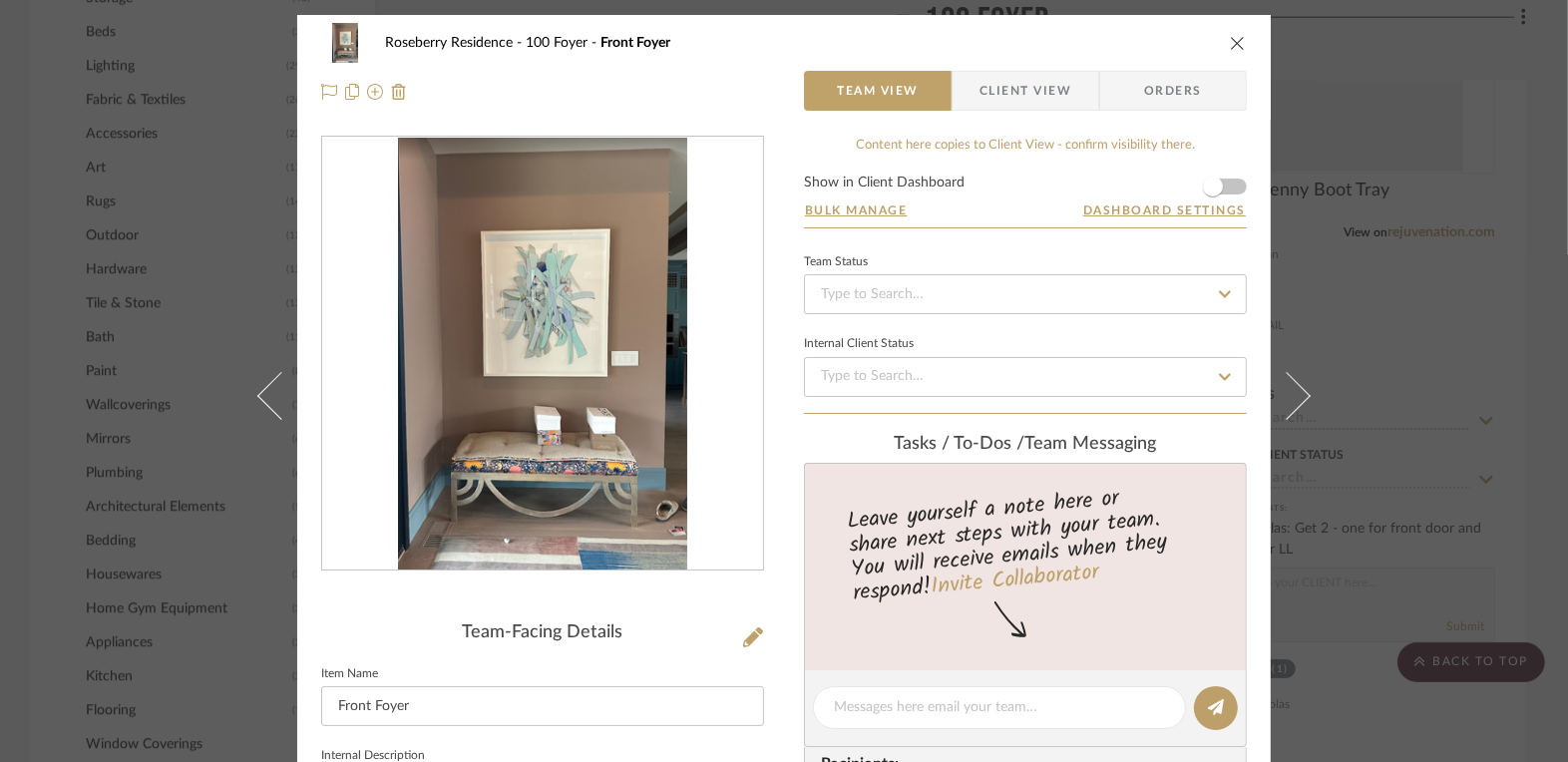 click at bounding box center (543, 354) 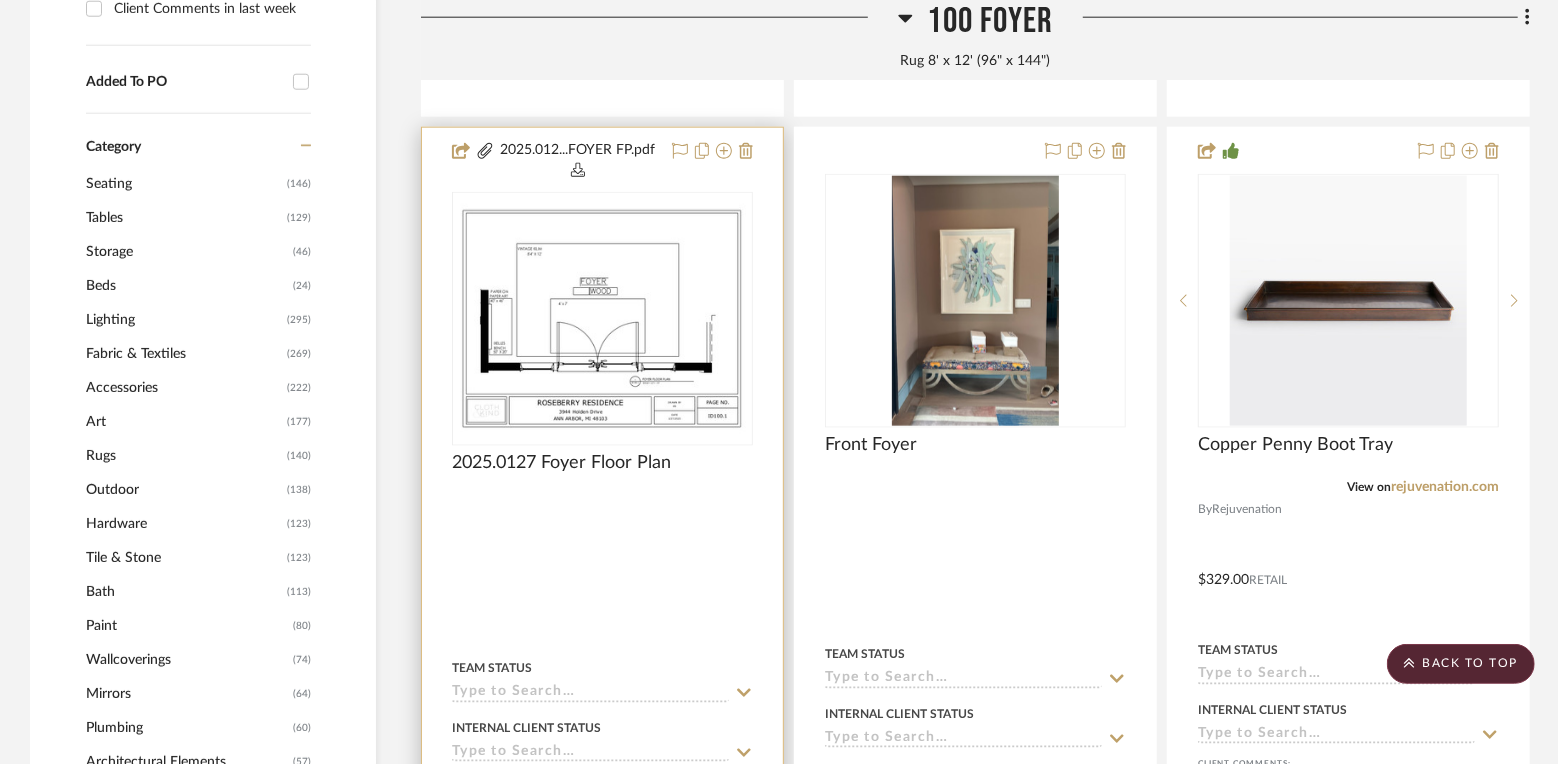 scroll, scrollTop: 1475, scrollLeft: 0, axis: vertical 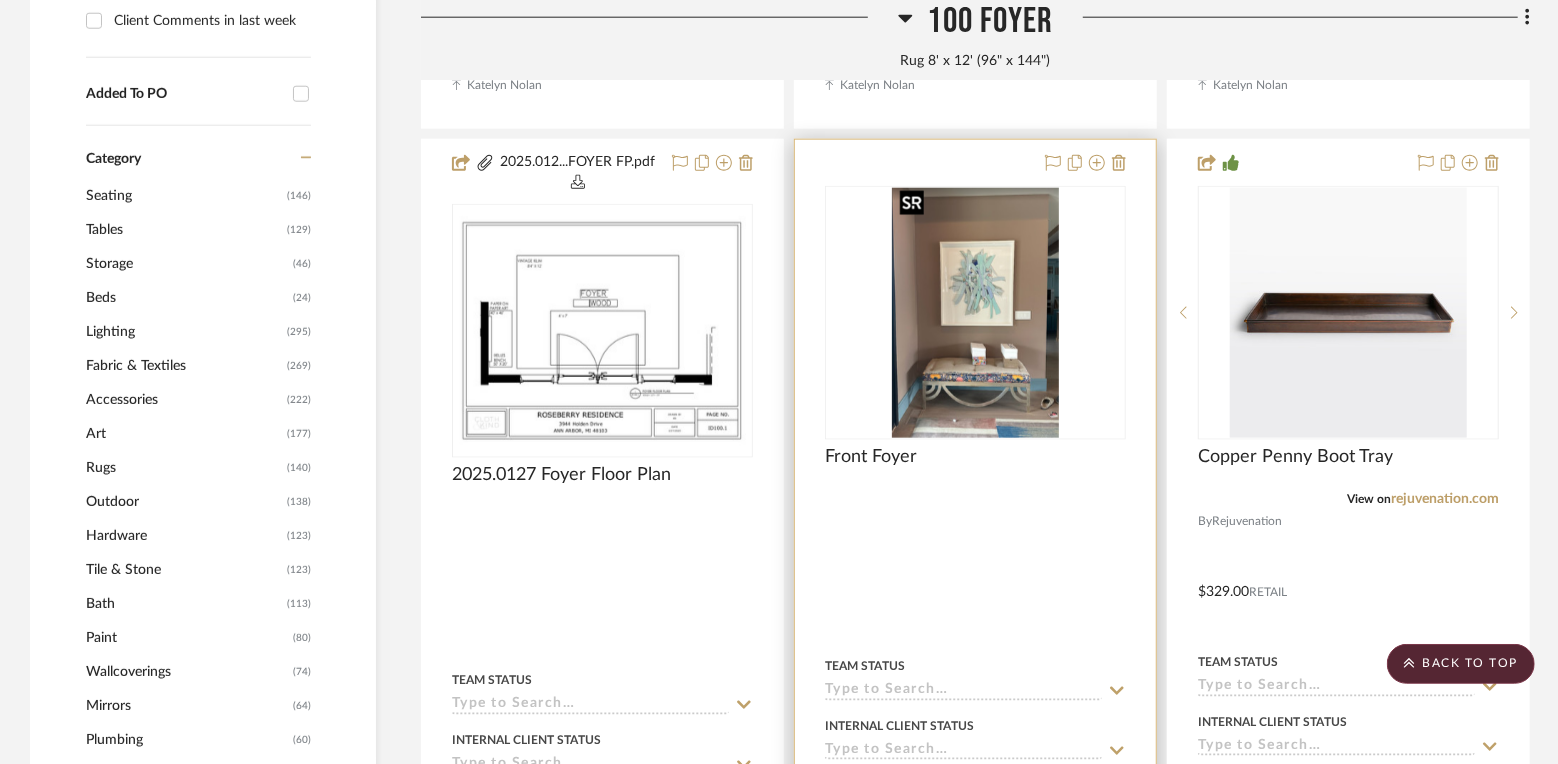 click at bounding box center [975, 313] 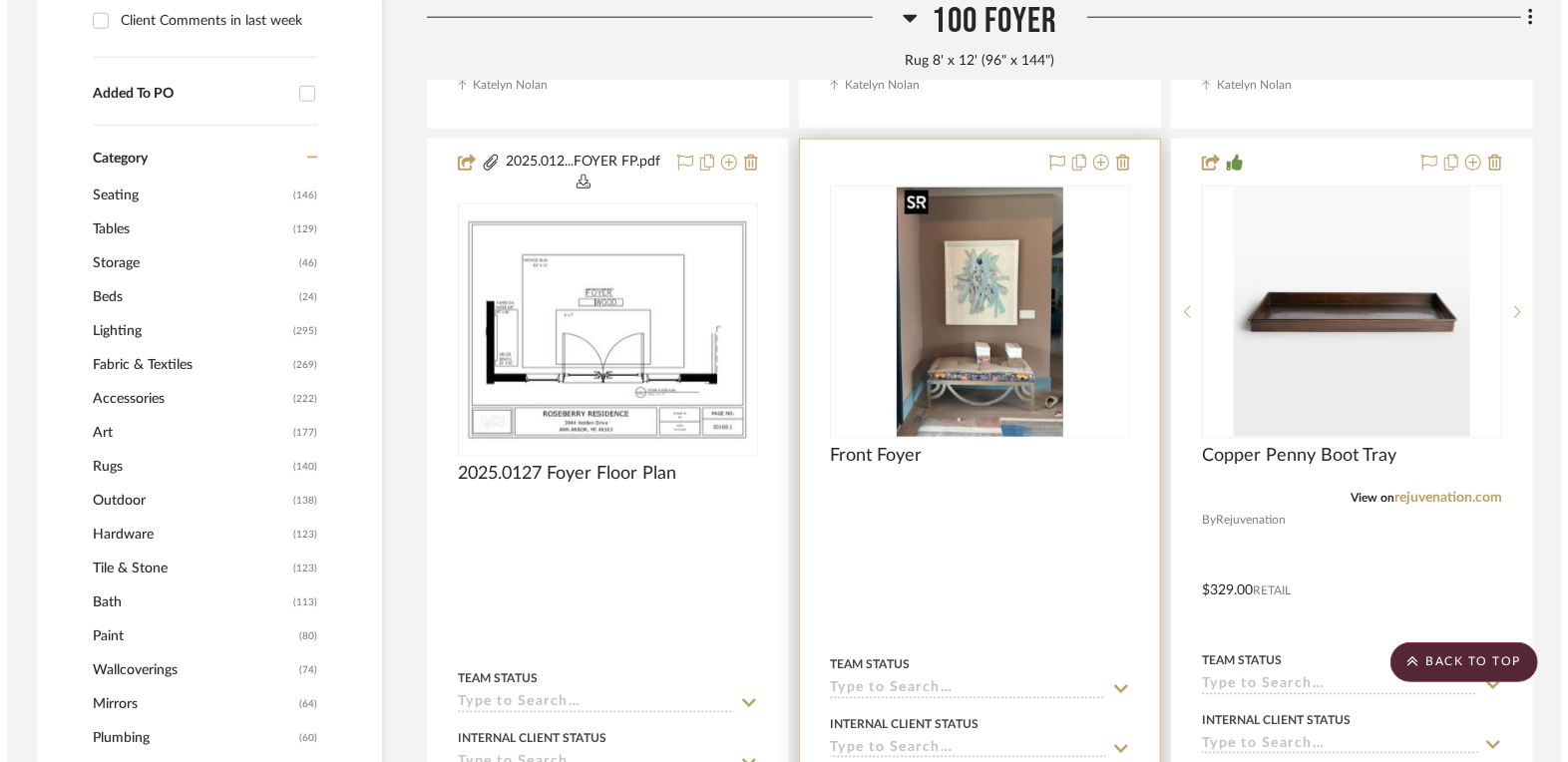 scroll, scrollTop: 0, scrollLeft: 0, axis: both 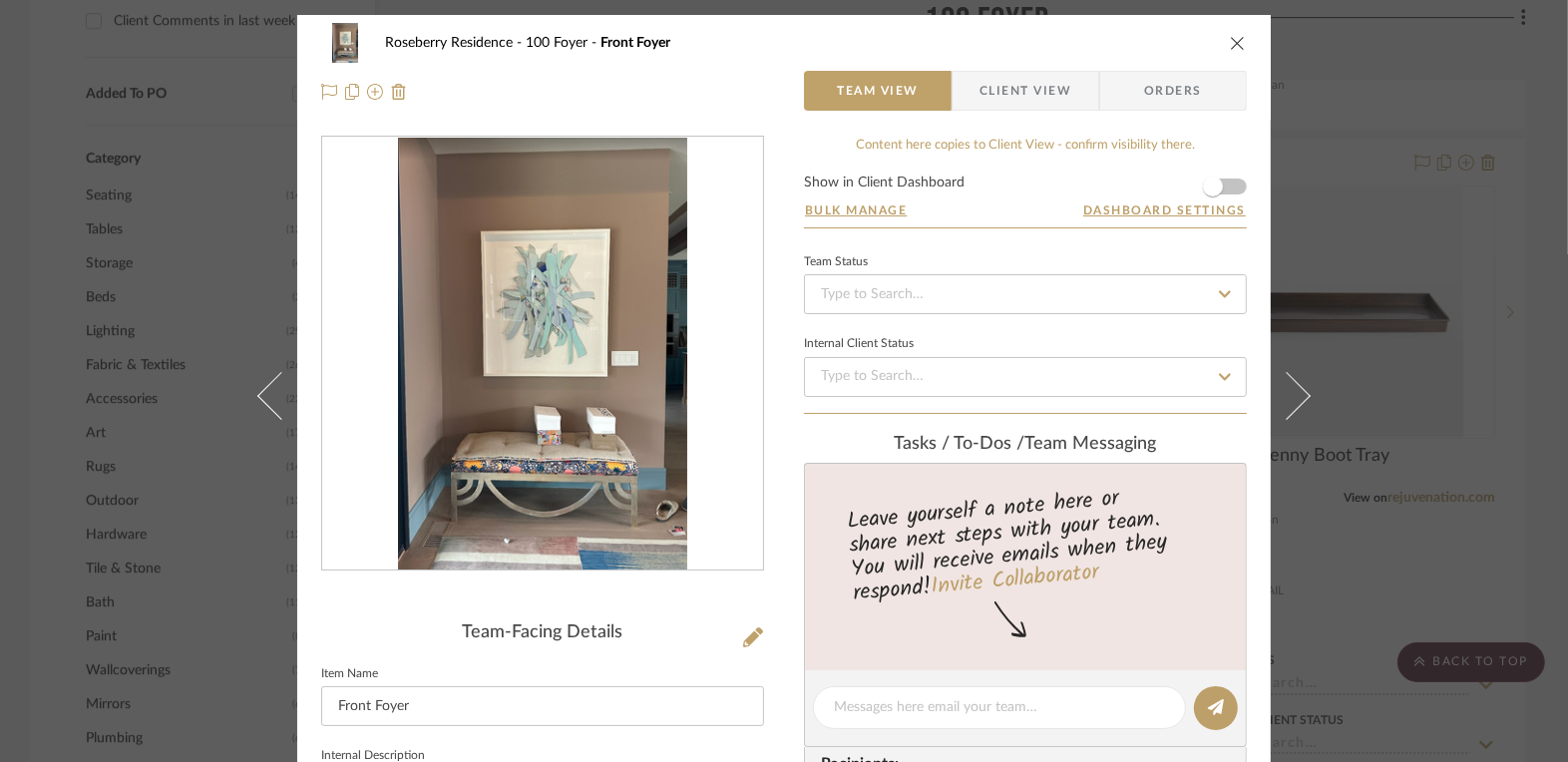 click at bounding box center (543, 354) 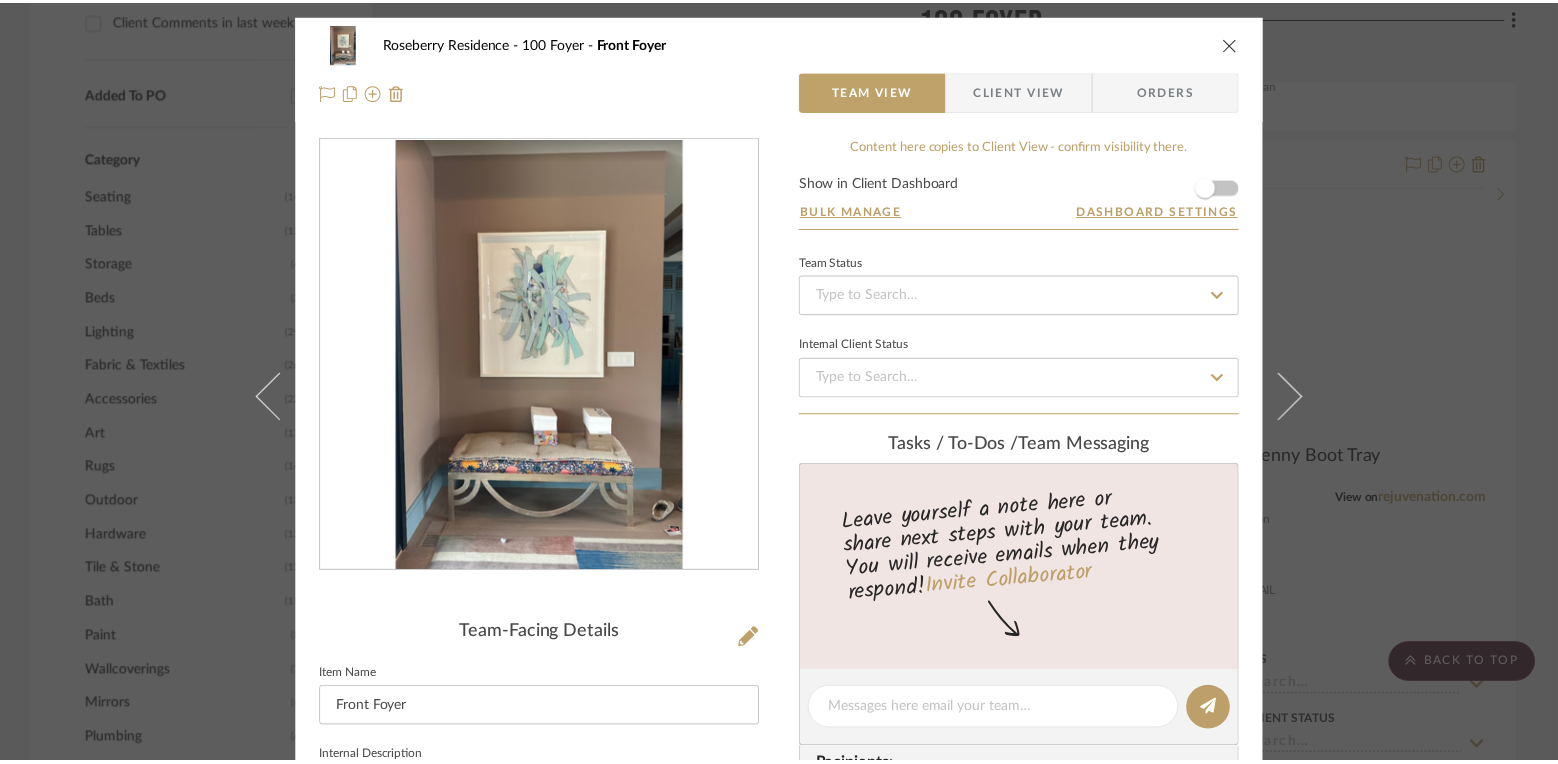 scroll, scrollTop: 1475, scrollLeft: 0, axis: vertical 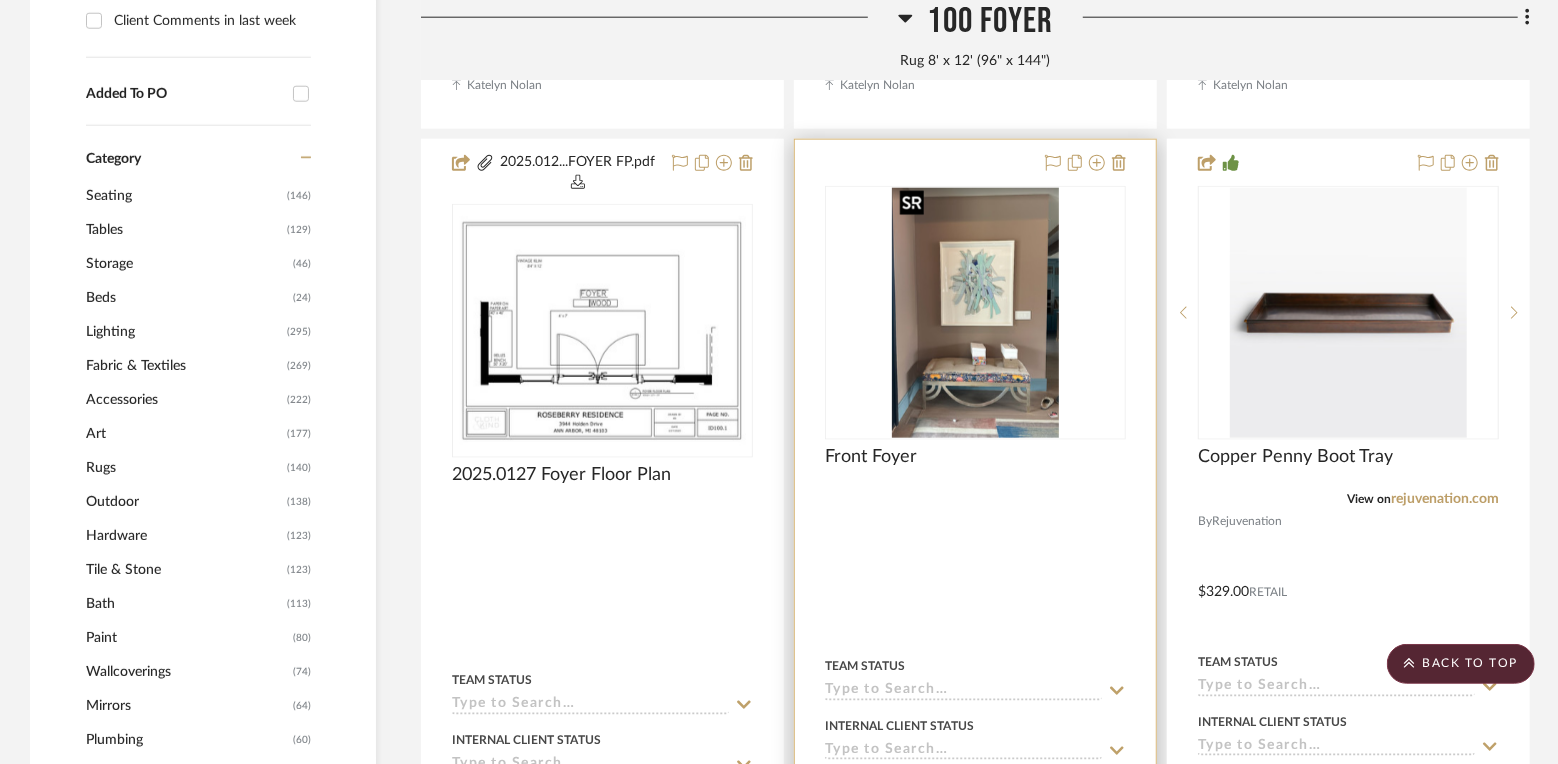 click at bounding box center (975, 313) 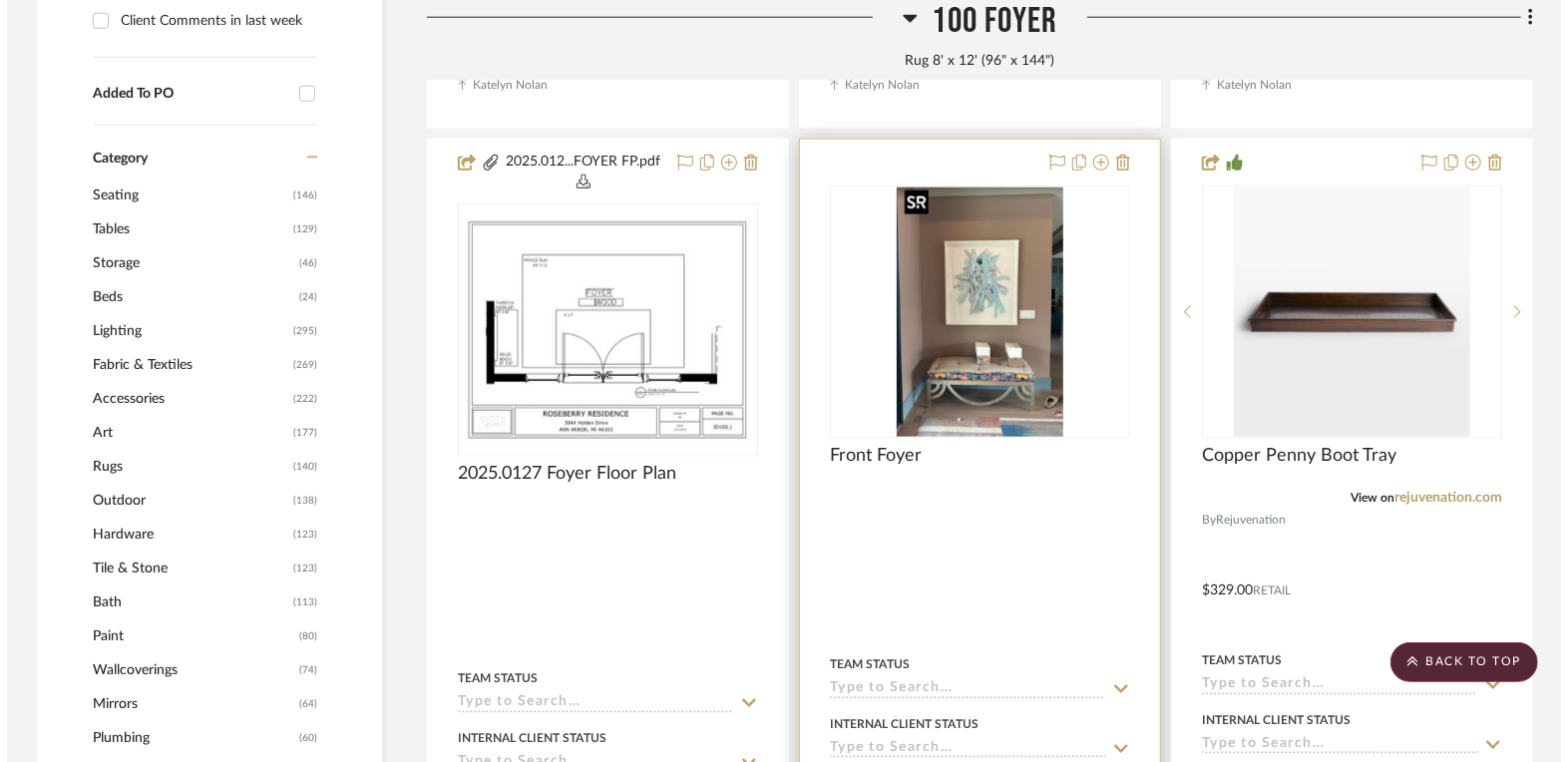scroll, scrollTop: 0, scrollLeft: 0, axis: both 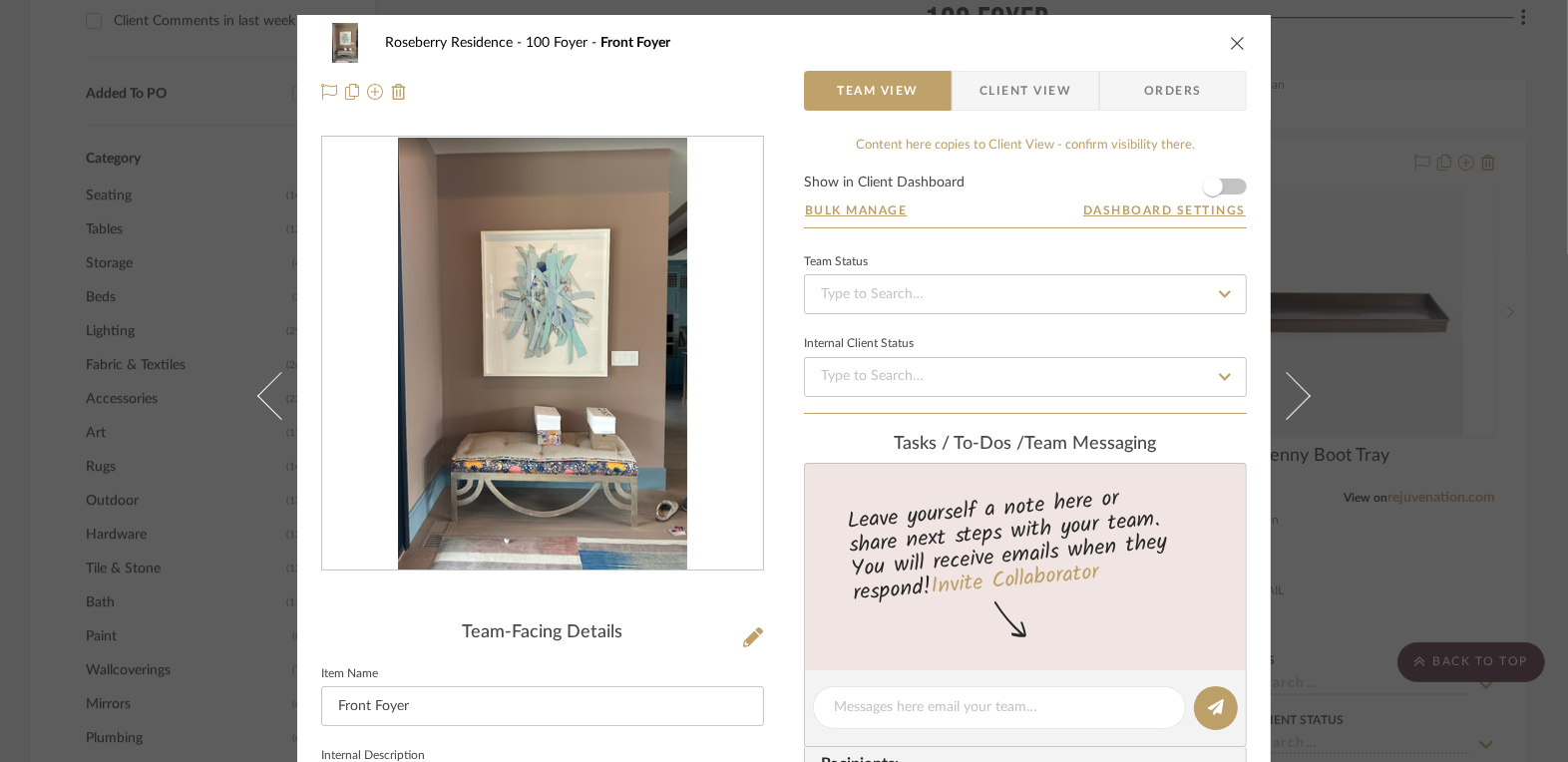 click at bounding box center [543, 354] 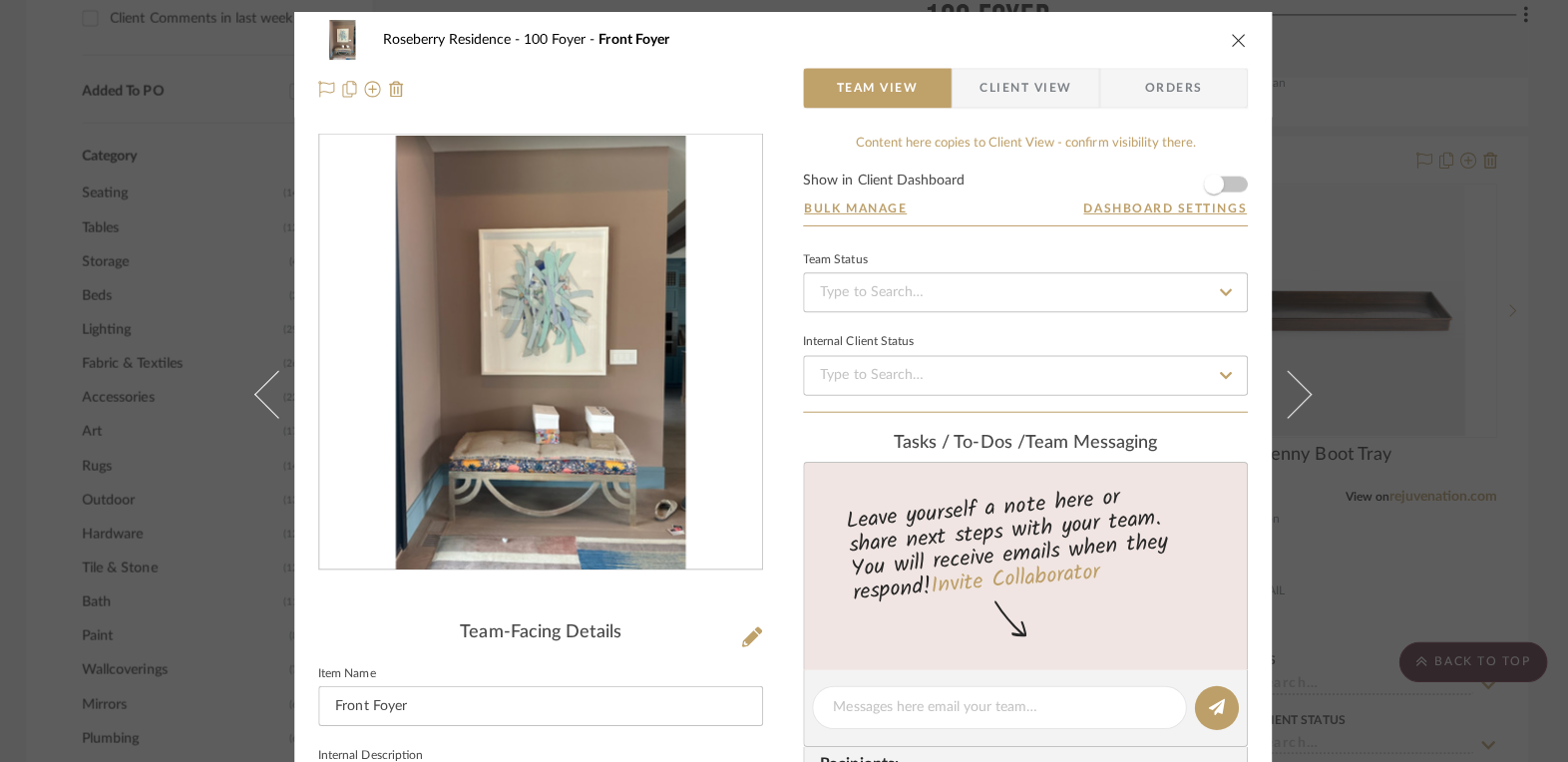 scroll, scrollTop: 0, scrollLeft: 0, axis: both 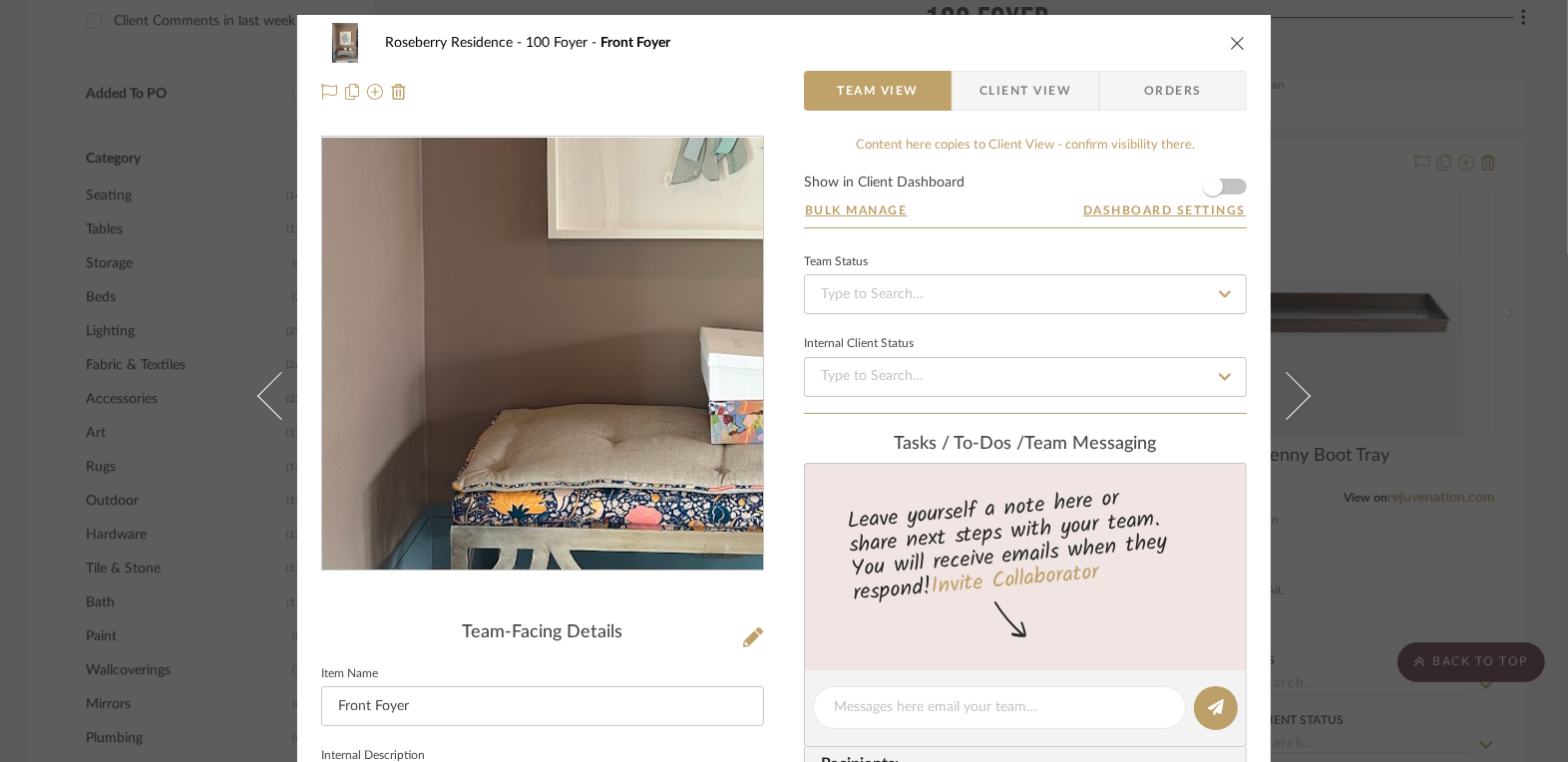 click at bounding box center [543, 354] 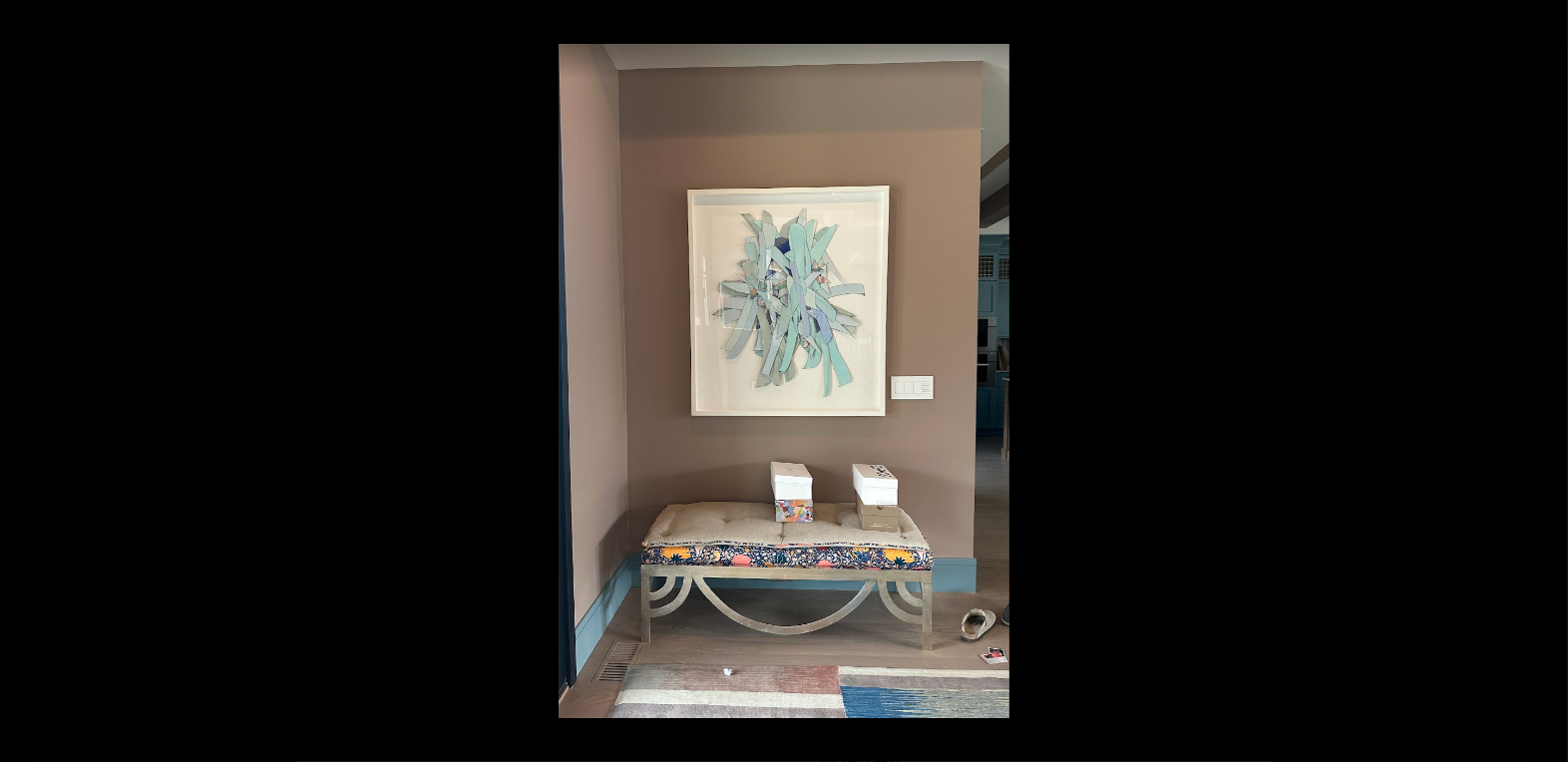 click at bounding box center [784, 381] 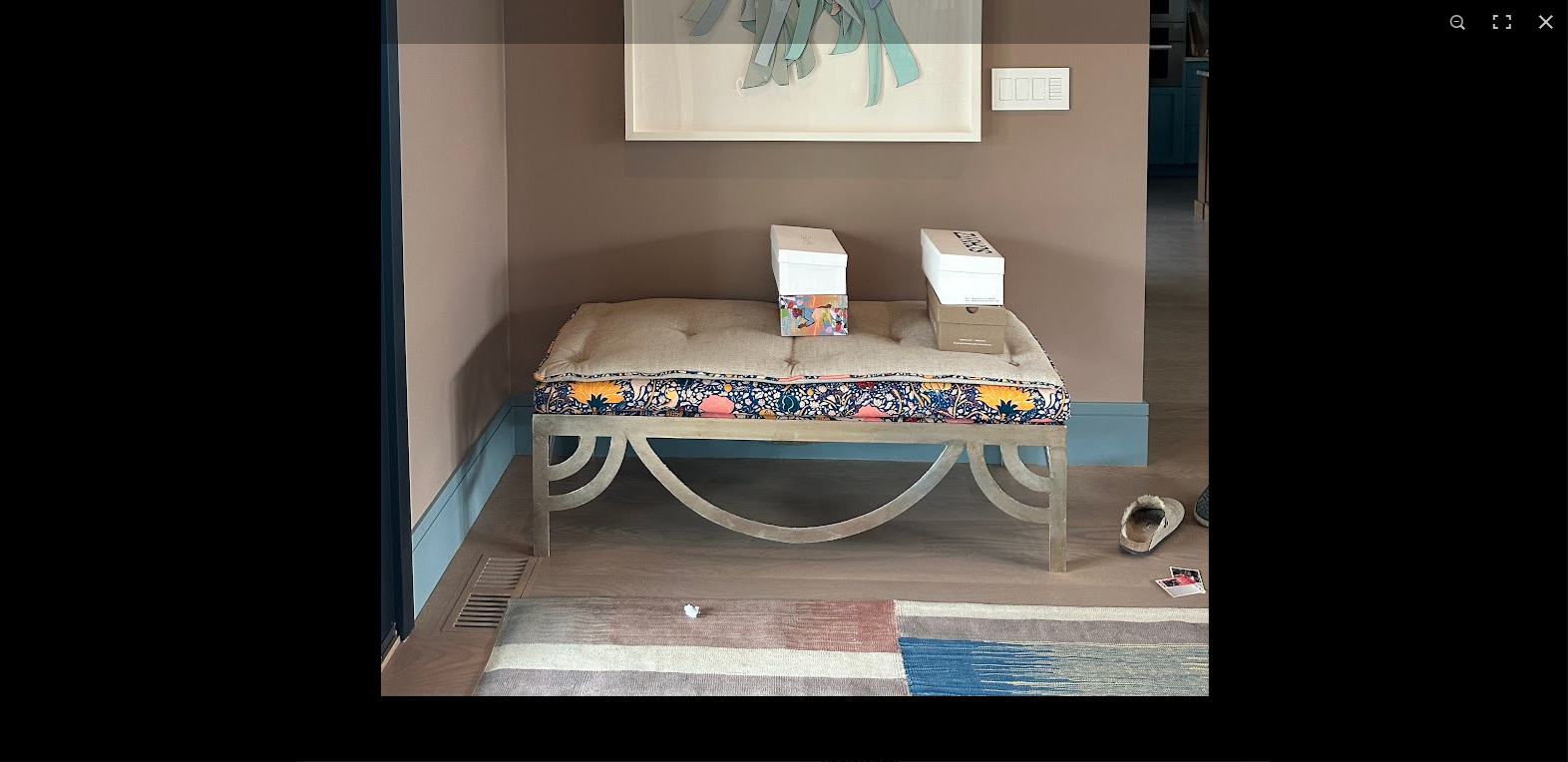 click at bounding box center (795, 77) 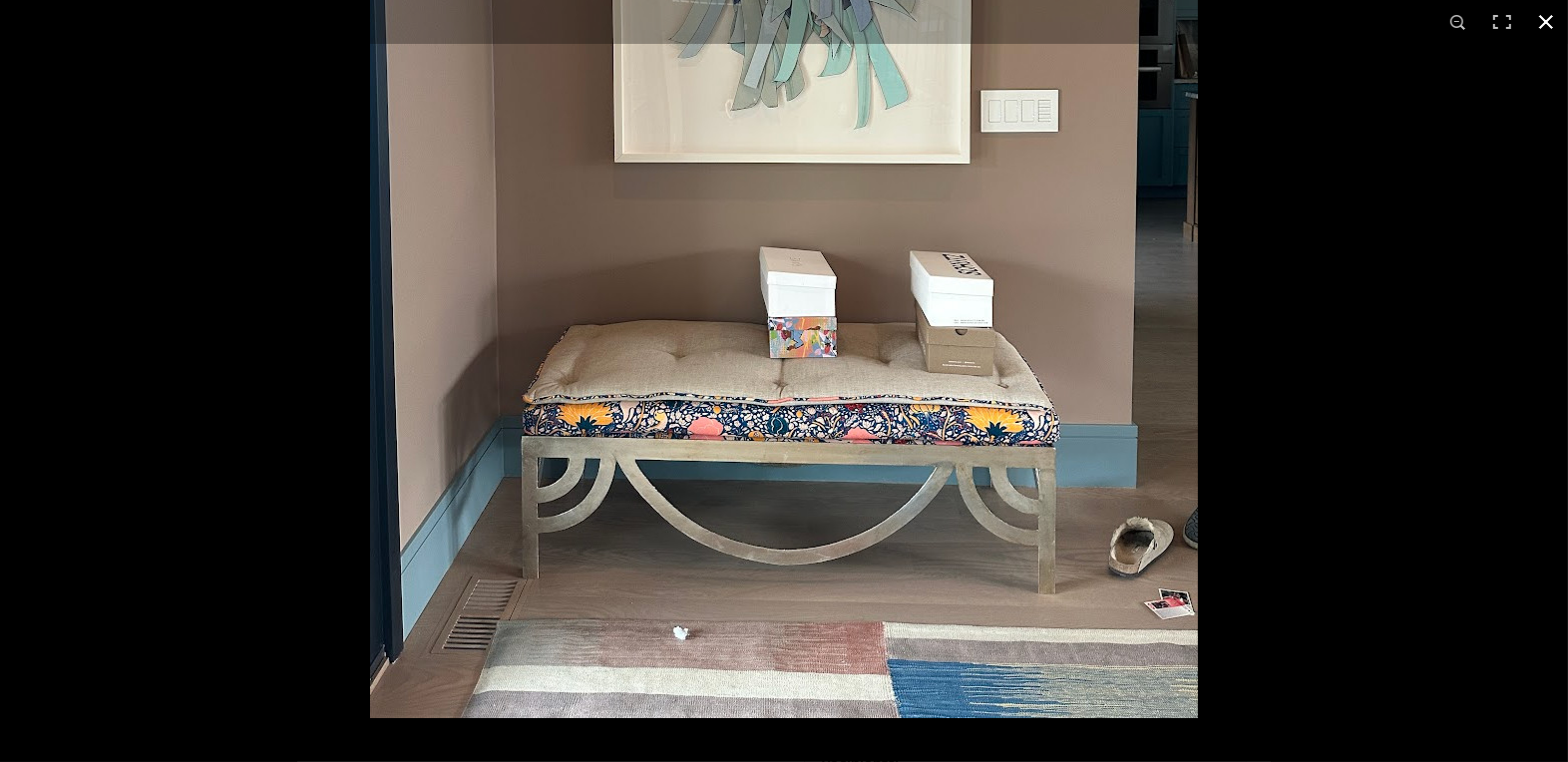 click at bounding box center [1154, -140] 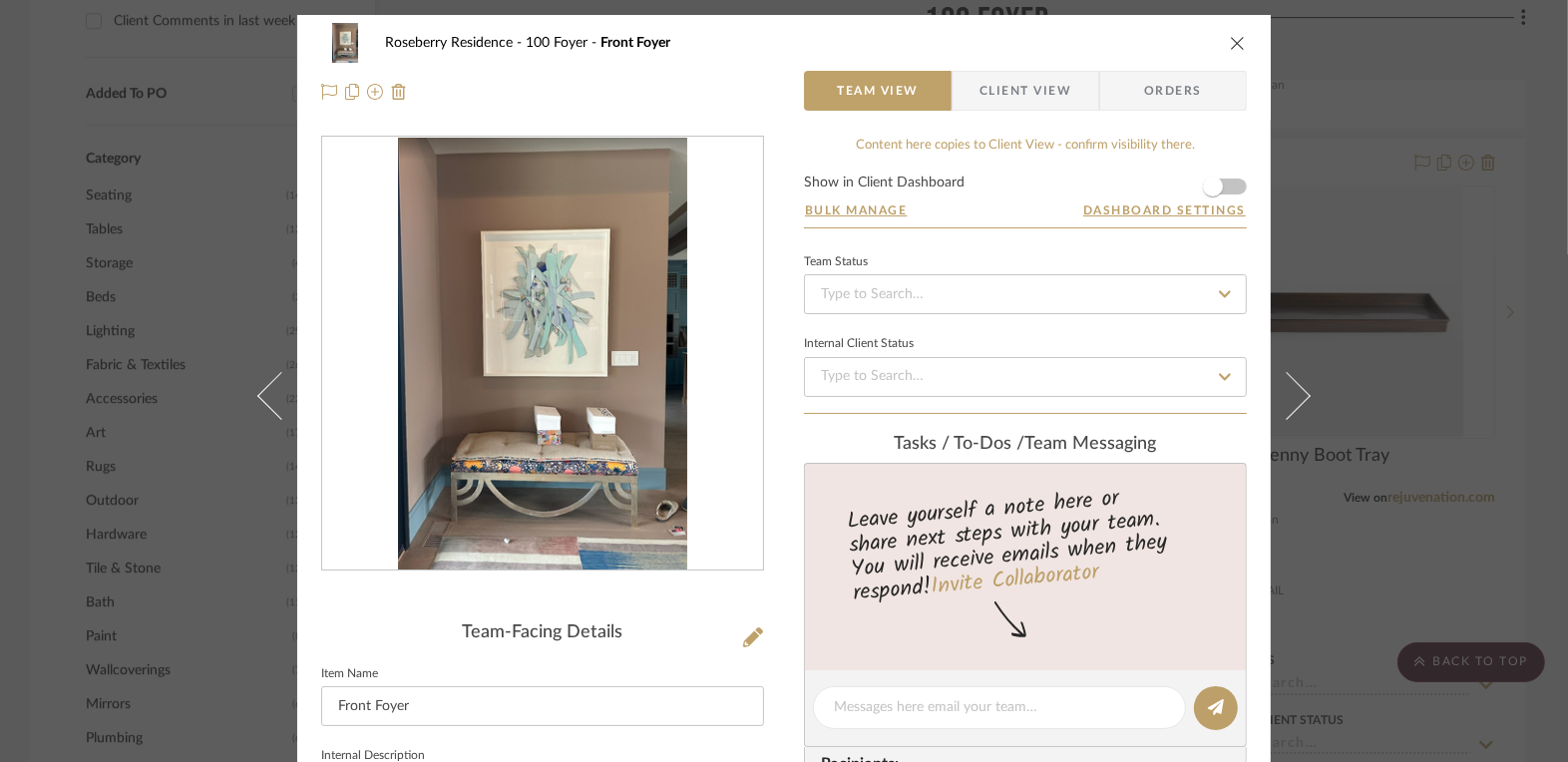 click on "Roseberry Residence [NUMBER] Foyer Front Foyer Team View Client View Orders Team-Facing Details Item Name Front Foyer Internal Description Content here copies to Client View - confirm visibility there. Show in Client Dashboard Bulk Manage Dashboard Settings Team Status Internal Client Status Tasks / To-Dos / team Messaging Leave yourself a note here or share next steps with your team. You will receive emails when they
respond! Invite Collaborator Recipients: [EMAIL] , [EMAIL] , [EMAIL] , [EMAIL] Internal Notes Documents Choose a file  or drag it here. Change Room/Update Quantity [NUMBER] Foyer *To create a new room/section do that from main project page [PERSON] [LAST]" at bounding box center [784, 381] 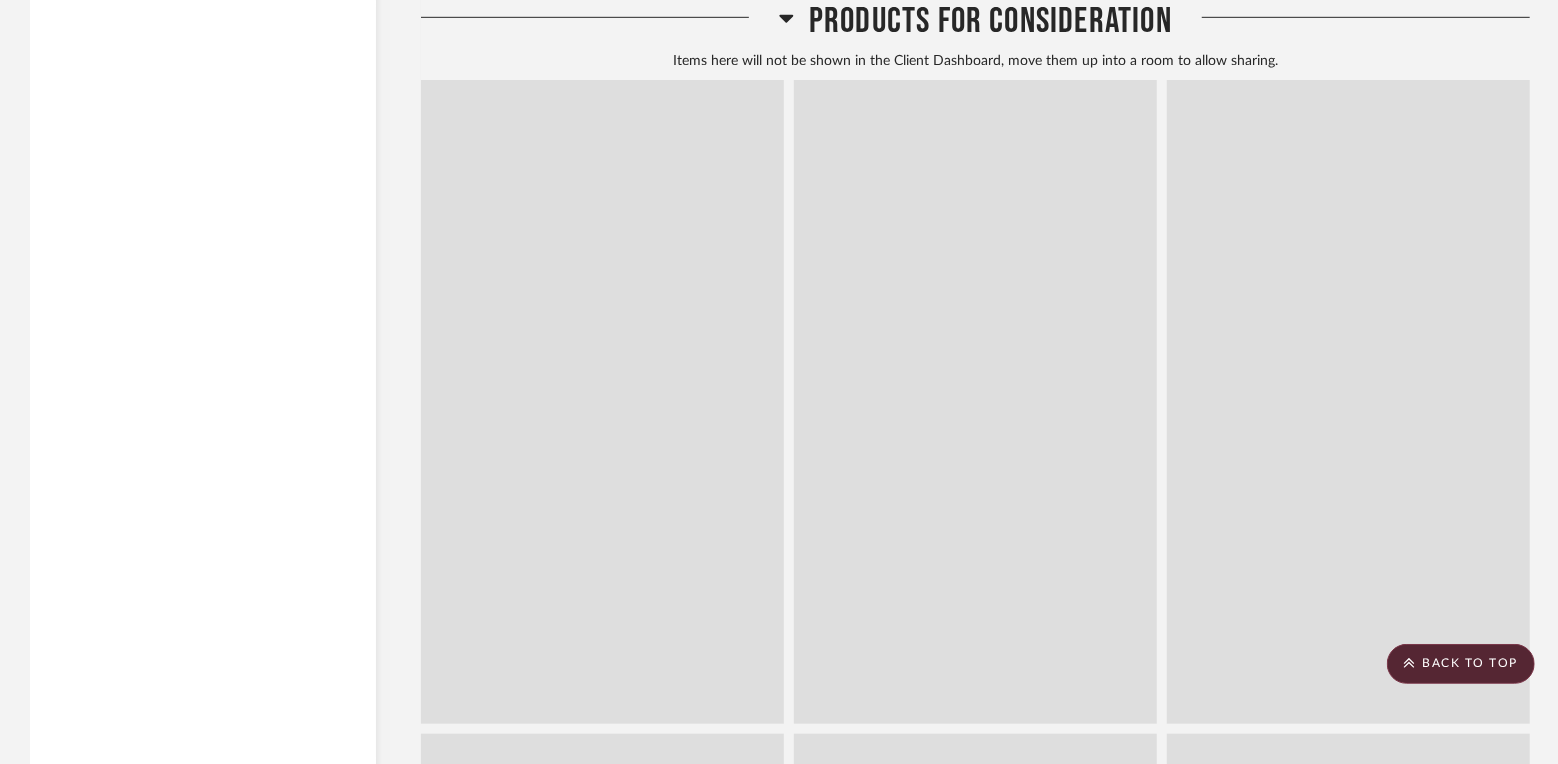 scroll, scrollTop: 30326, scrollLeft: 0, axis: vertical 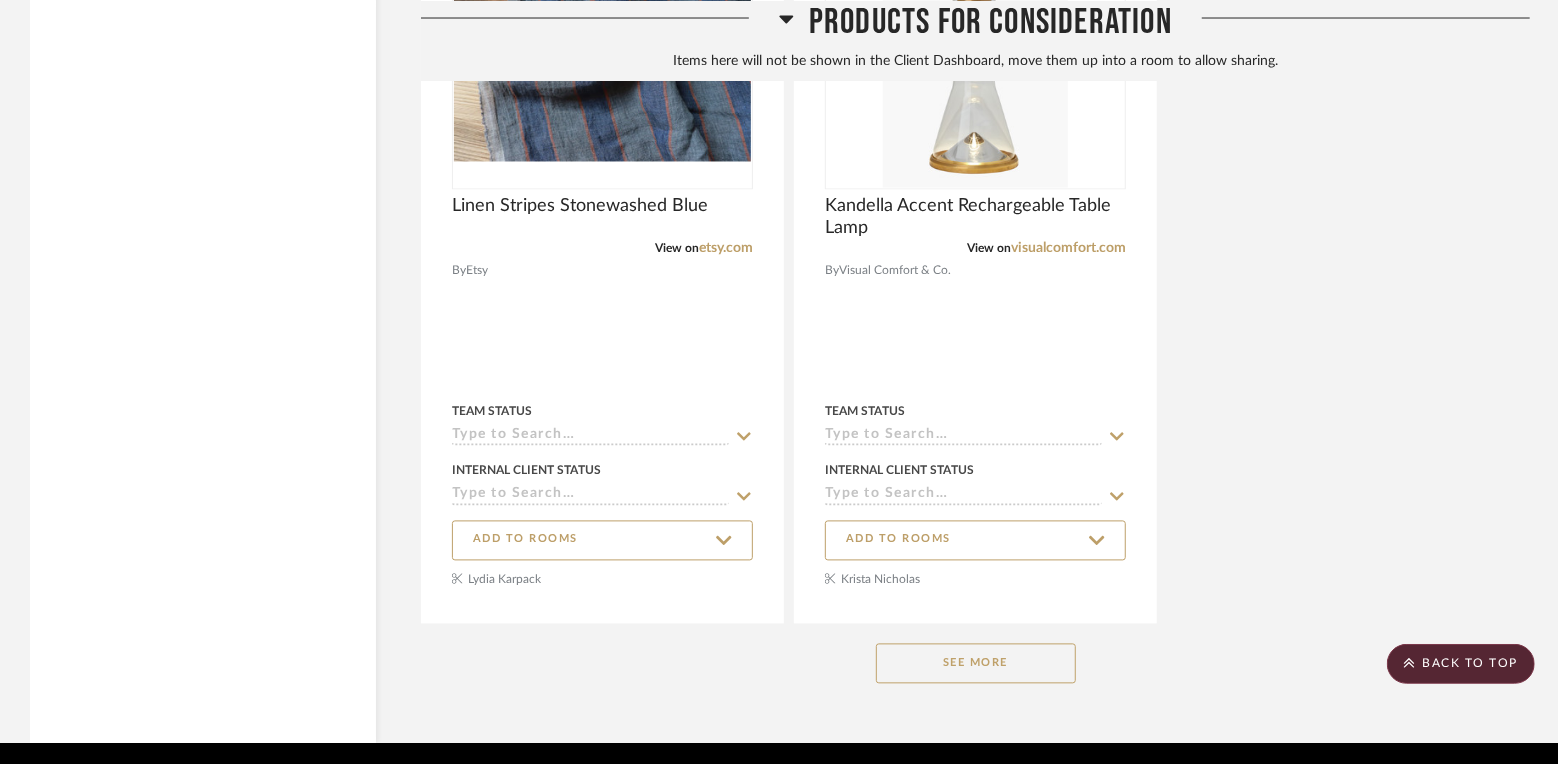 click on "See More" 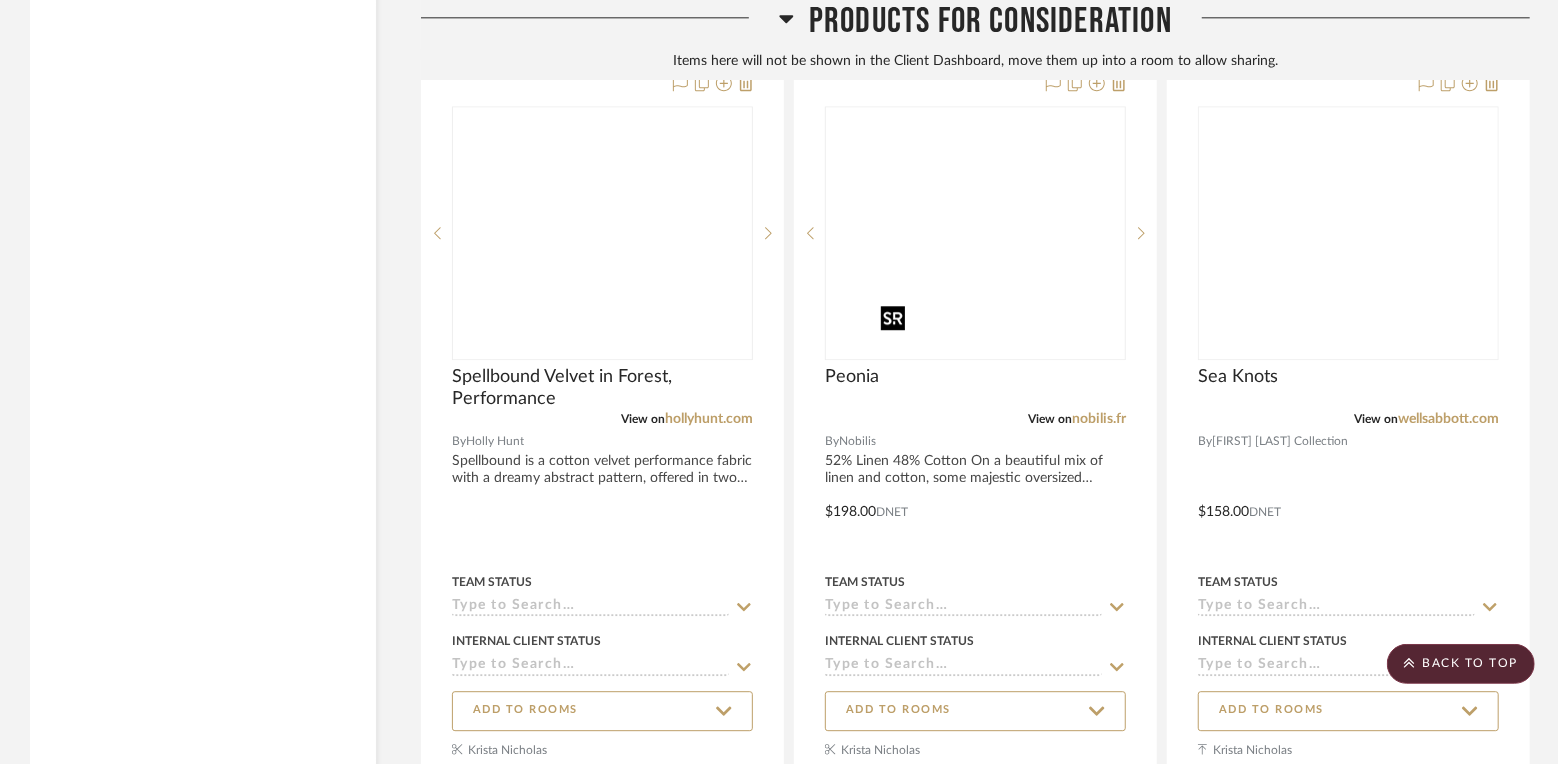 scroll, scrollTop: 199457, scrollLeft: 0, axis: vertical 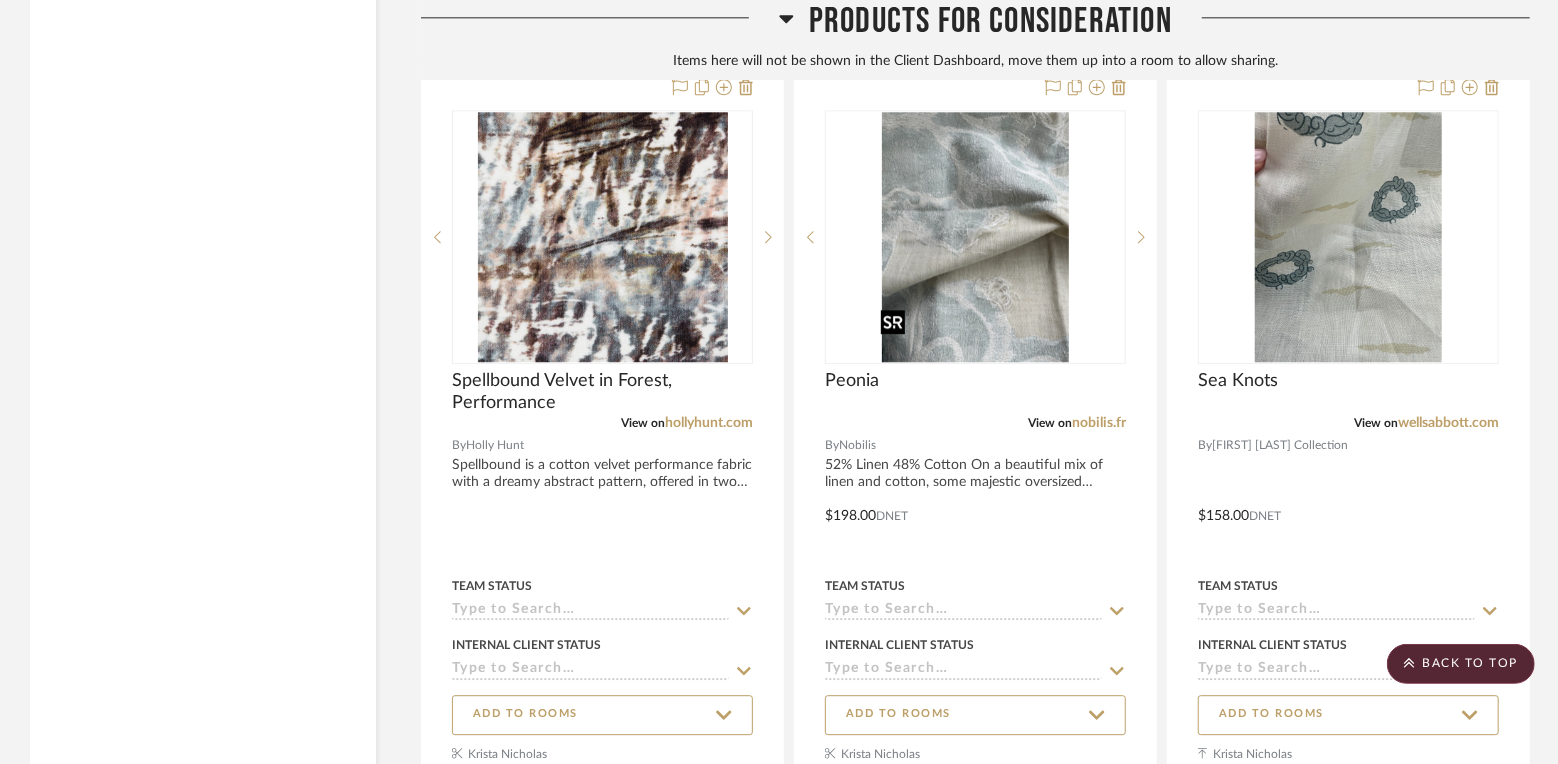click at bounding box center [975, 982] 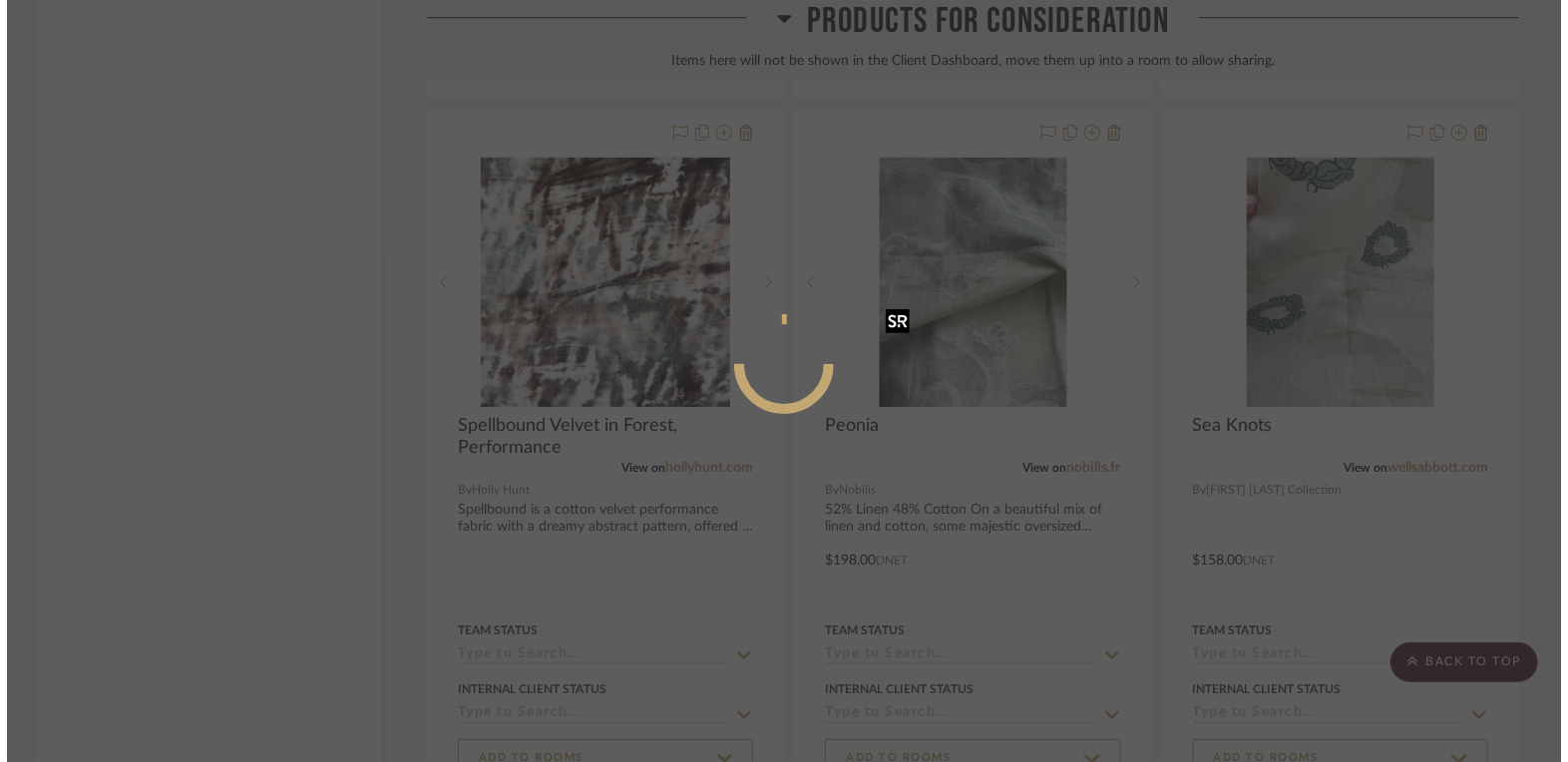 scroll, scrollTop: 0, scrollLeft: 0, axis: both 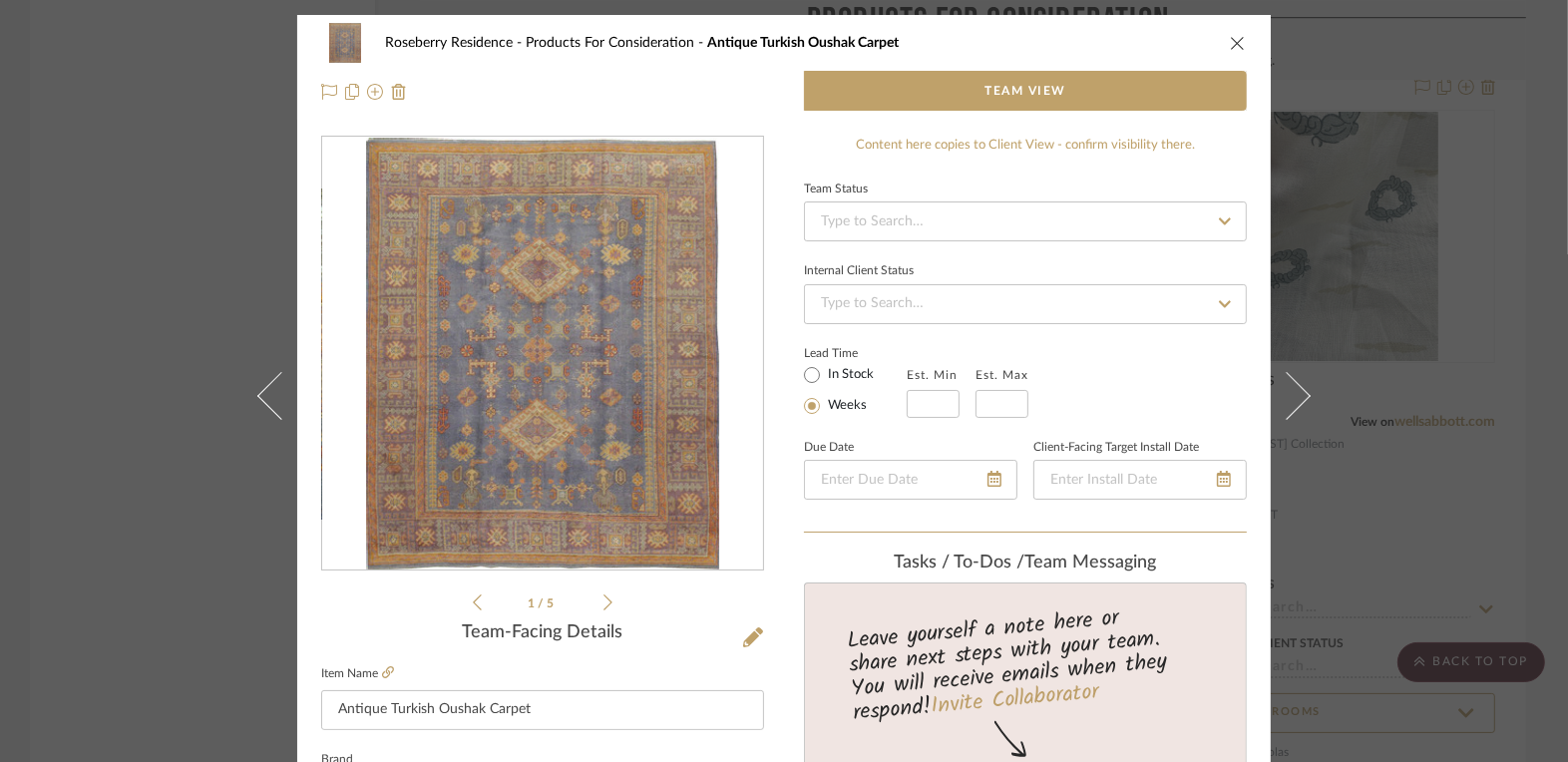 click on "Roseberry Residence Products For Consideration Antique Turkish Oushak Carpet Team View 1 / 5  Team-Facing Details   Item Name  Antique Turkish Oushak Carpet  Brand  Galerie Shabab  Internal Description   Dimensions  7 ft. 4 in. x 8 ft. 8 in.  Product Specifications  No. 8527
Turkey, Circa 1920  Reference Price   Reference Price Type  DNET Content here copies to Client View - confirm visibility there. Team Status Internal Client Status  Lead Time  In Stock Weeks  Est. Min   Est. Max   Due Date   Client-Facing Target Install Date  Tasks / To-Dos /  team Messaging  Leave yourself a note here or share next steps with your team. You will receive emails when they
respond!  Invite Collaborator Recipients:  bella@clothandkind.com ,   katelyn@clothandkind.com ,   krista@clothandkind.com ,   tami@clothandkind.com  Documents  Choose a file  or drag it here. Change Room/Update Quantity Add to rooms *To create a new room/section do that from main project page    Katelyn Nolan" at bounding box center (784, 381) 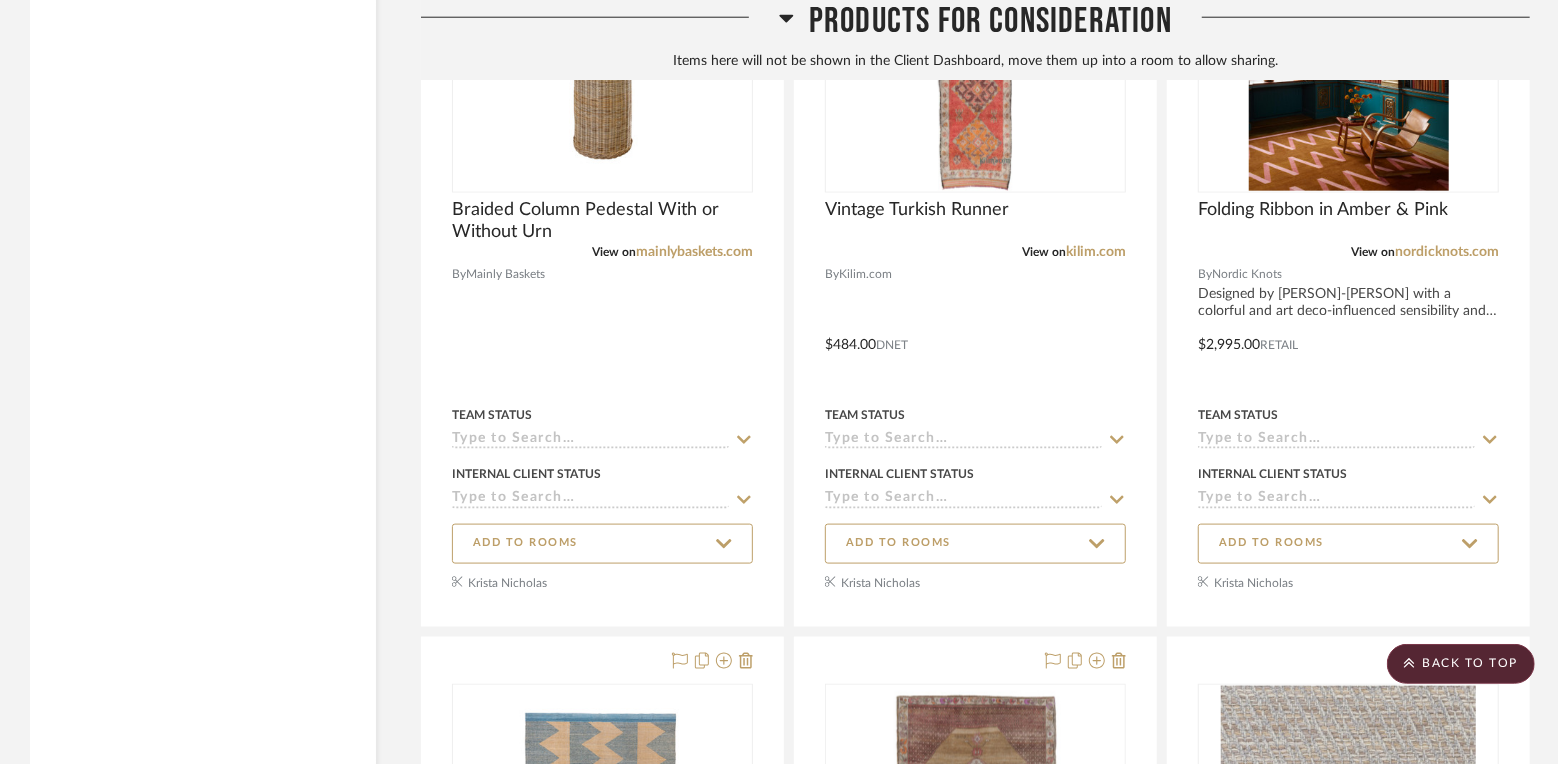 scroll, scrollTop: 67127, scrollLeft: 0, axis: vertical 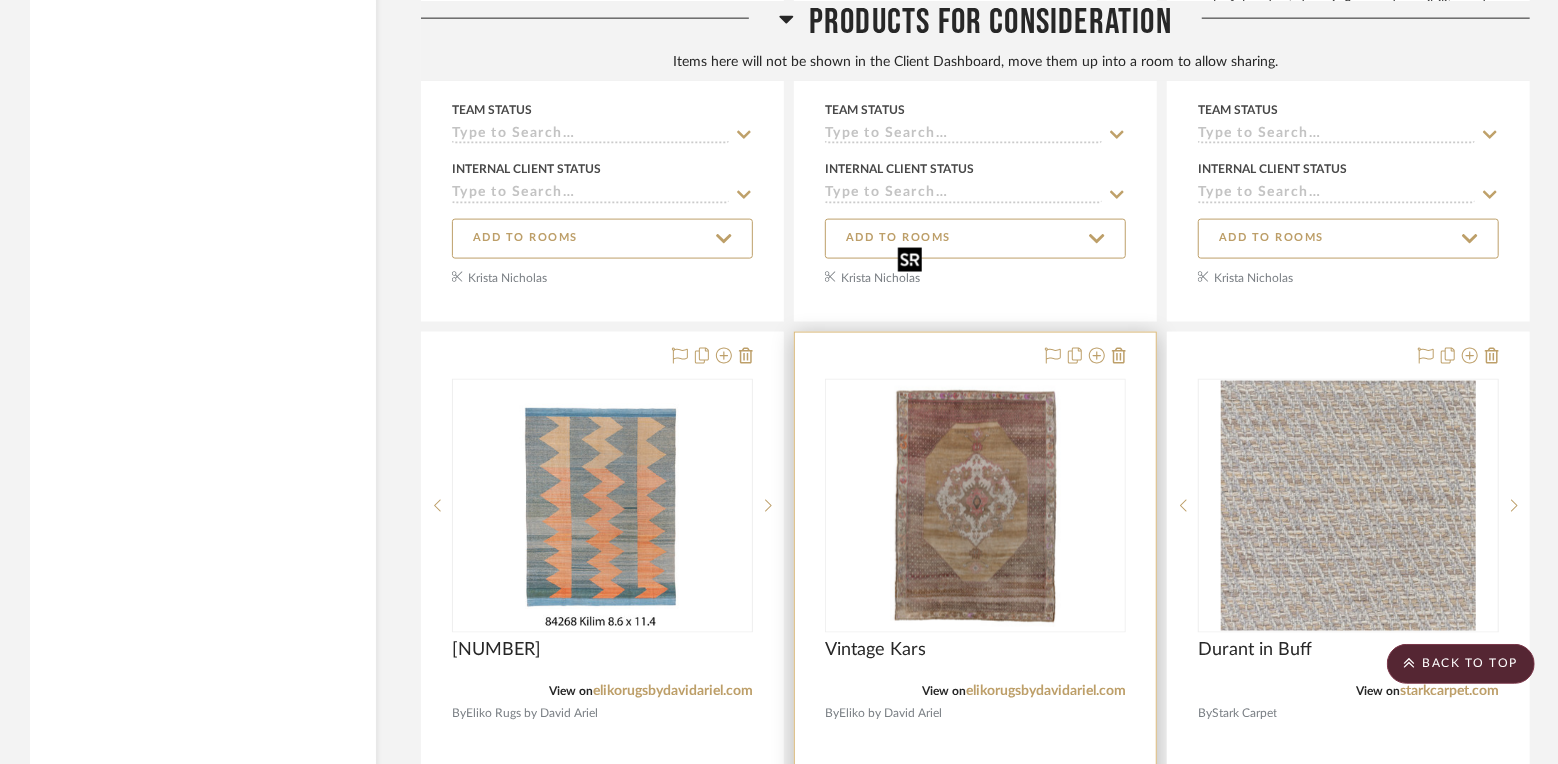 click at bounding box center (975, 506) 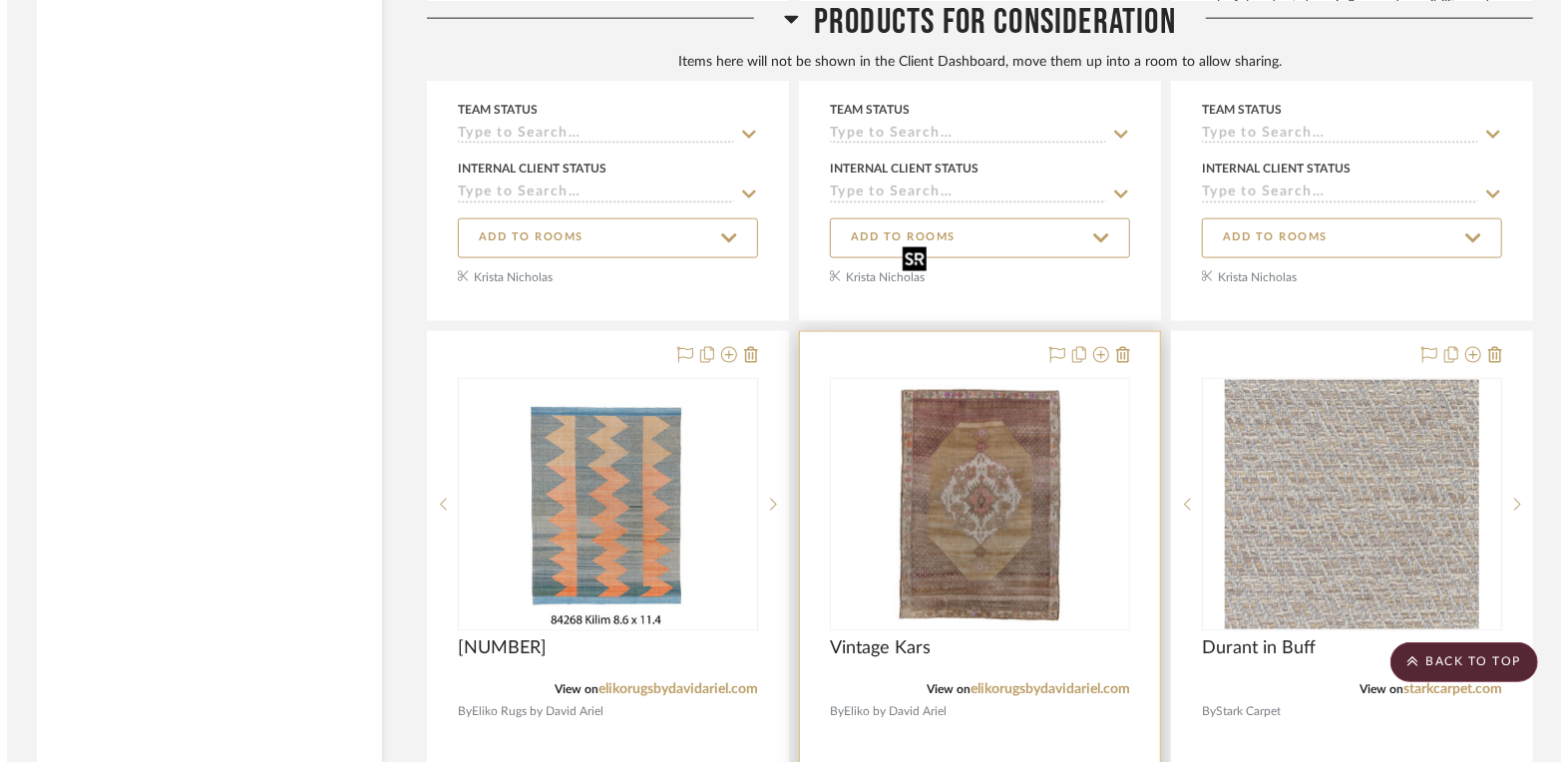 scroll, scrollTop: 0, scrollLeft: 0, axis: both 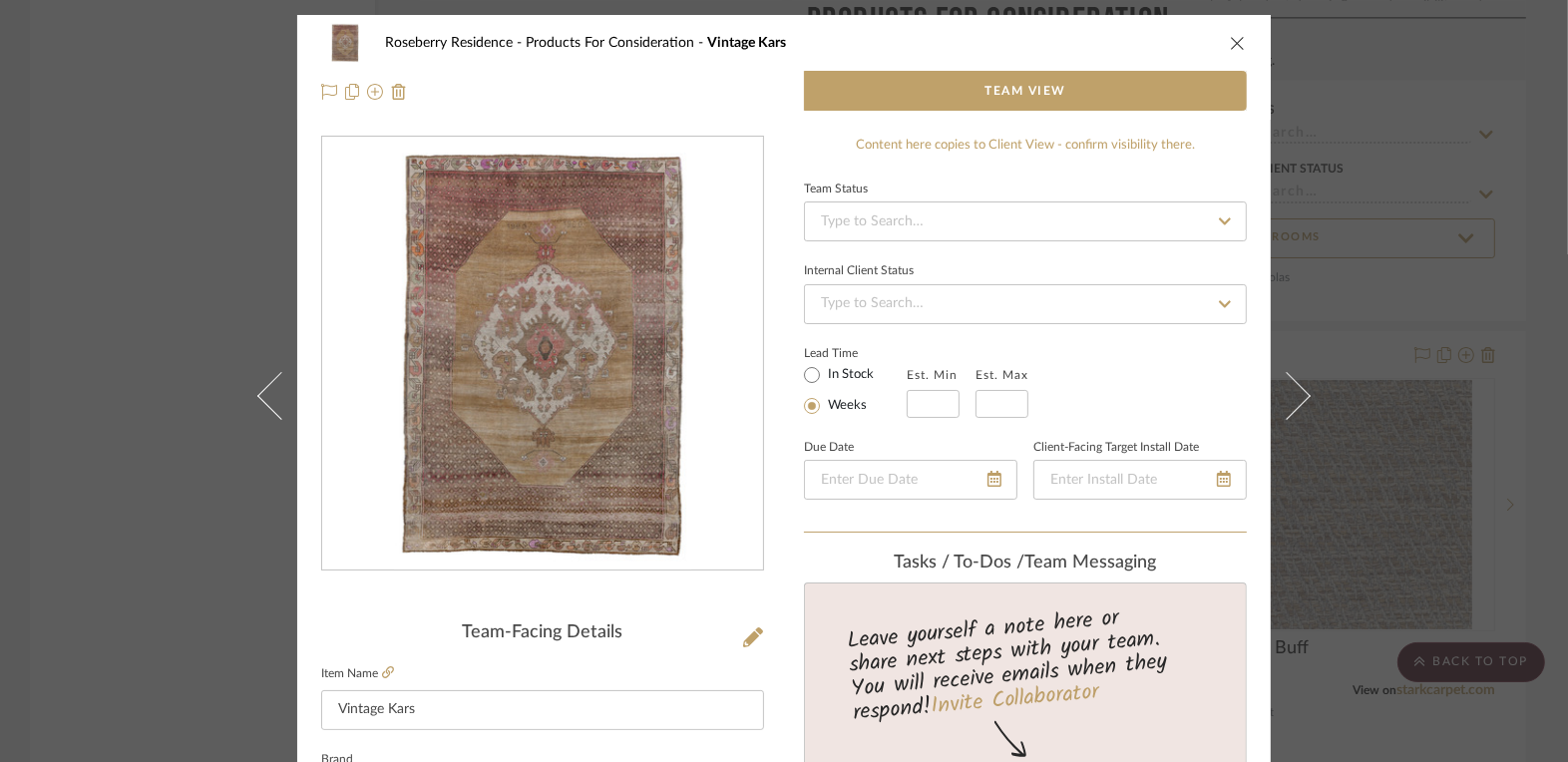 click at bounding box center (543, 354) 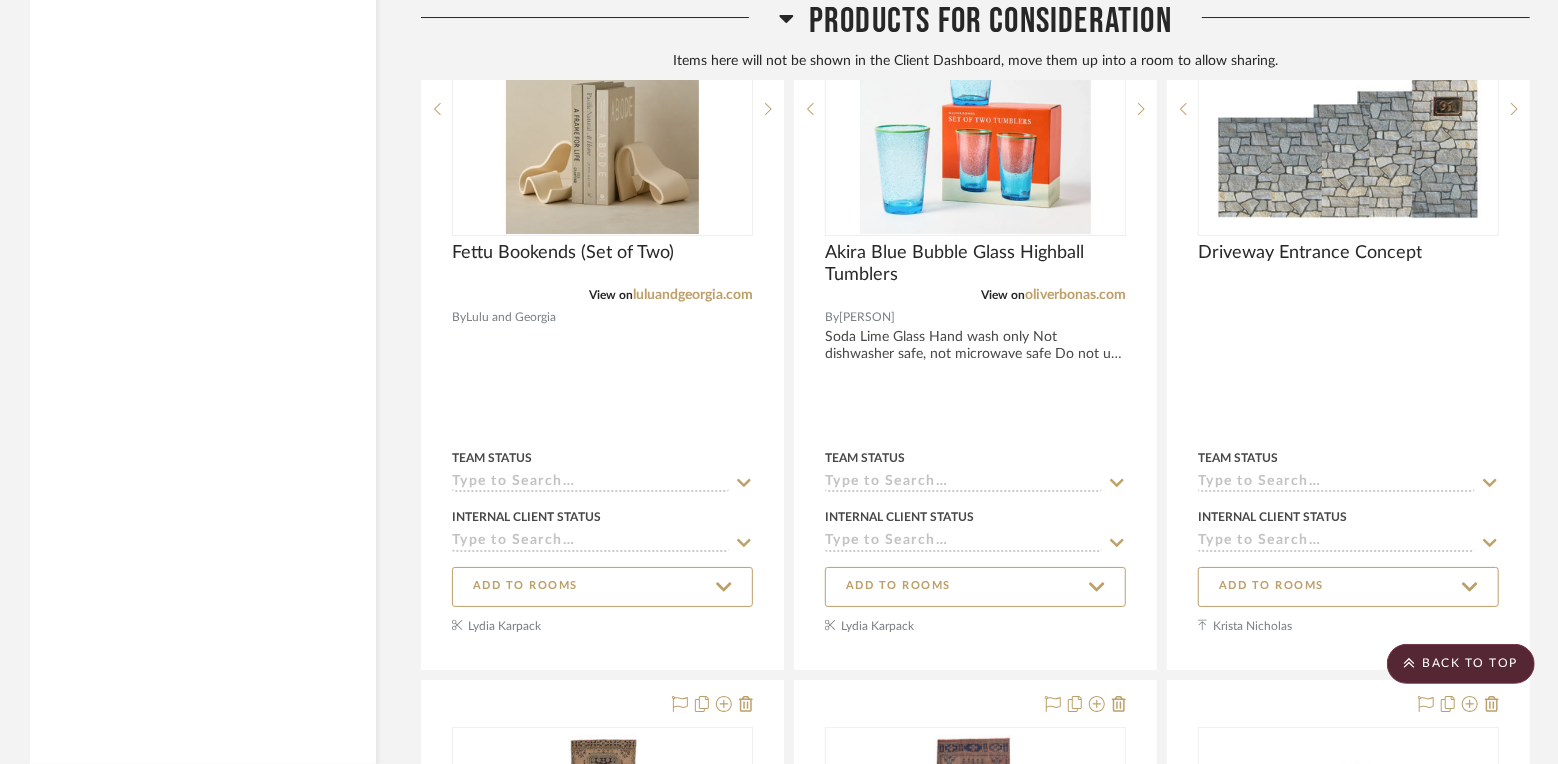 scroll, scrollTop: 65236, scrollLeft: 0, axis: vertical 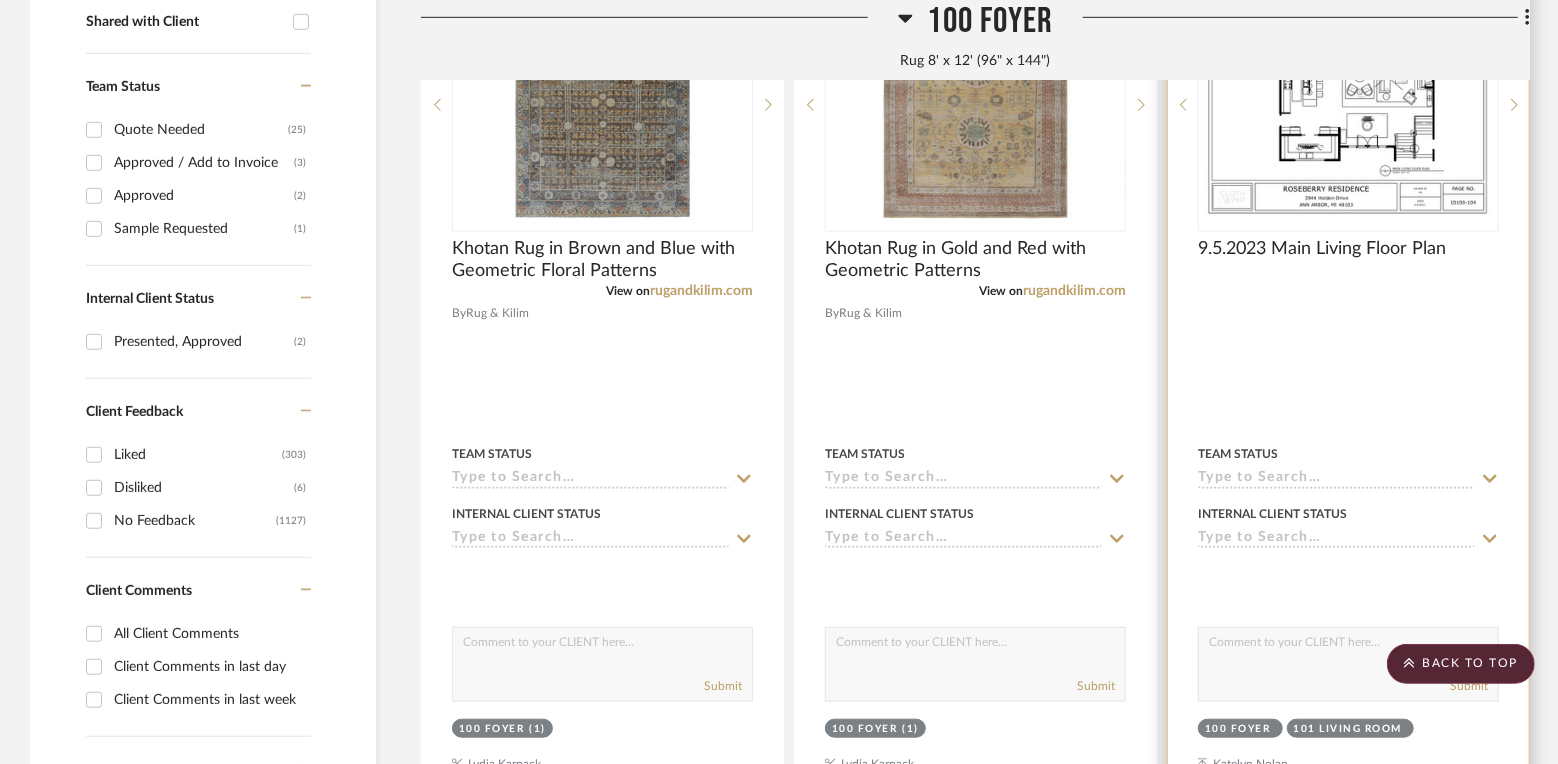 type 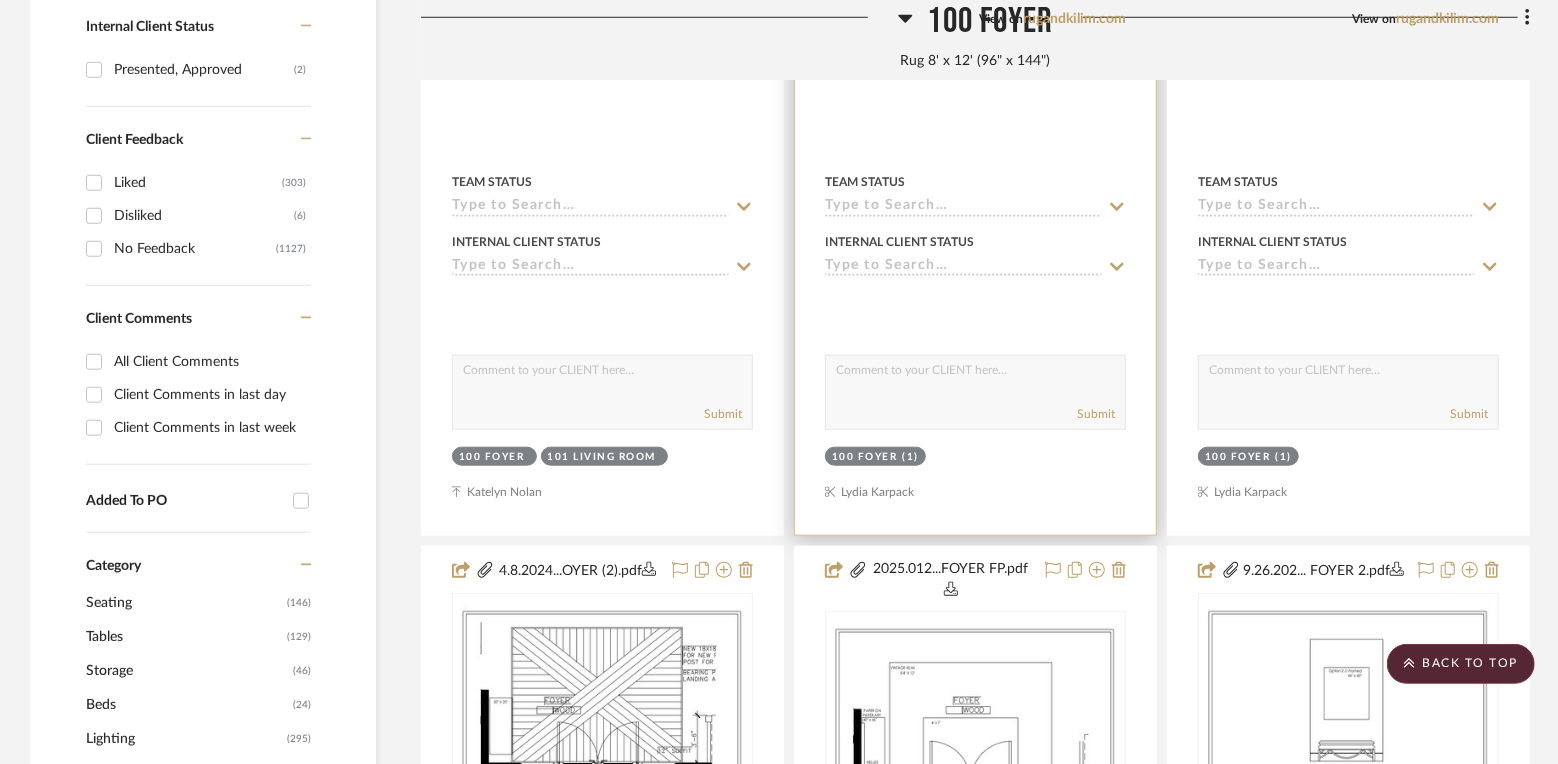 scroll, scrollTop: 1096, scrollLeft: 0, axis: vertical 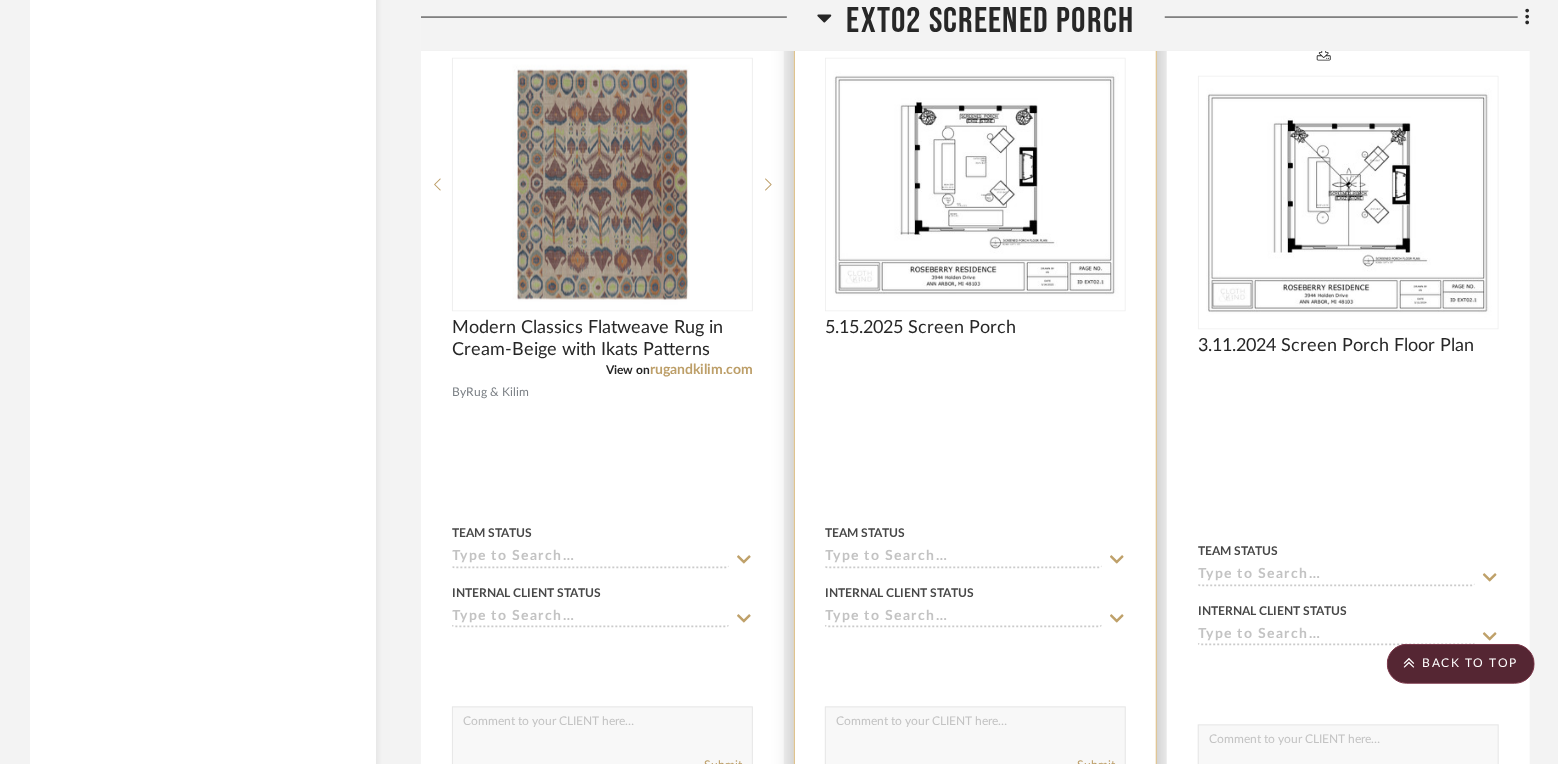type 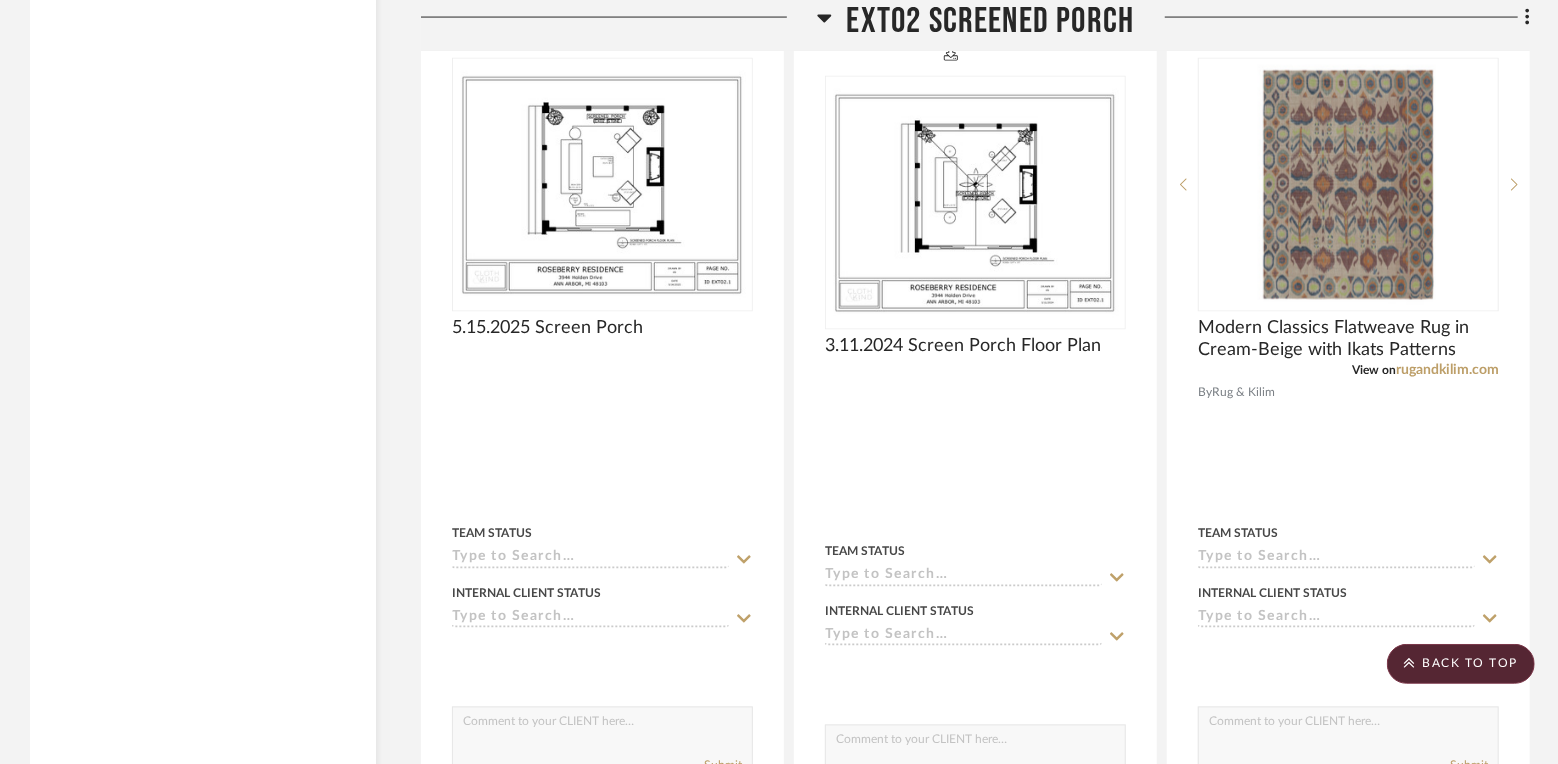 scroll, scrollTop: 7127, scrollLeft: 0, axis: vertical 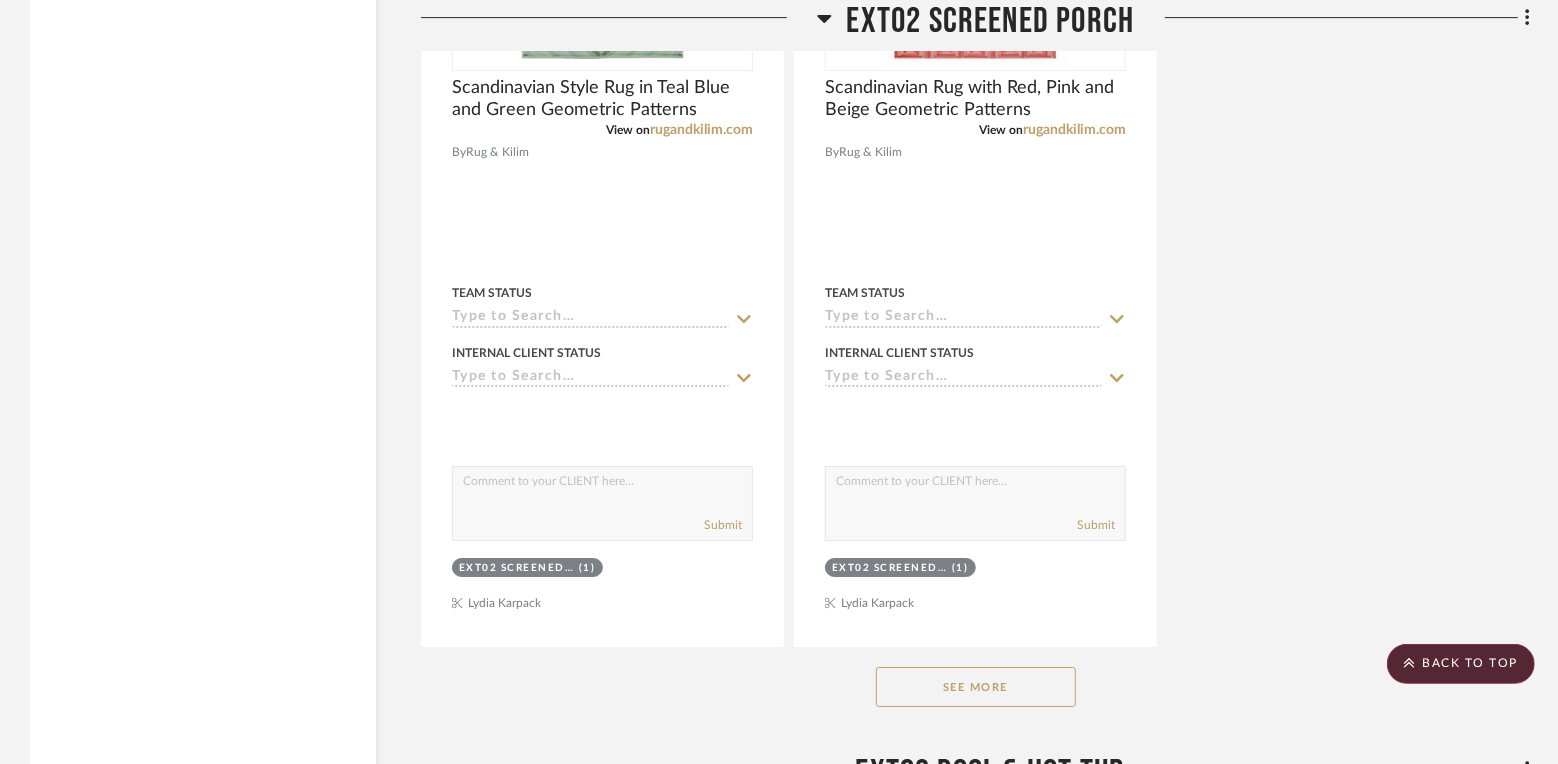 click on "See More" 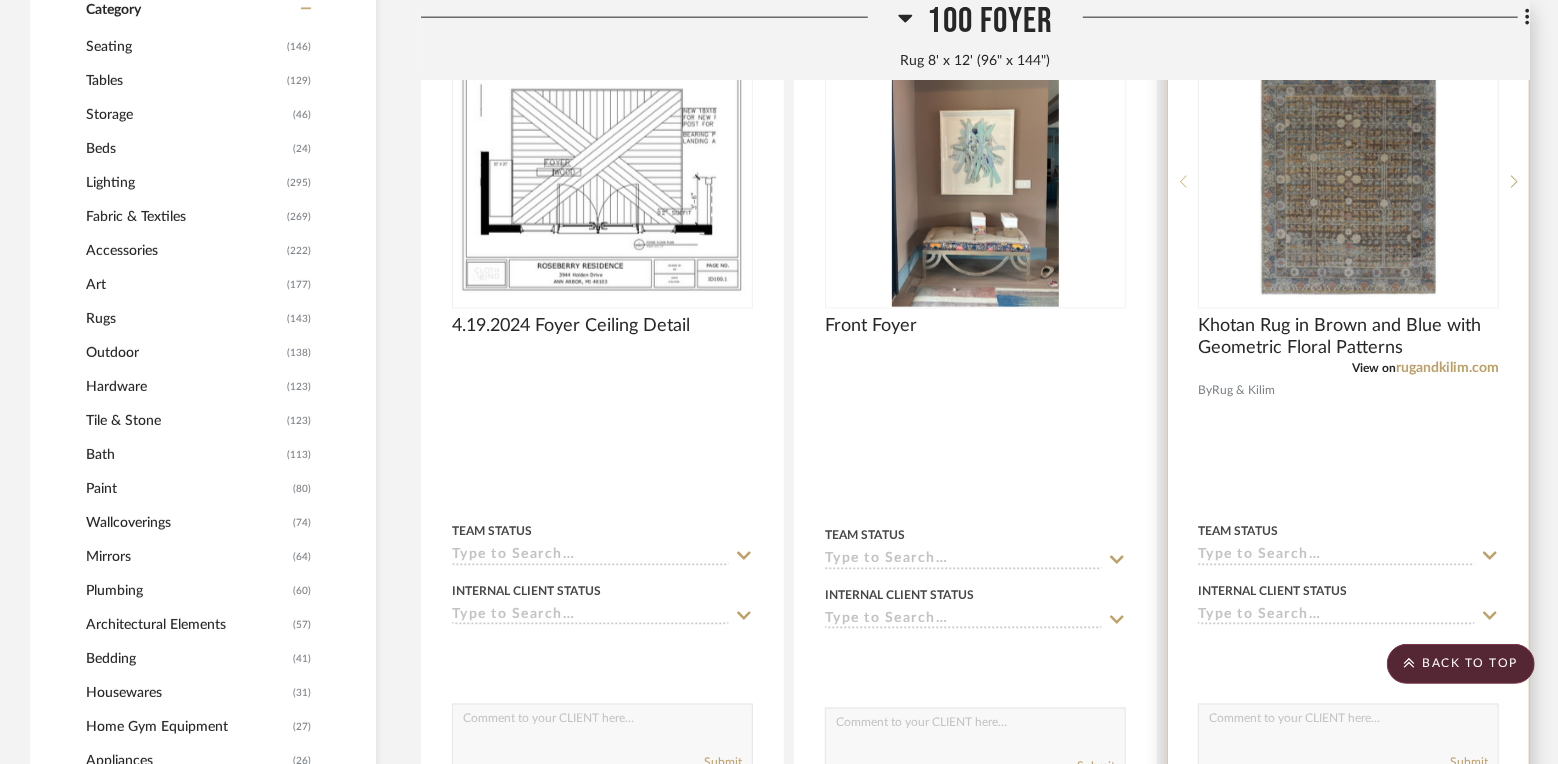 scroll, scrollTop: 1627, scrollLeft: 0, axis: vertical 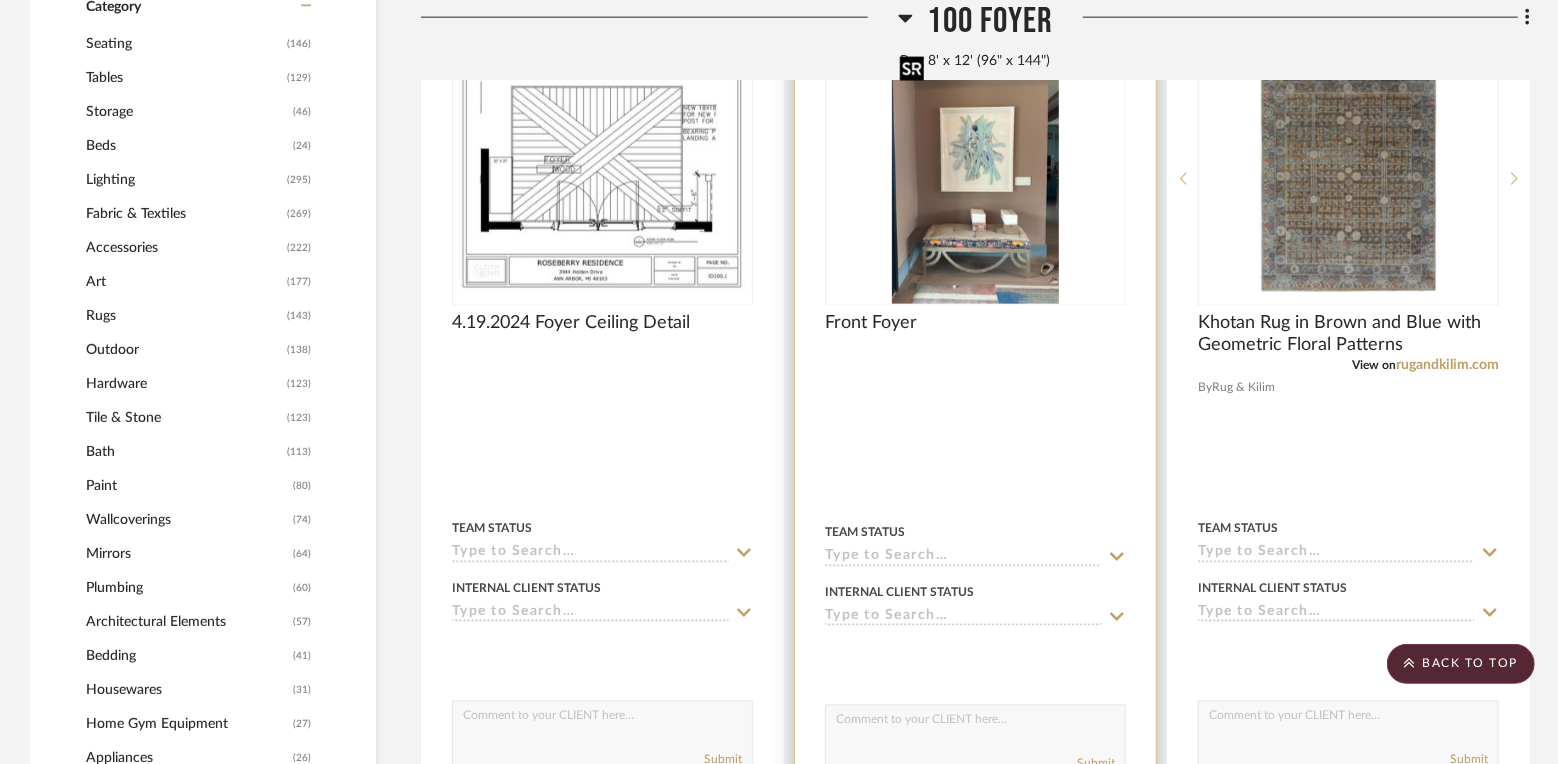 click at bounding box center (975, 179) 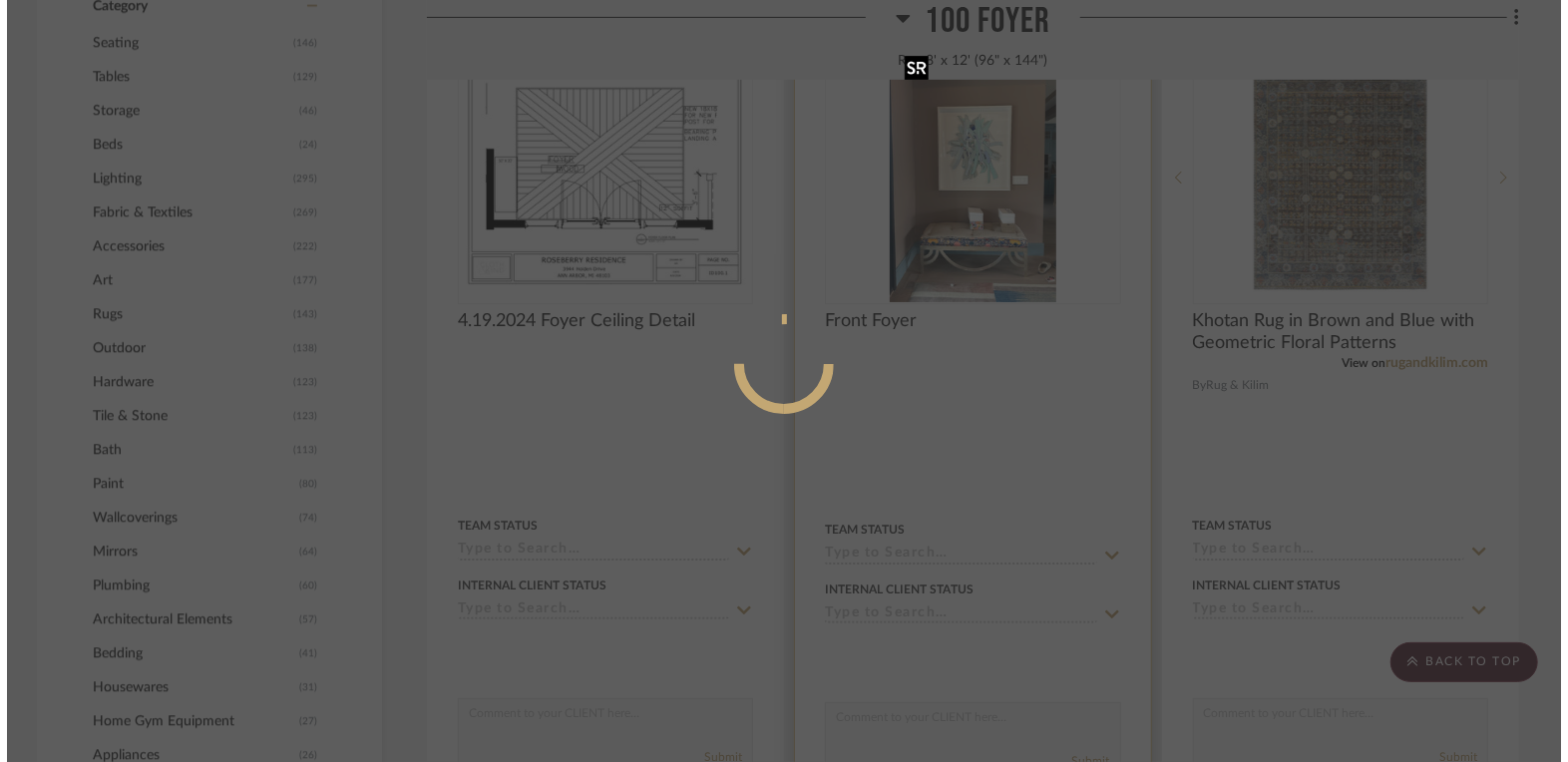 scroll, scrollTop: 0, scrollLeft: 0, axis: both 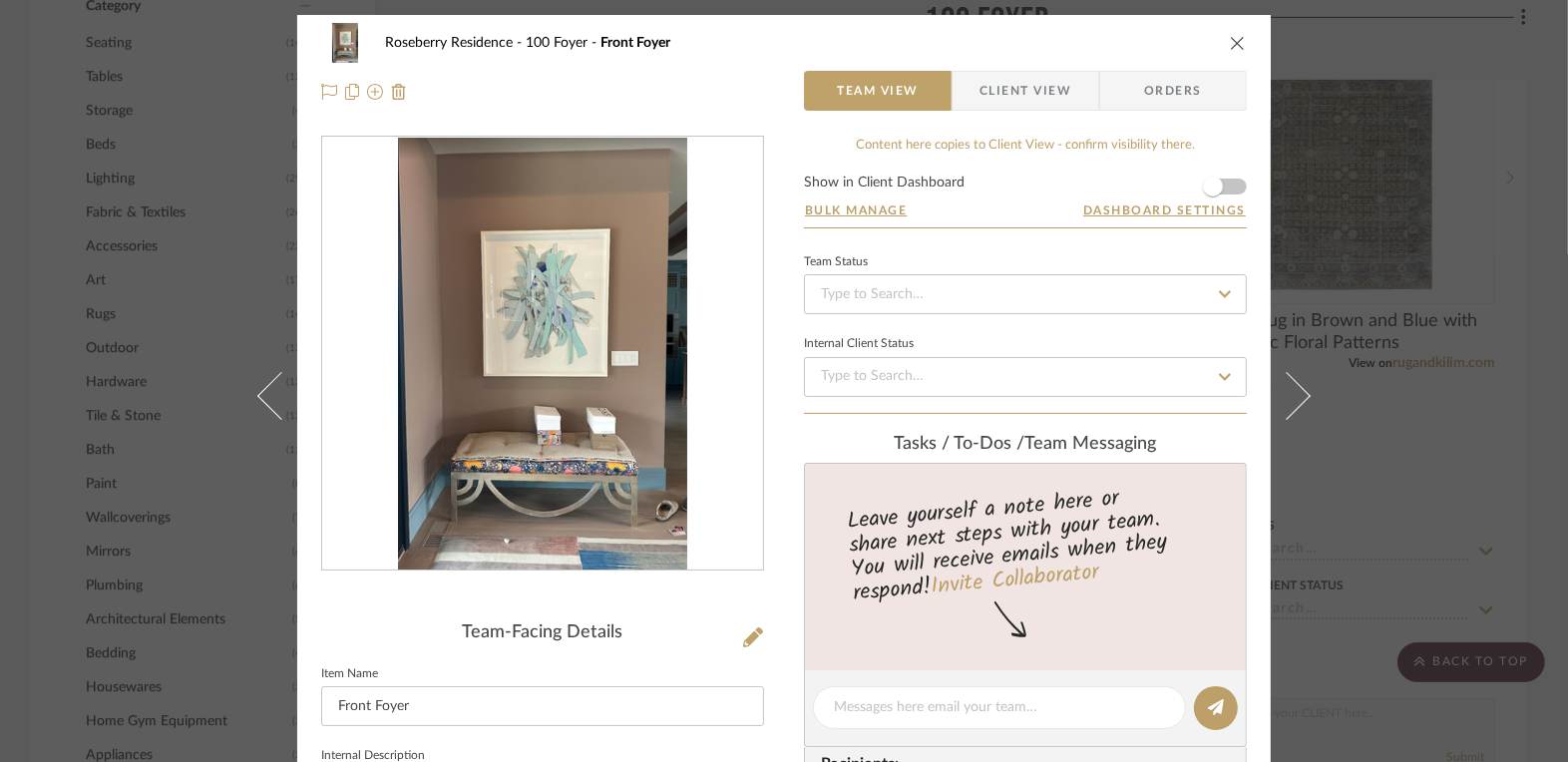 click at bounding box center [543, 354] 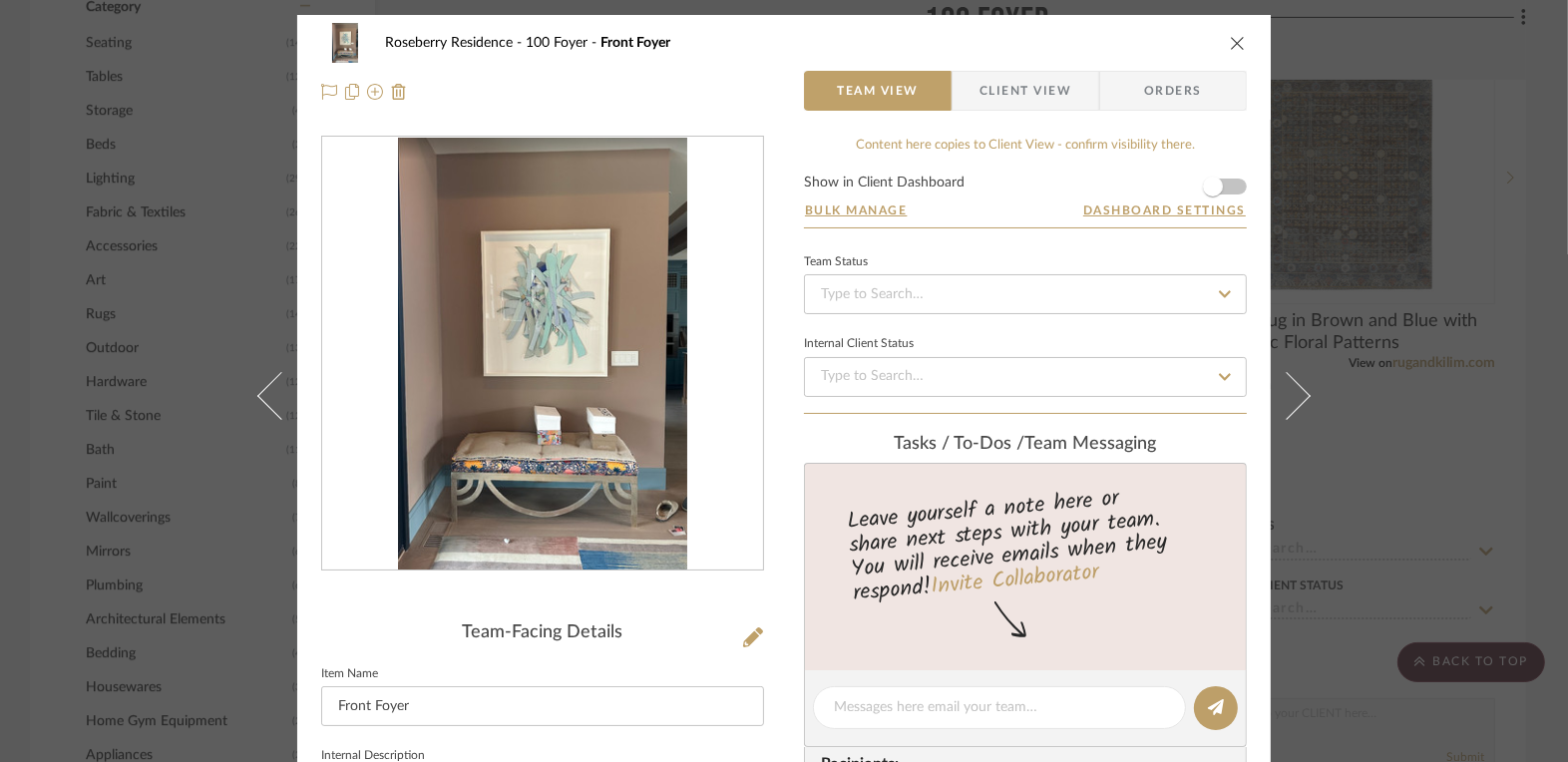 click on "Roseberry Residence [NUMBER] Foyer Front Foyer Team View Client View Orders Team-Facing Details Item Name Front Foyer Internal Description Content here copies to Client View - confirm visibility there. Show in Client Dashboard Bulk Manage Dashboard Settings Team Status Internal Client Status Tasks / To-Dos / team Messaging Leave yourself a note here or share next steps with your team. You will receive emails when they
respond! Invite Collaborator Recipients: [EMAIL] , [EMAIL] , [EMAIL] , [EMAIL] Internal Notes Documents Choose a file  or drag it here. Change Room/Update Quantity [NUMBER] Foyer *To create a new room/section do that from main project page [PERSON] [LAST]" at bounding box center [784, 381] 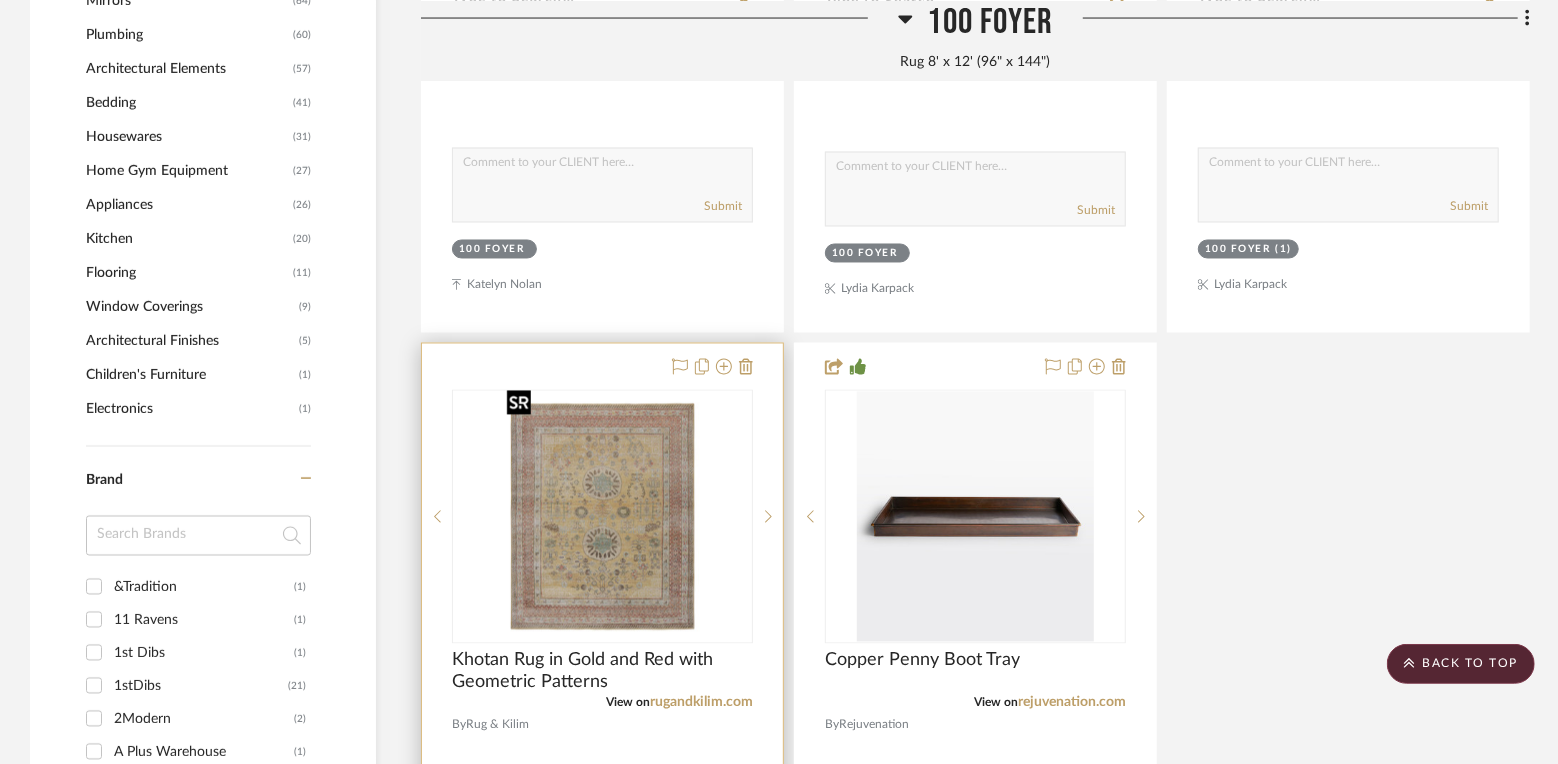 scroll, scrollTop: 2014, scrollLeft: 0, axis: vertical 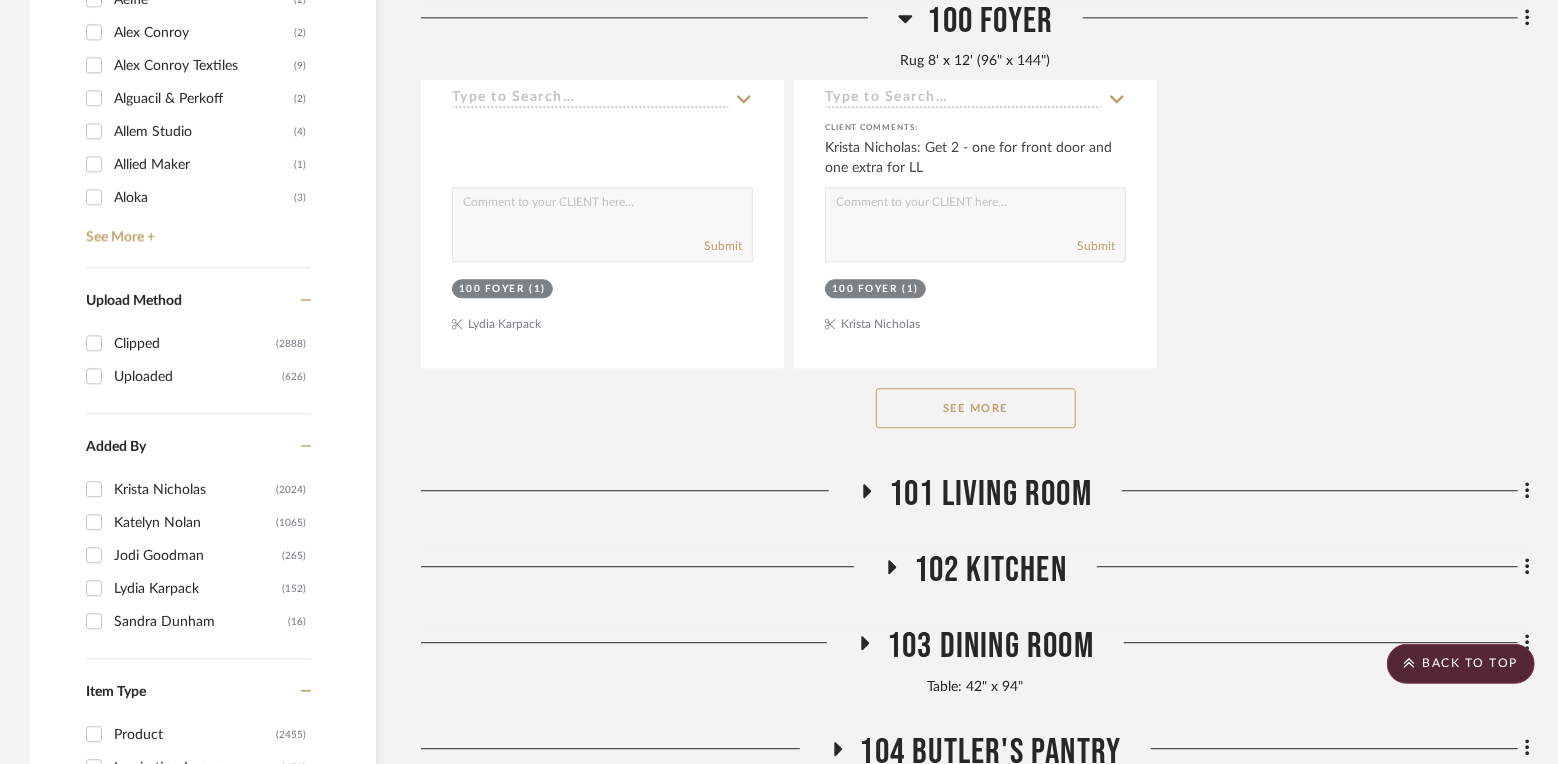 click on "See More" 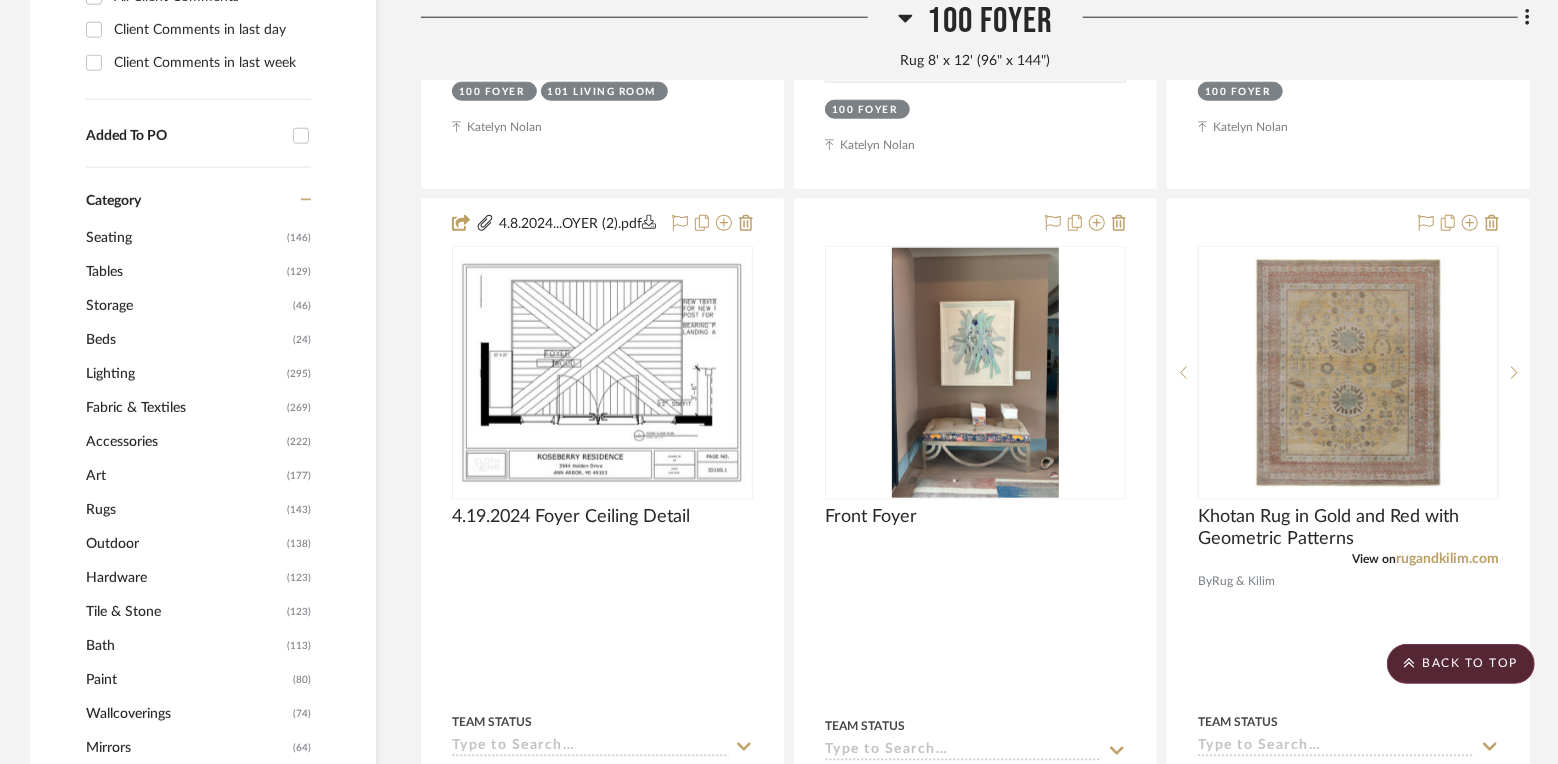 scroll, scrollTop: 1441, scrollLeft: 0, axis: vertical 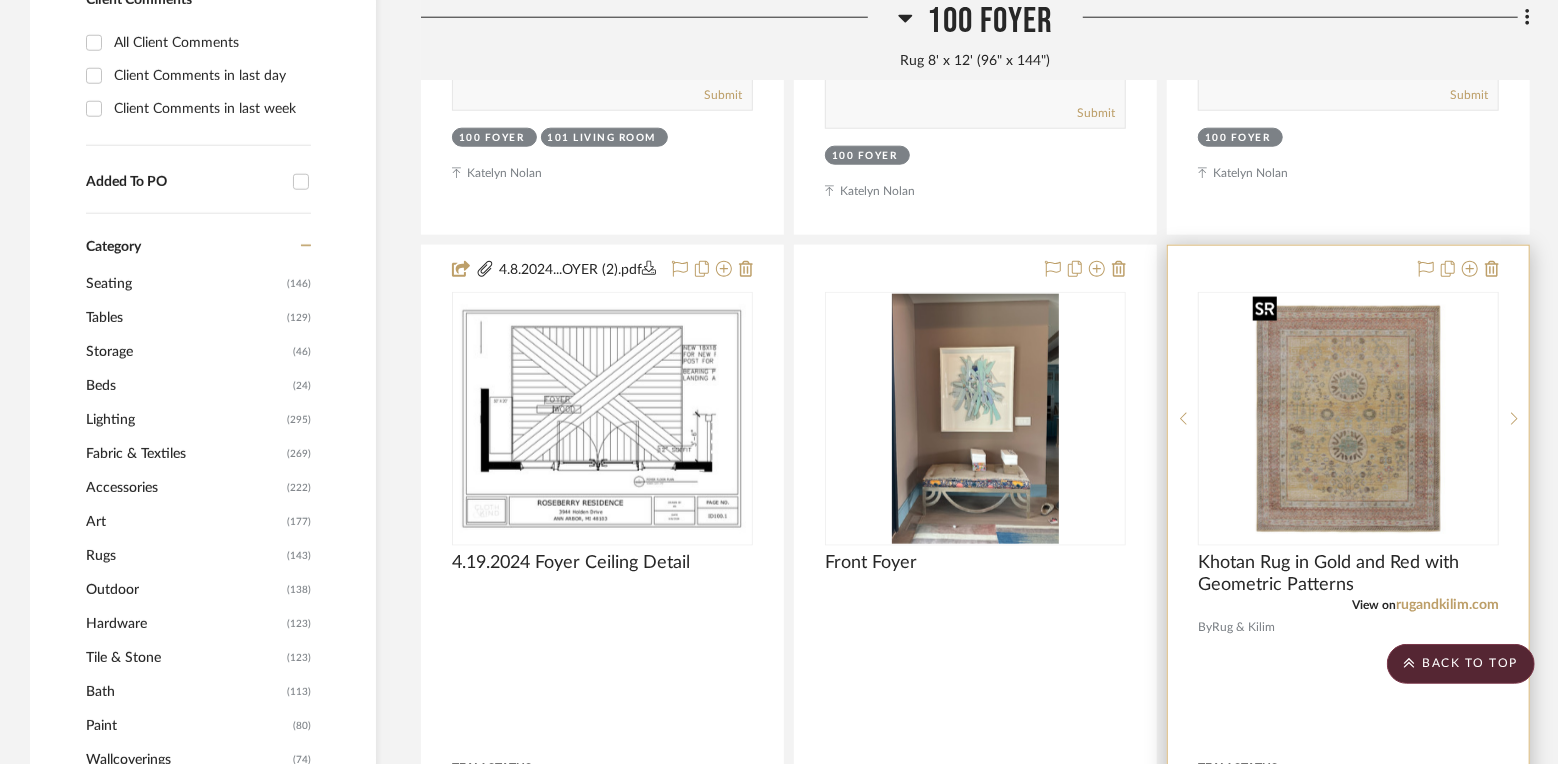 click at bounding box center [1348, 419] 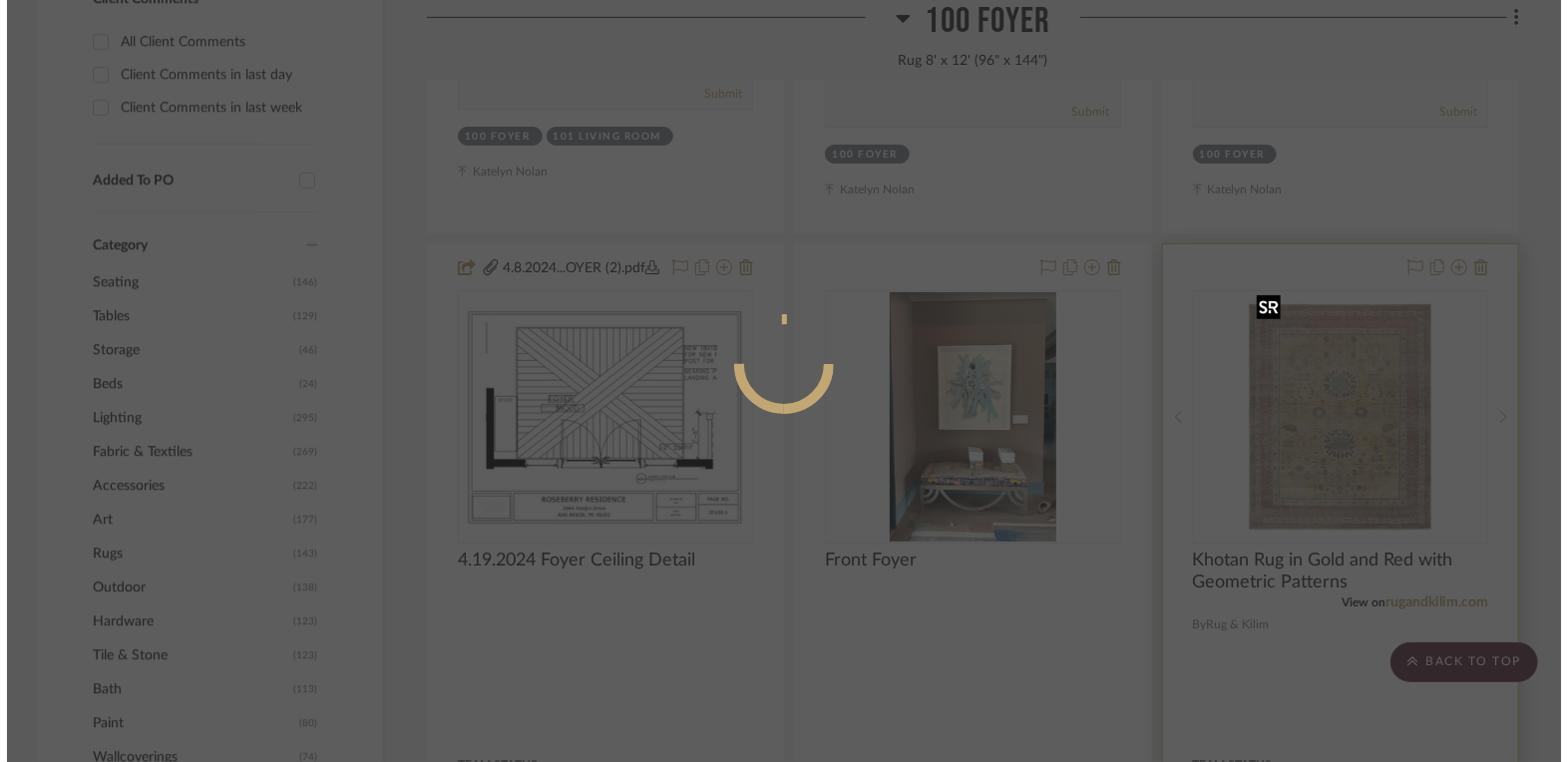 scroll, scrollTop: 0, scrollLeft: 0, axis: both 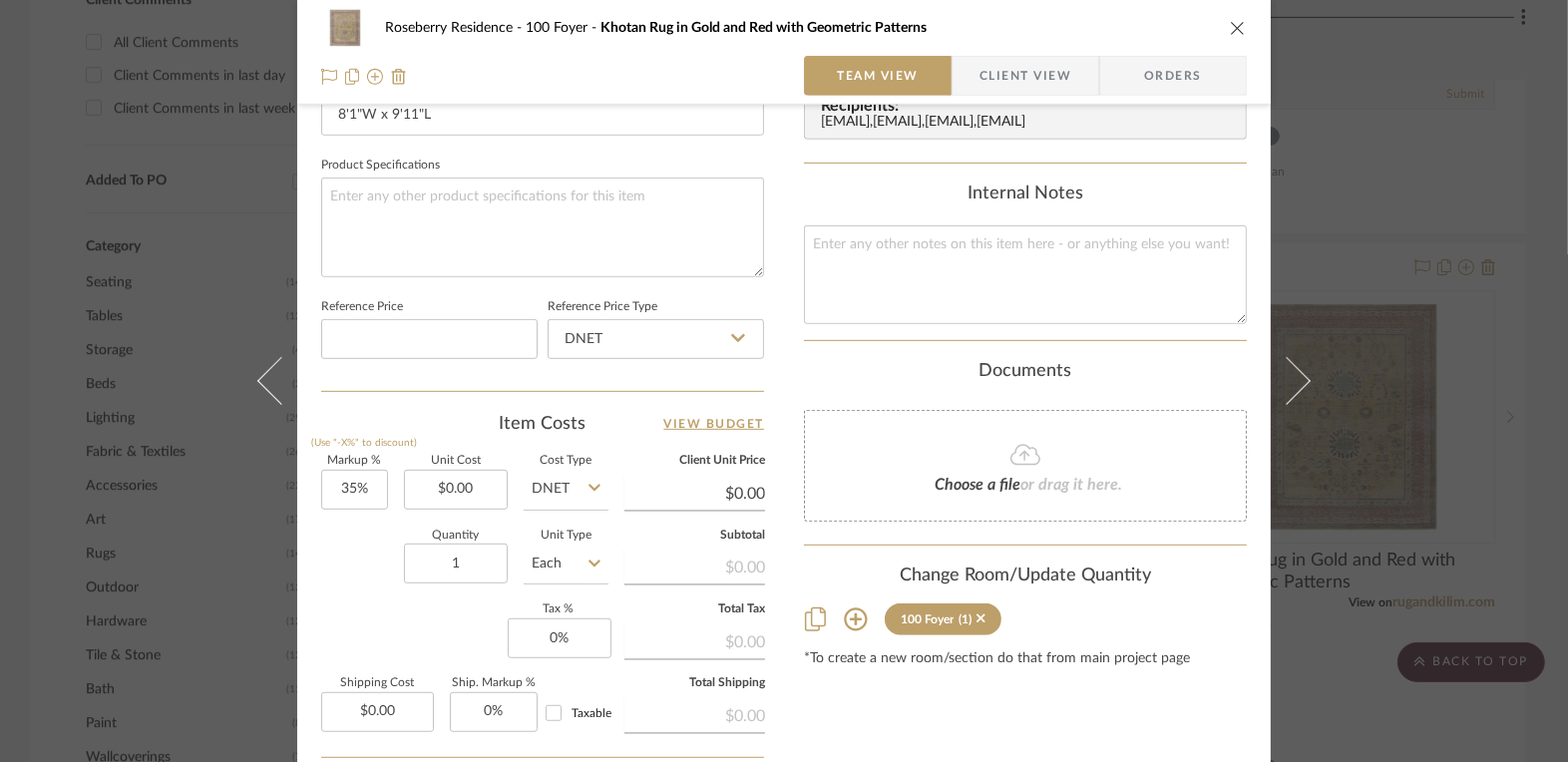 click 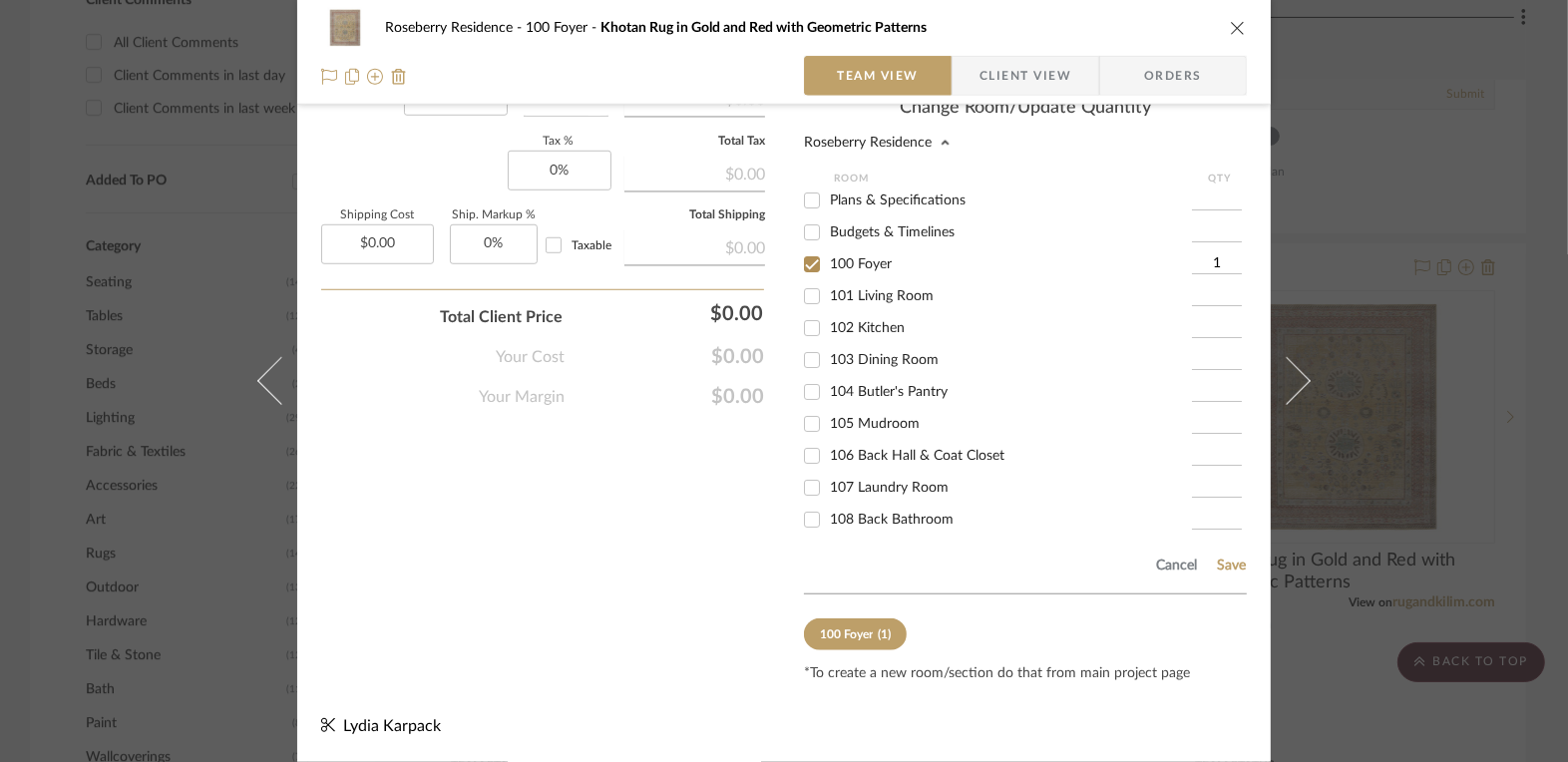 scroll, scrollTop: 1370, scrollLeft: 0, axis: vertical 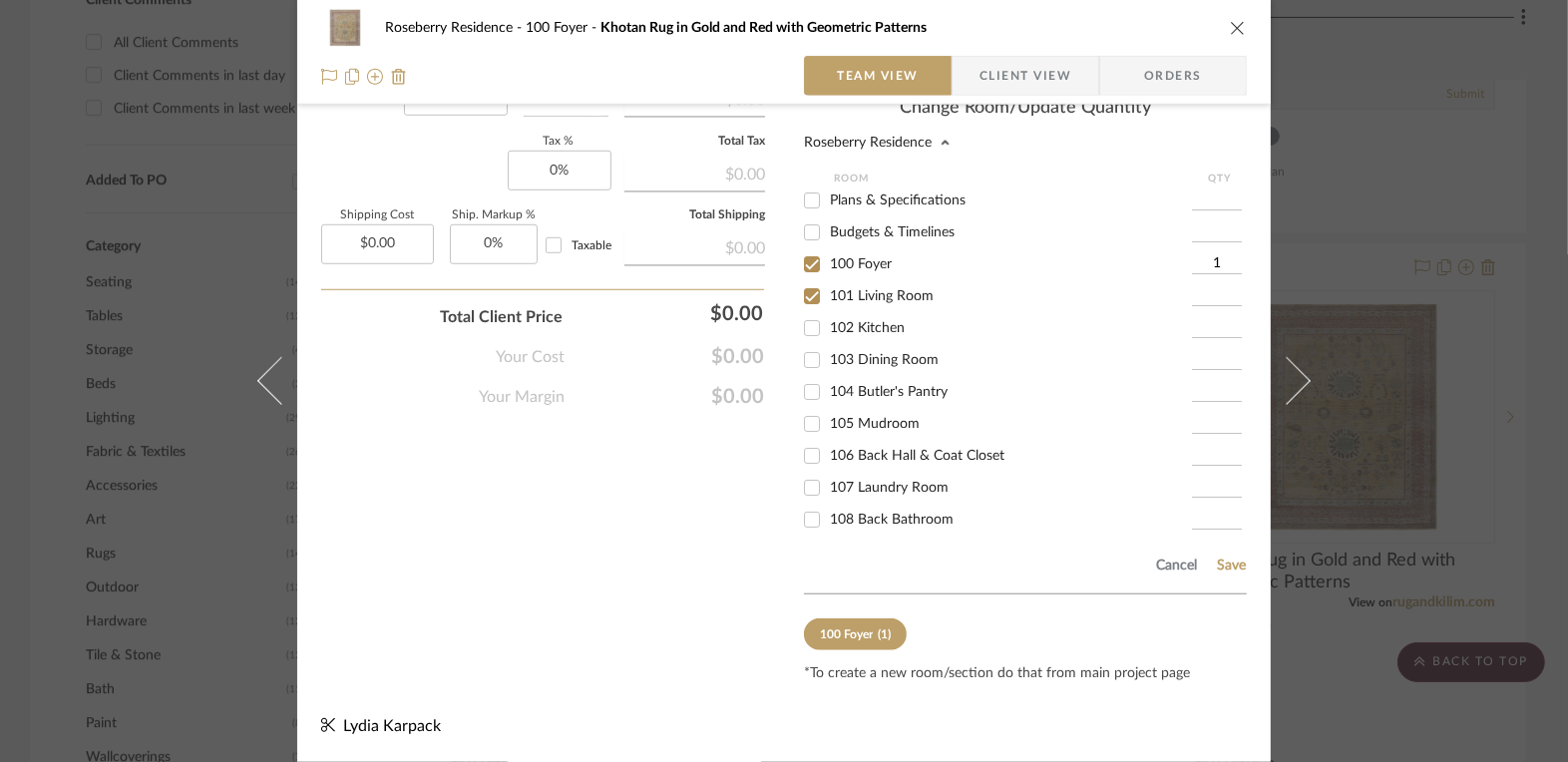 checkbox on "true" 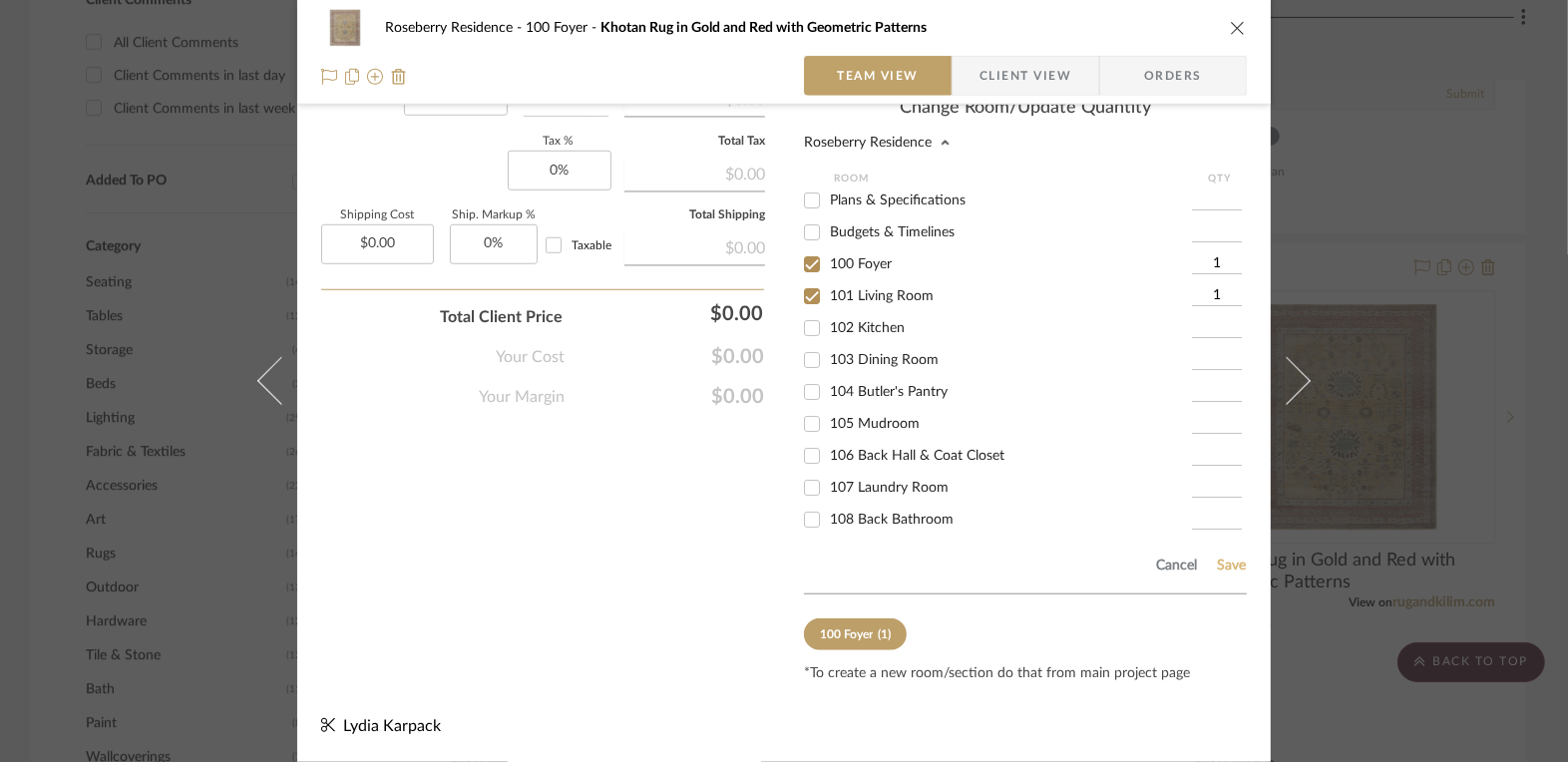 click on "Save" 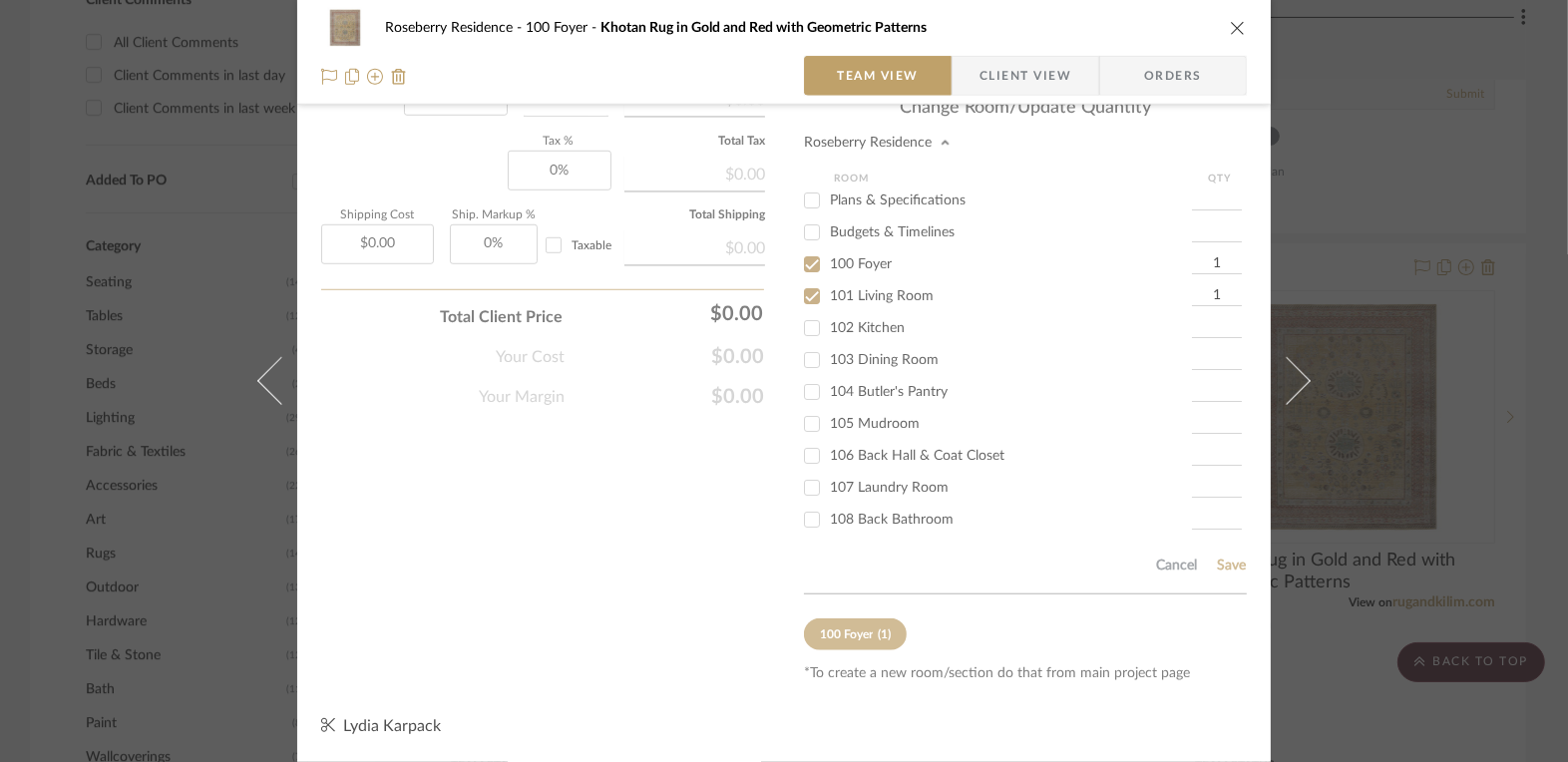 type 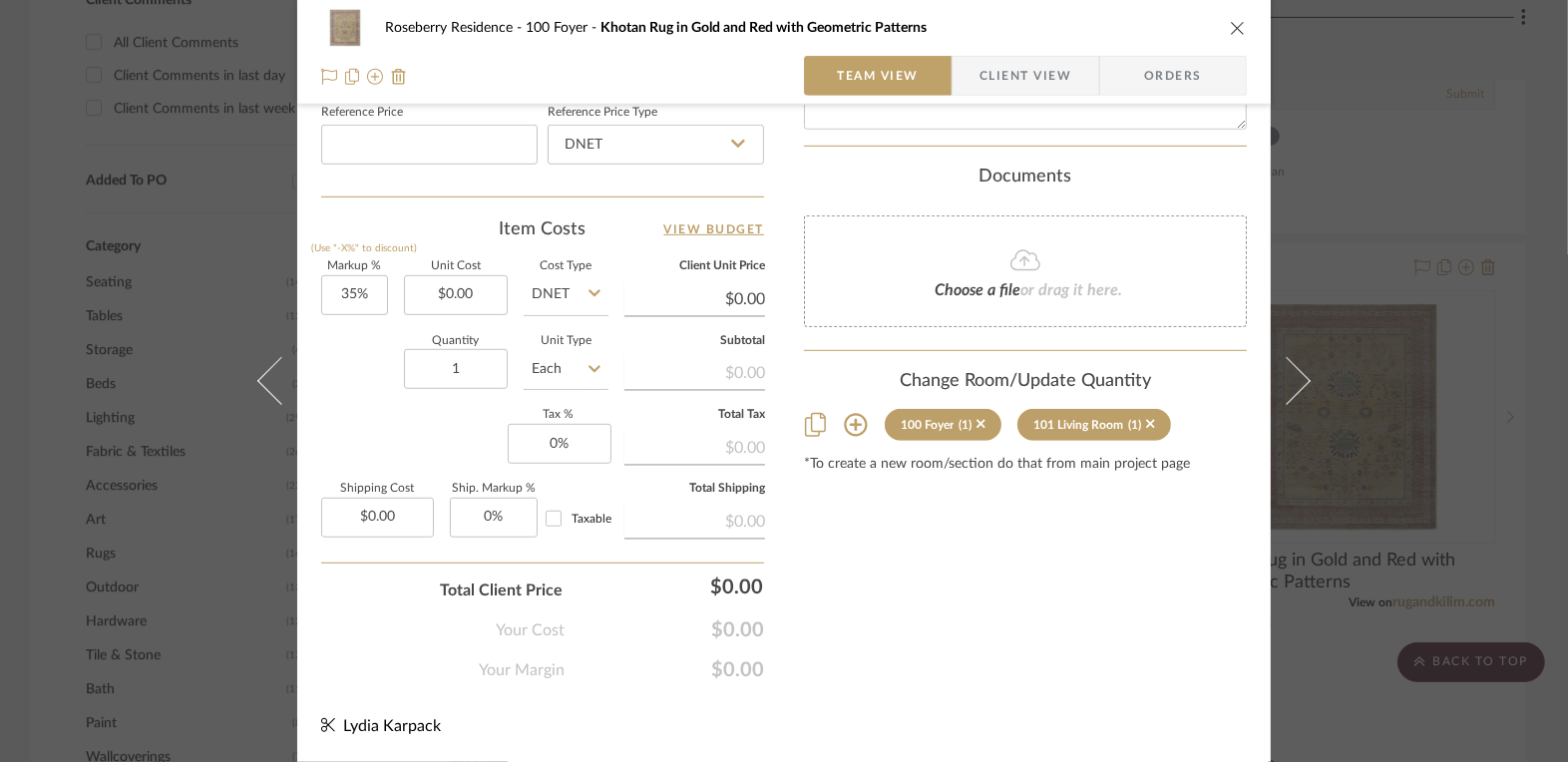 scroll, scrollTop: 1091, scrollLeft: 0, axis: vertical 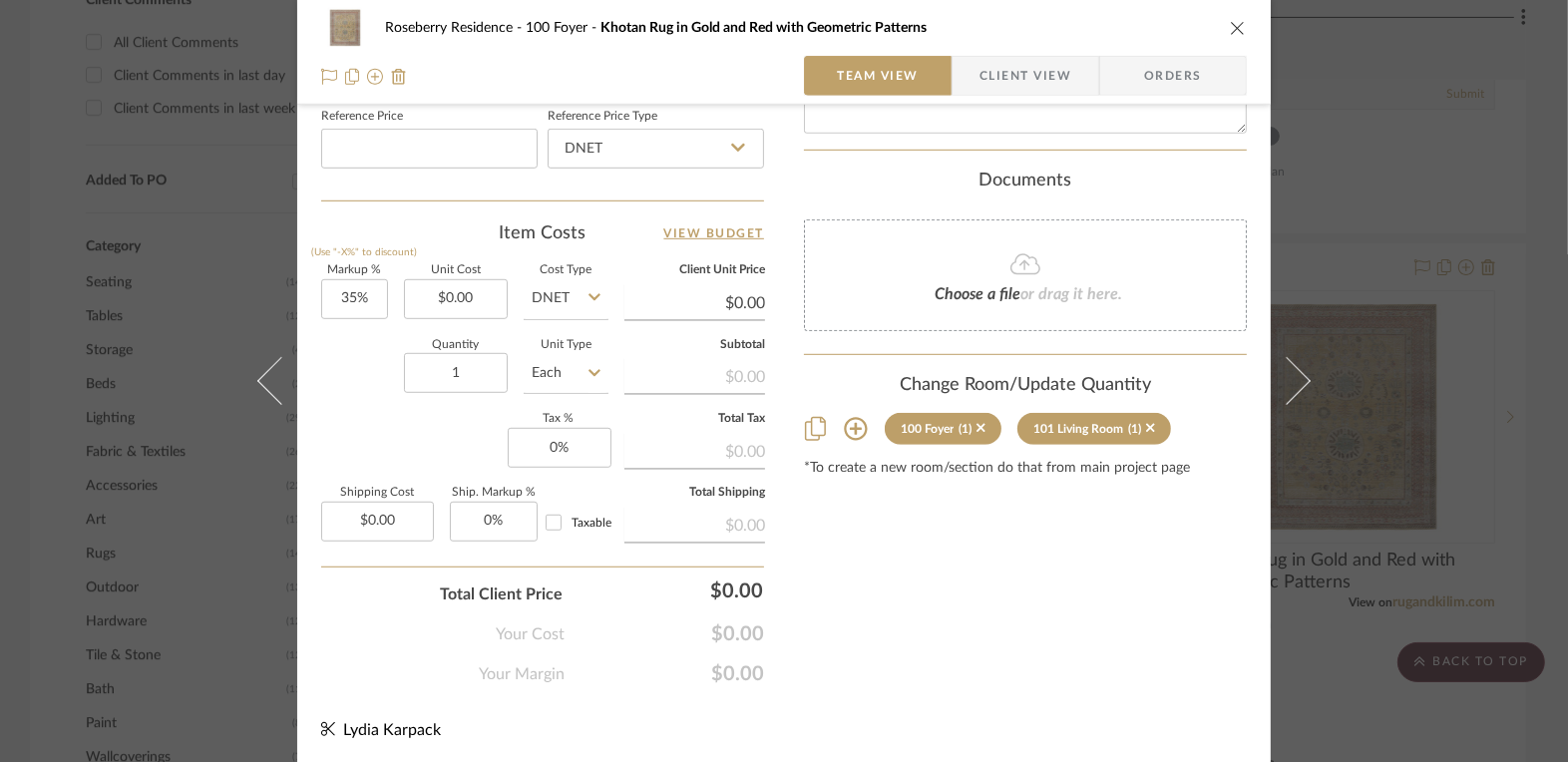 click on "Roseberry Residence 100 Foyer Khotan Rug in Gold and Red with Geometric Patterns Team View Client View Orders 1 / 5  Team-Facing Details   Item Name  Khotan Rug in Gold and Red with Geometric Patterns  Brand  Rug & Kilim  Internal Description   Dimensions  8'1"W x 9'11"L  Product Specifications   Reference Price   Reference Price Type  DNET  Item Costs   View Budget   Markup %  (Use "-X%" to discount) 35%  Unit Cost  $0.00  Cost Type  DNET  Client Unit Price  $0.00  Quantity  1  Unit Type  Each  Subtotal   $0.00   Tax %  0%  Total Tax   $0.00   Shipping Cost  $0.00  Ship. Markup %  0% Taxable  Total Shipping   $0.00  Total Client Price  $0.00  Your Cost  $0.00  Your Margin  $0.00  Content here copies to Client View - confirm visibility there.  Show in Client Dashboard  Bulk Manage Dashboard Settings  Include in Budget   View Budget  Team Status Internal Client Status  Lead Time  In Stock Weeks  Est. Min   Est. Max   Due Date   Client-Facing Target Install Date  Tasks / To-Dos /  team Messaging Recipients: ," at bounding box center [784, 381] 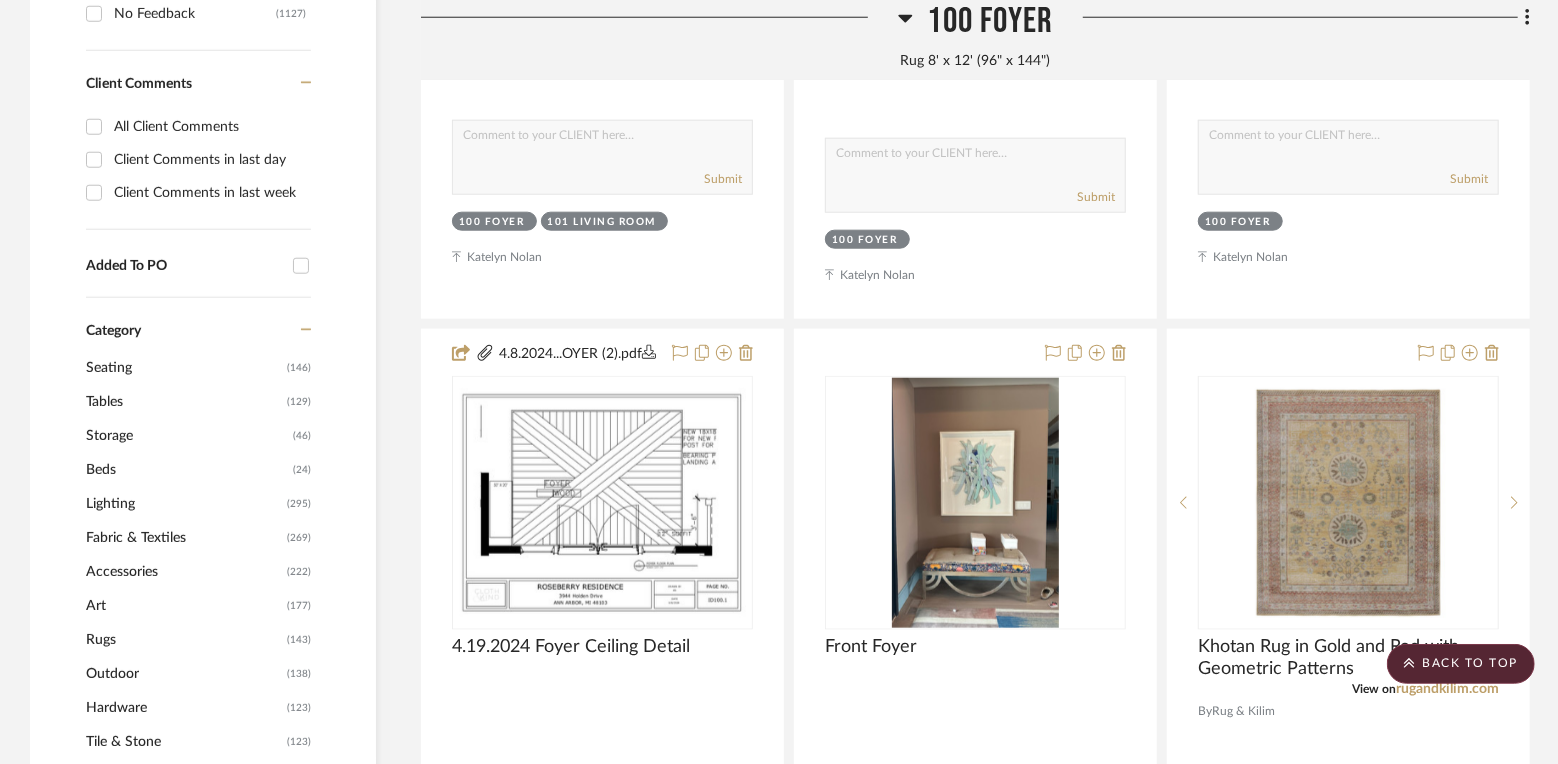 scroll, scrollTop: 1207, scrollLeft: 0, axis: vertical 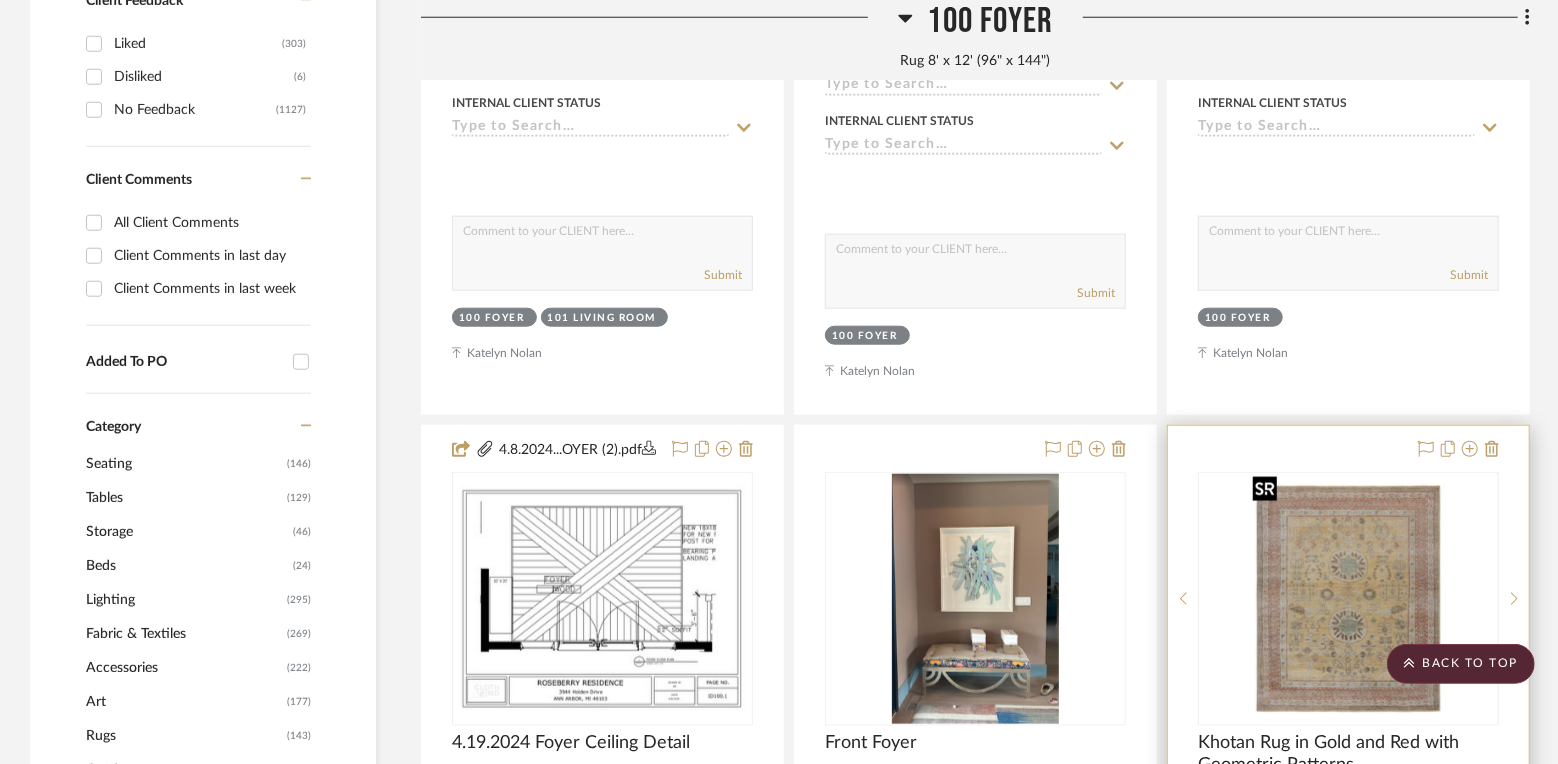 click at bounding box center (1348, 599) 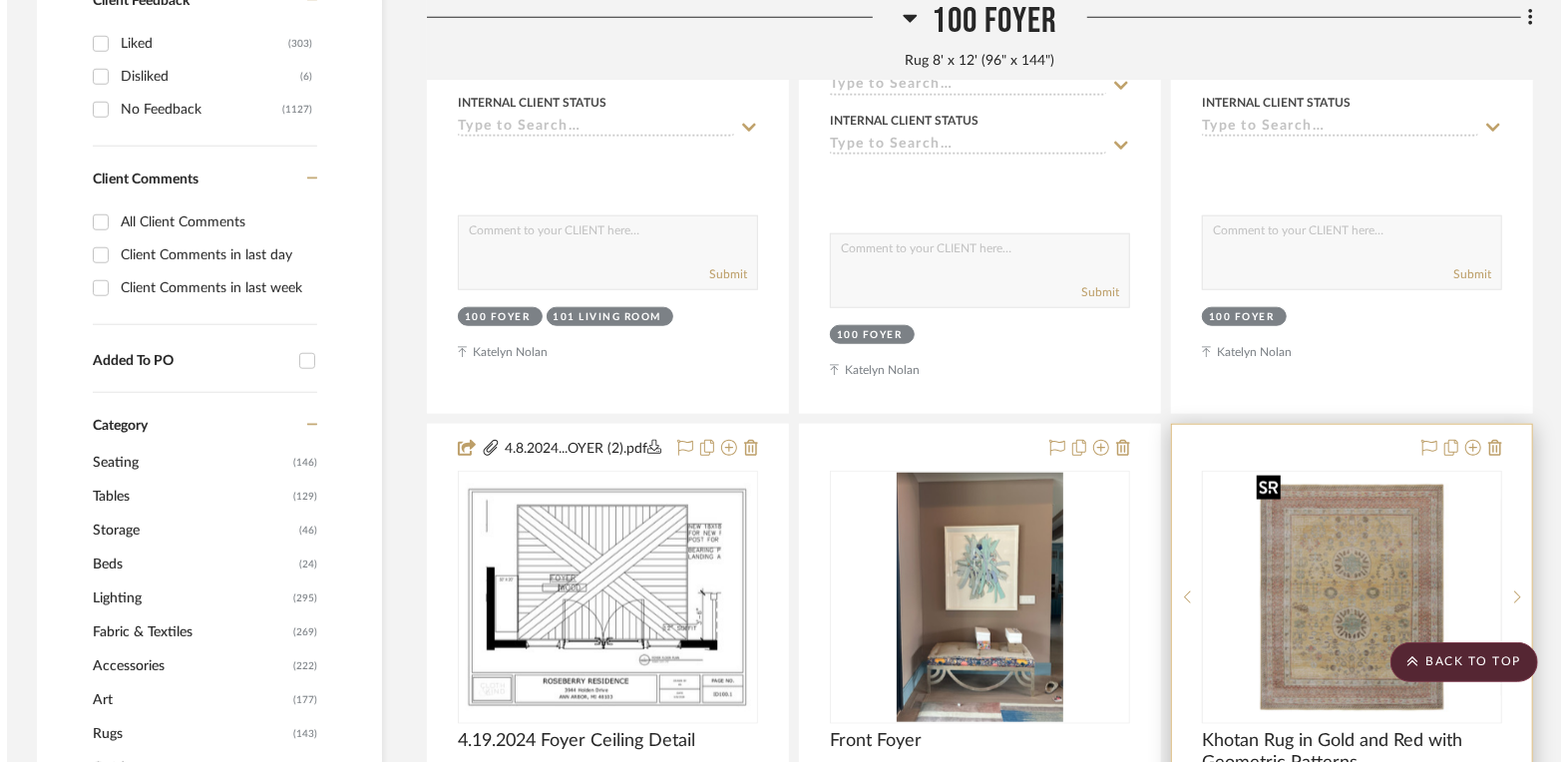 scroll, scrollTop: 0, scrollLeft: 0, axis: both 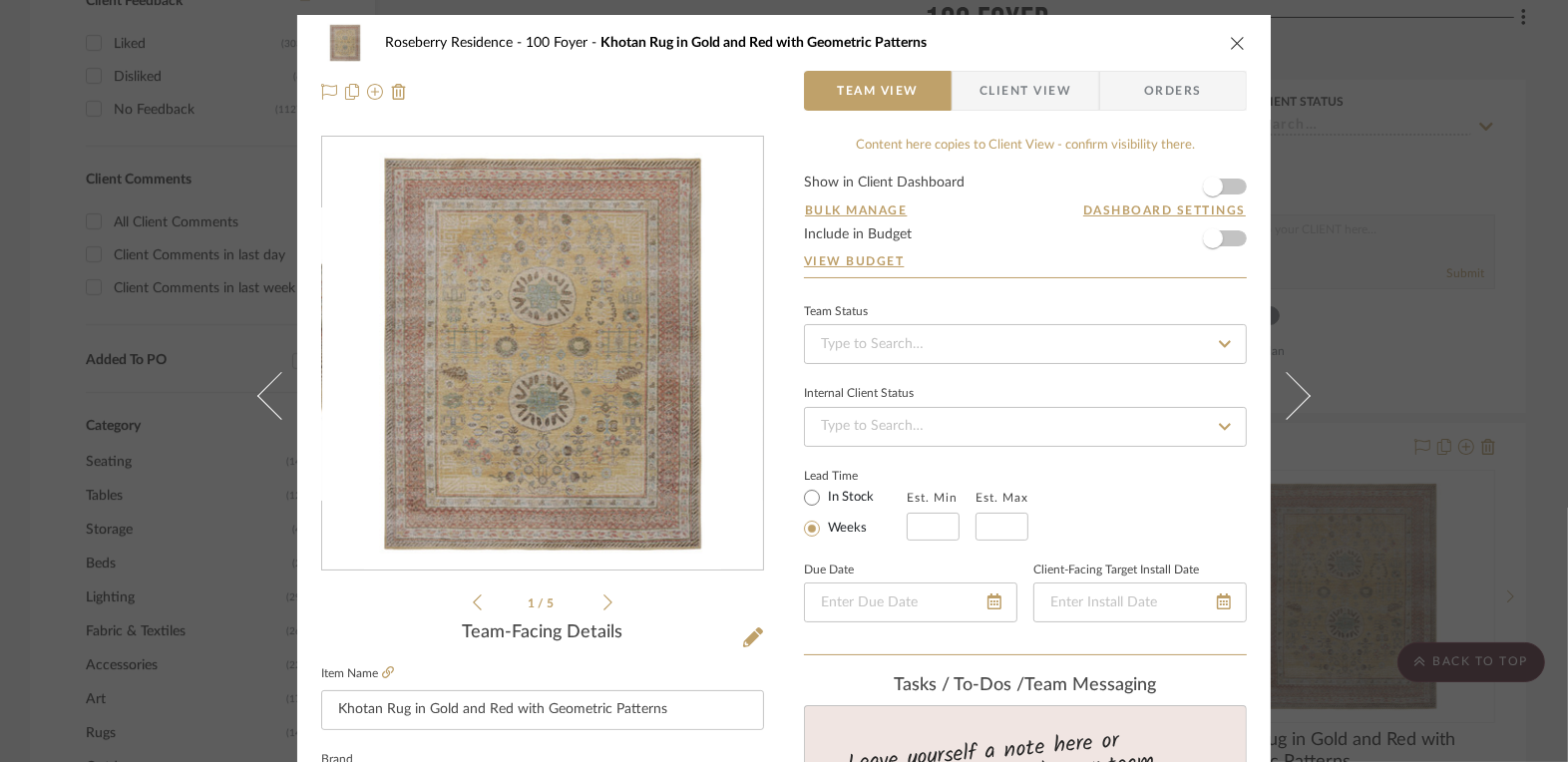 click on "Roseberry Residence 100 Foyer Khotan Rug in Gold and Red with Geometric Patterns Team View Client View Orders 1 / 5  Team-Facing Details   Item Name  Khotan Rug in Gold and Red with Geometric Patterns  Brand  Rug & Kilim  Internal Description   Dimensions  8'1"W x 9'11"L  Product Specifications   Reference Price   Reference Price Type  DNET  Item Costs   View Budget   Markup %  (Use "-X%" to discount) 35%  Unit Cost  $0.00  Cost Type  DNET  Client Unit Price  $0.00  Quantity  1  Unit Type  Each  Subtotal   $0.00   Tax %  0%  Total Tax   $0.00   Shipping Cost  $0.00  Ship. Markup %  0% Taxable  Total Shipping   $0.00  Total Client Price  $0.00  Your Cost  $0.00  Your Margin  $0.00  Content here copies to Client View - confirm visibility there.  Show in Client Dashboard  Bulk Manage Dashboard Settings  Include in Budget   View Budget  Team Status Internal Client Status  Lead Time  In Stock Weeks  Est. Min   Est. Max   Due Date   Client-Facing Target Install Date  Tasks / To-Dos /  team Messaging Recipients: ," at bounding box center [784, 381] 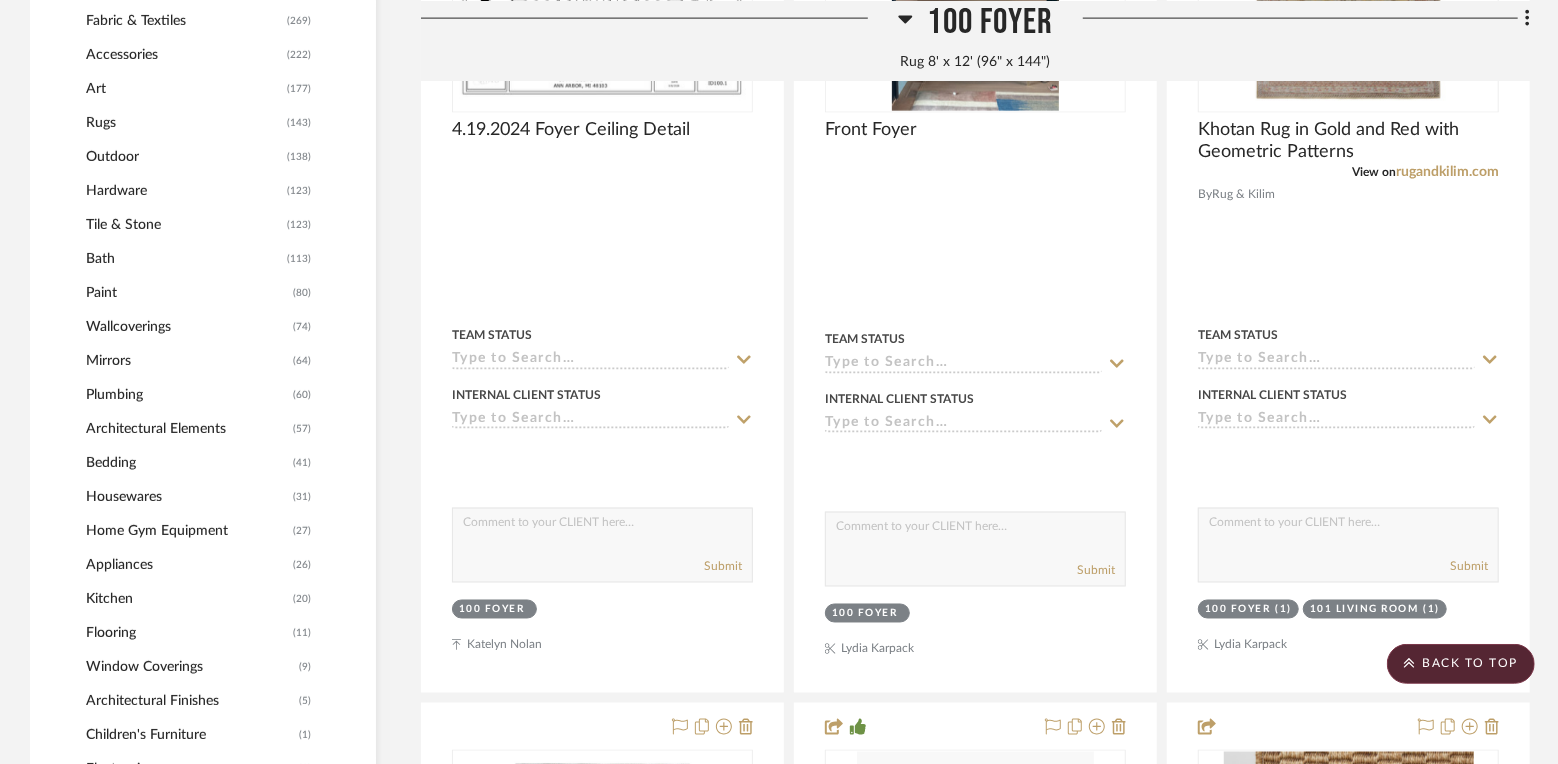 scroll, scrollTop: 1817, scrollLeft: 0, axis: vertical 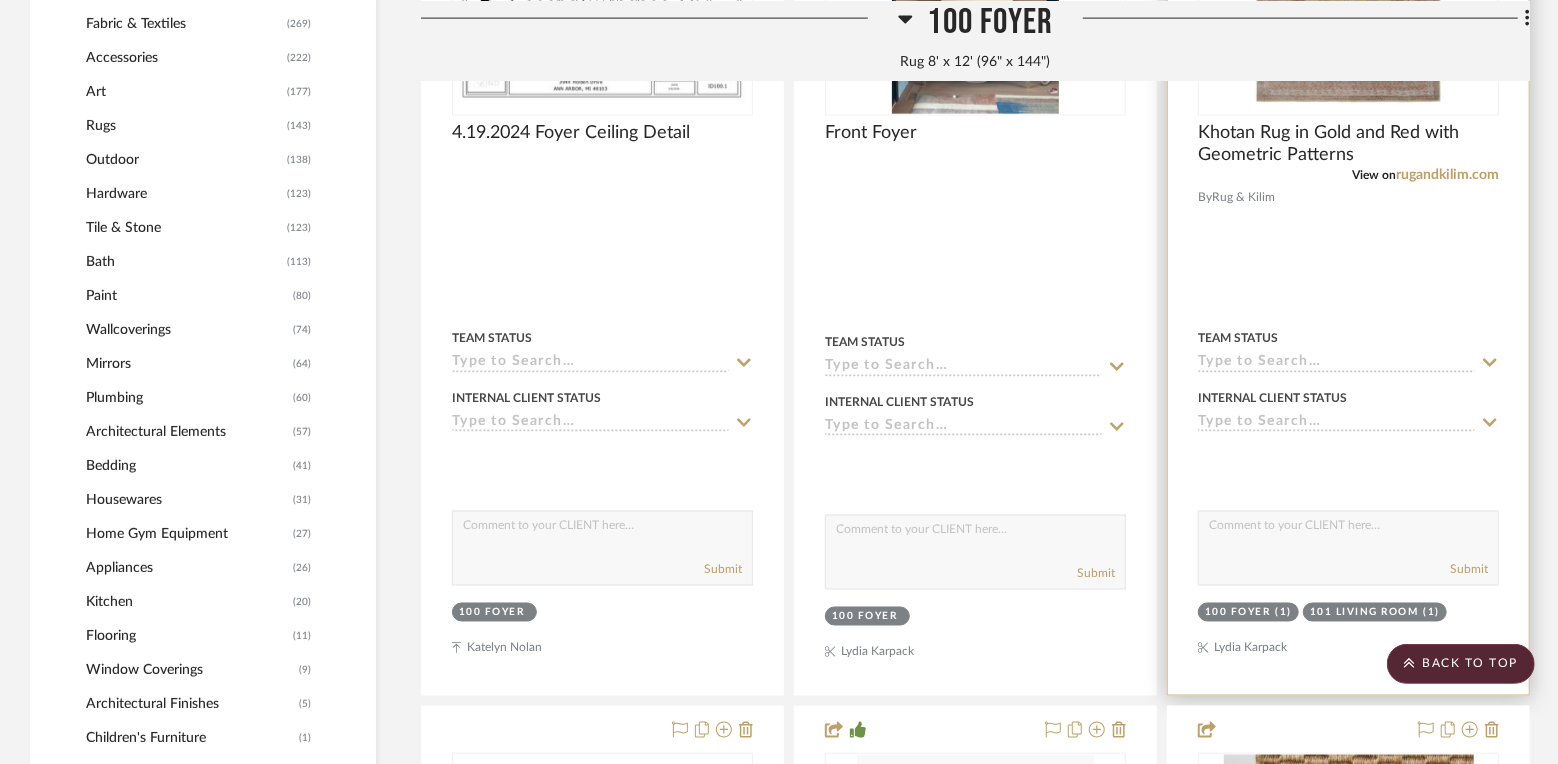 click at bounding box center (1348, 255) 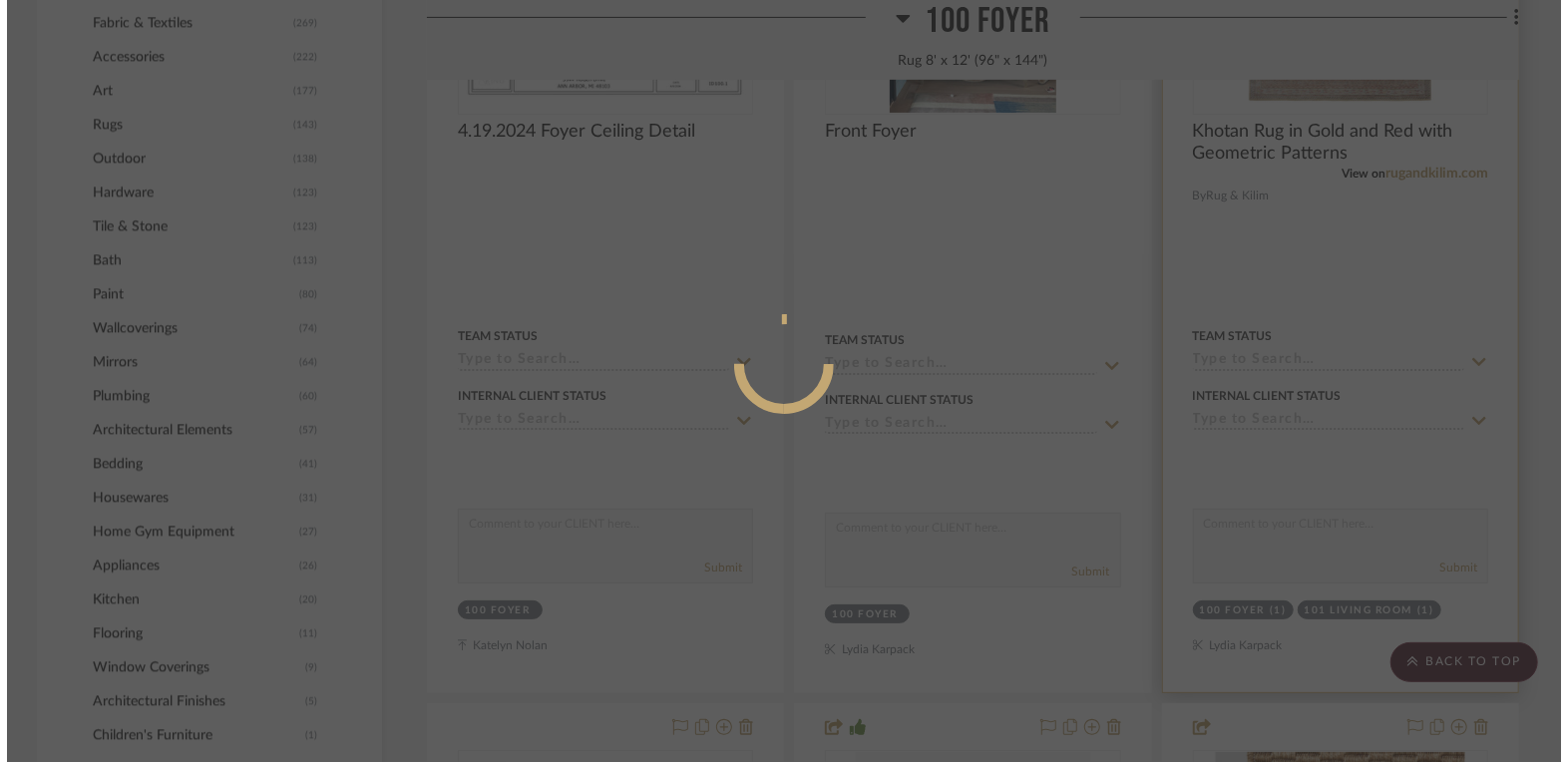 scroll, scrollTop: 0, scrollLeft: 0, axis: both 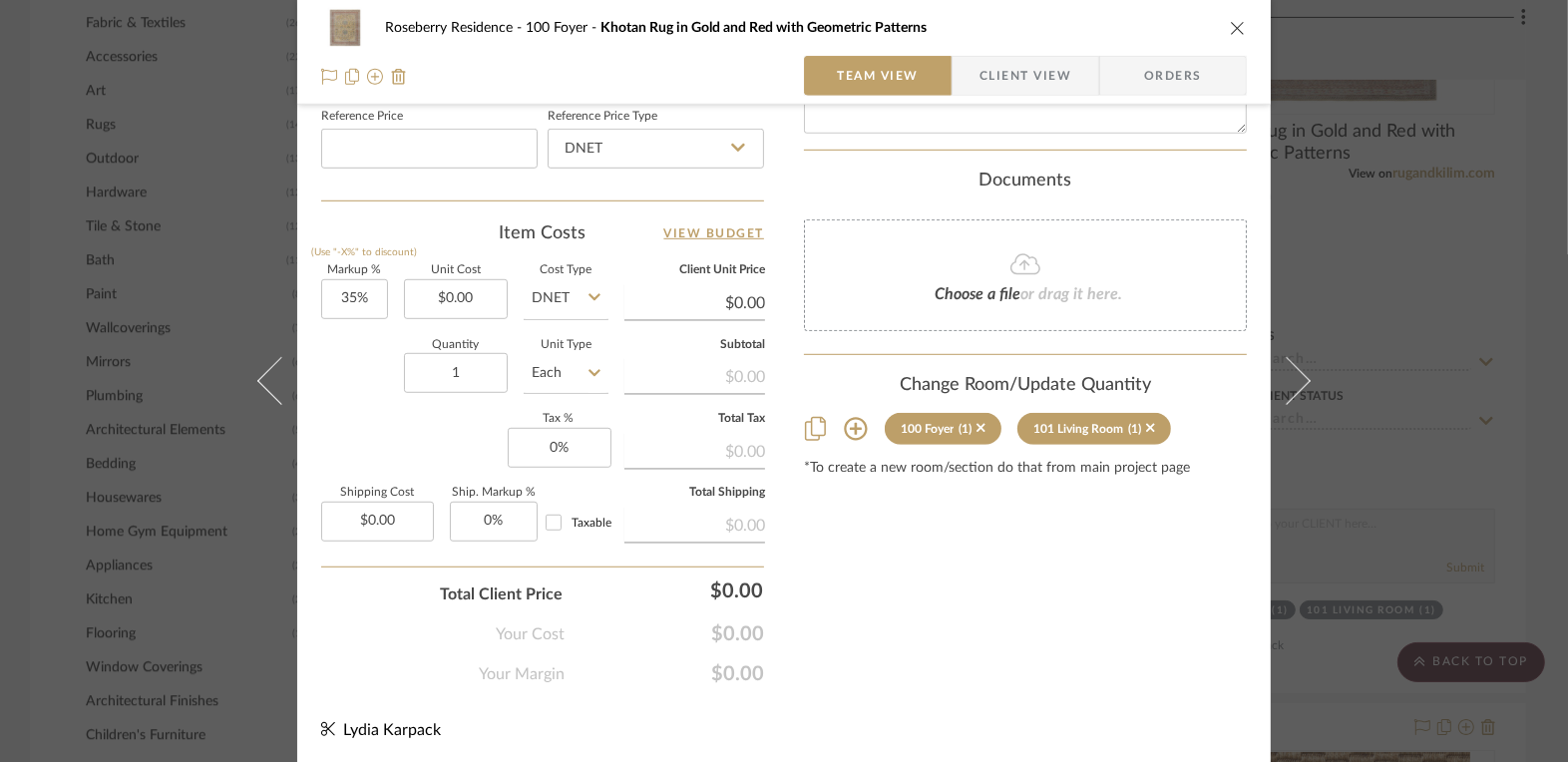 click 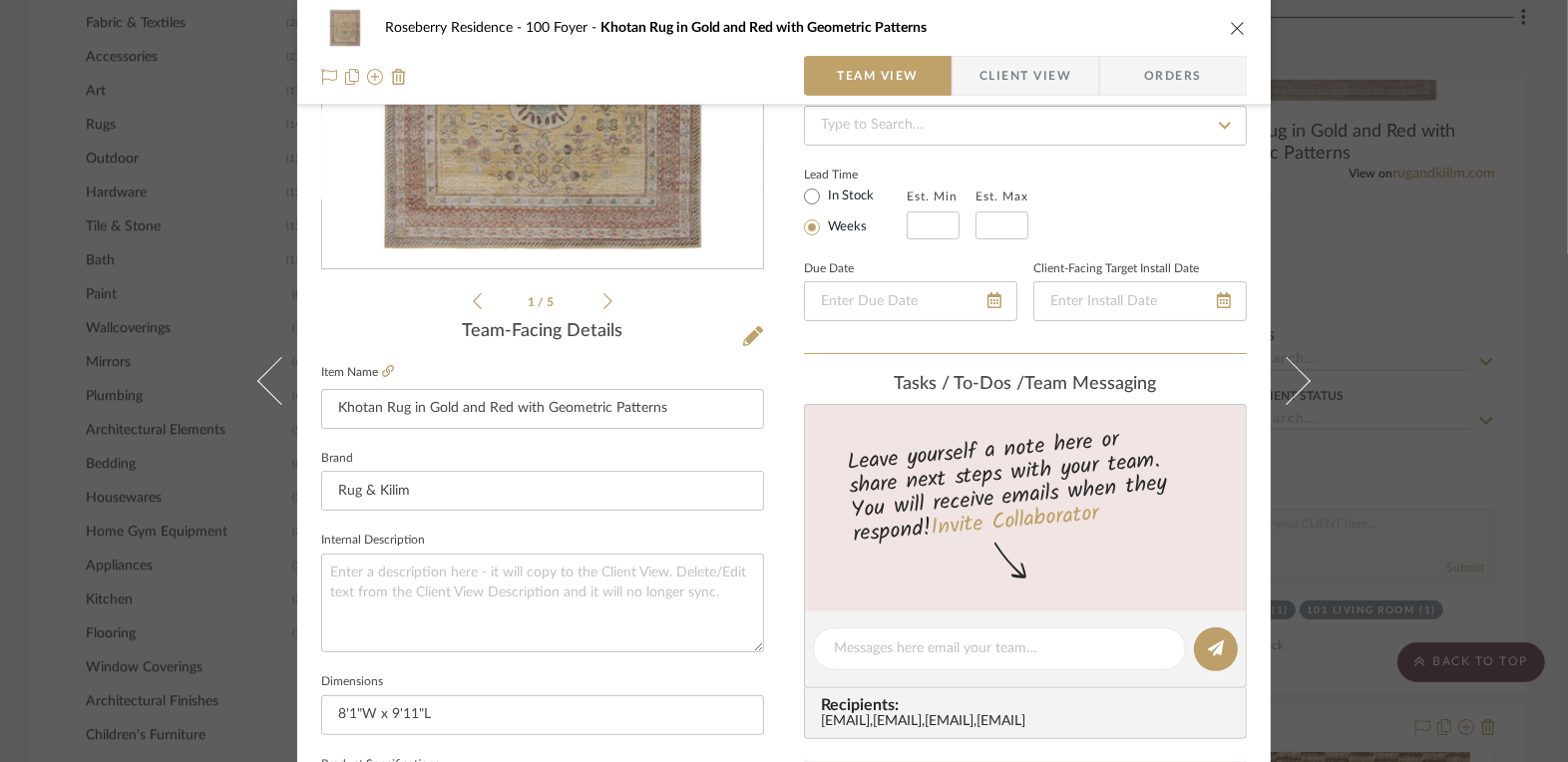 scroll, scrollTop: 0, scrollLeft: 0, axis: both 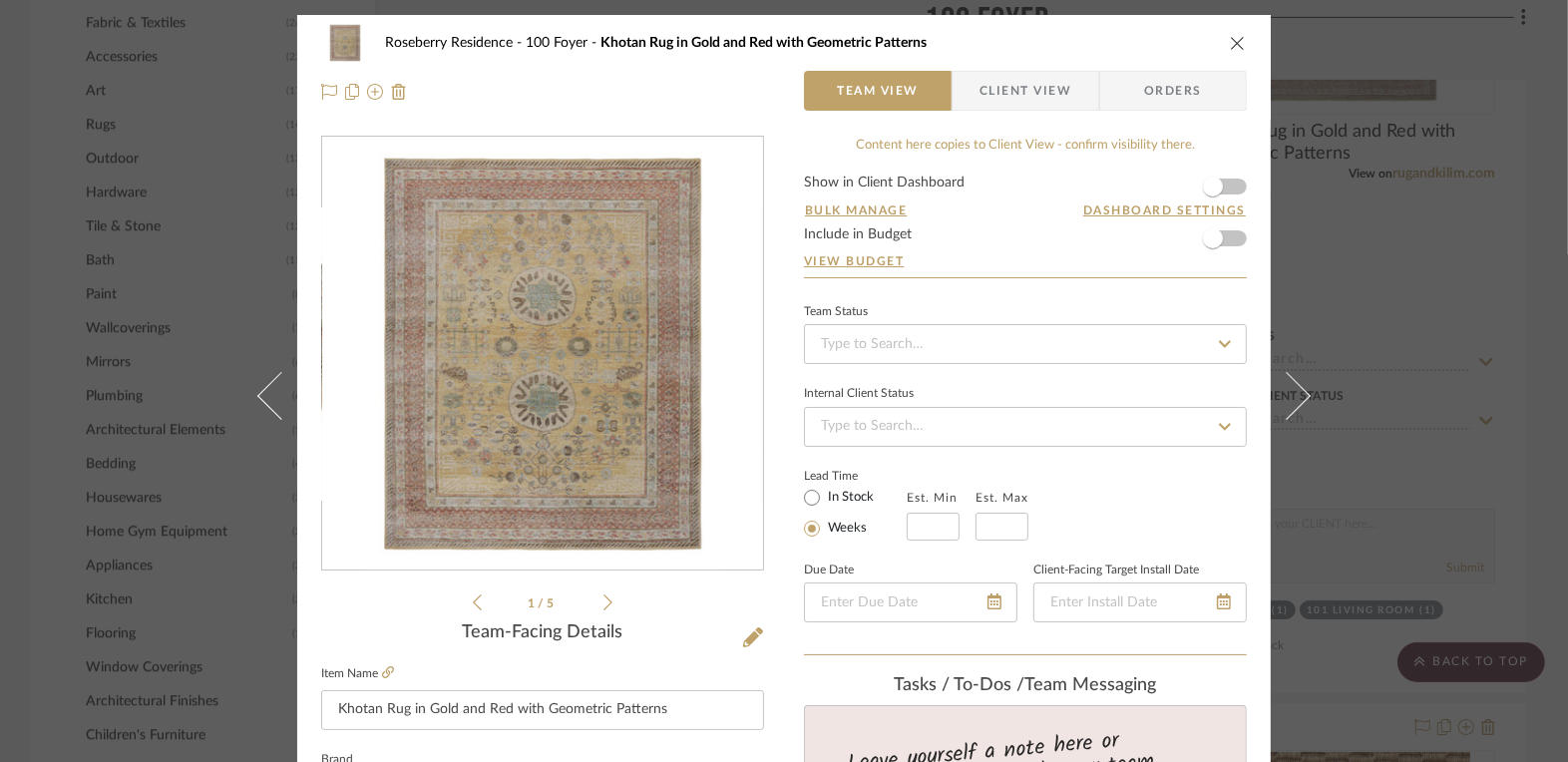 click on "Roseberry Residence 100 Foyer Khotan Rug in Gold and Red with Geometric Patterns Team View Client View Orders 1 / 5  Team-Facing Details   Item Name  Khotan Rug in Gold and Red with Geometric Patterns  Brand  Rug & Kilim  Internal Description   Dimensions  8'1"W x 9'11"L  Product Specifications   Reference Price   Reference Price Type  DNET  Item Costs   View Budget   Markup %  (Use "-X%" to discount) 35%  Unit Cost  $0.00  Cost Type  DNET  Client Unit Price  $0.00  Quantity  1  Unit Type  Each  Subtotal   $0.00   Tax %  0%  Total Tax   $0.00   Shipping Cost  $0.00  Ship. Markup %  0% Taxable  Total Shipping   $0.00  Total Client Price  $0.00  Your Cost  $0.00  Your Margin  $0.00  Content here copies to Client View - confirm visibility there.  Show in Client Dashboard  Bulk Manage Dashboard Settings  Include in Budget   View Budget  Team Status Internal Client Status  Lead Time  In Stock Weeks  Est. Min   Est. Max   Due Date   Client-Facing Target Install Date  Tasks / To-Dos /  team Messaging Recipients: ," at bounding box center (784, 381) 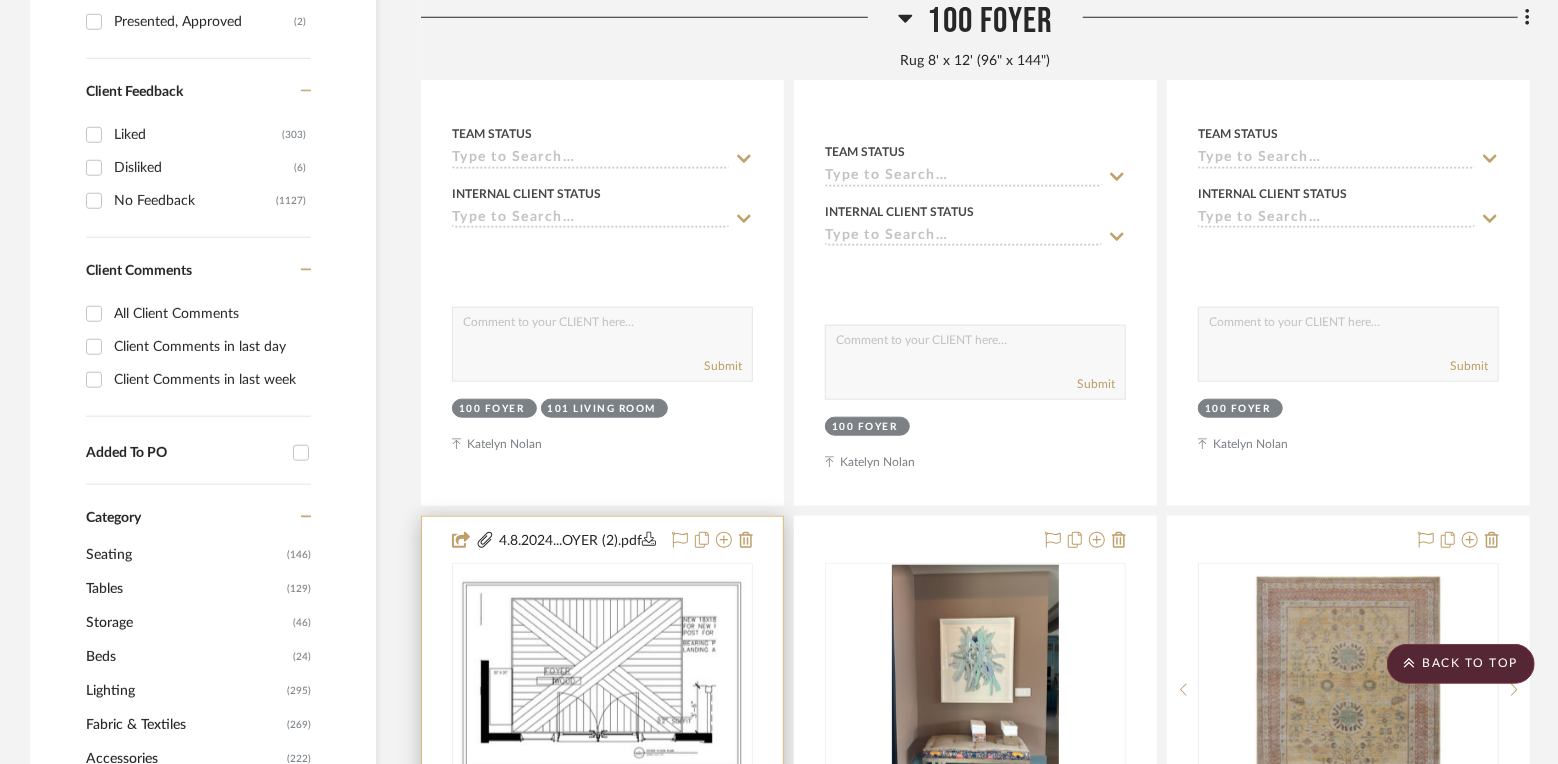 scroll, scrollTop: 0, scrollLeft: 0, axis: both 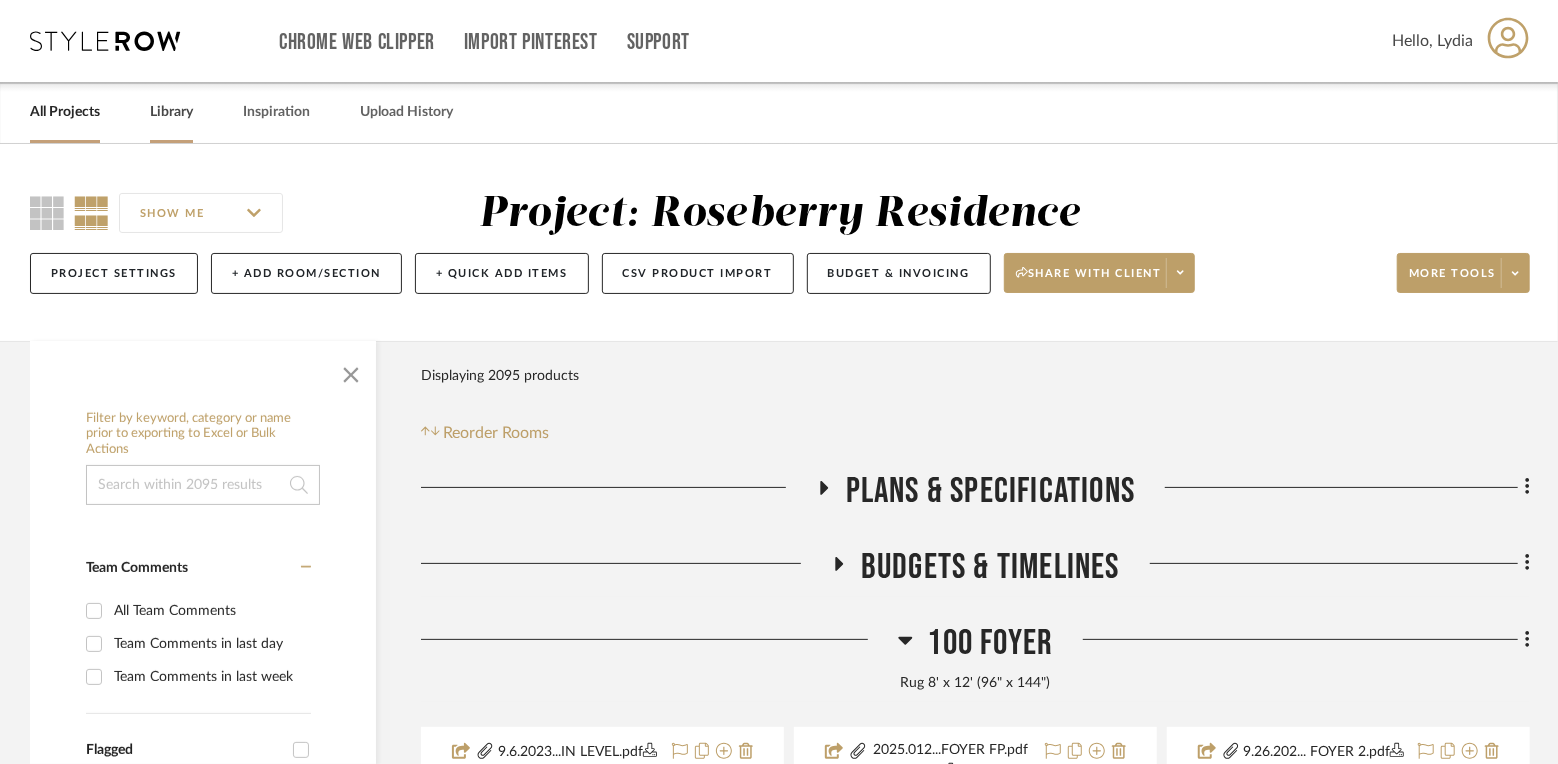 click on "Library" at bounding box center (171, 112) 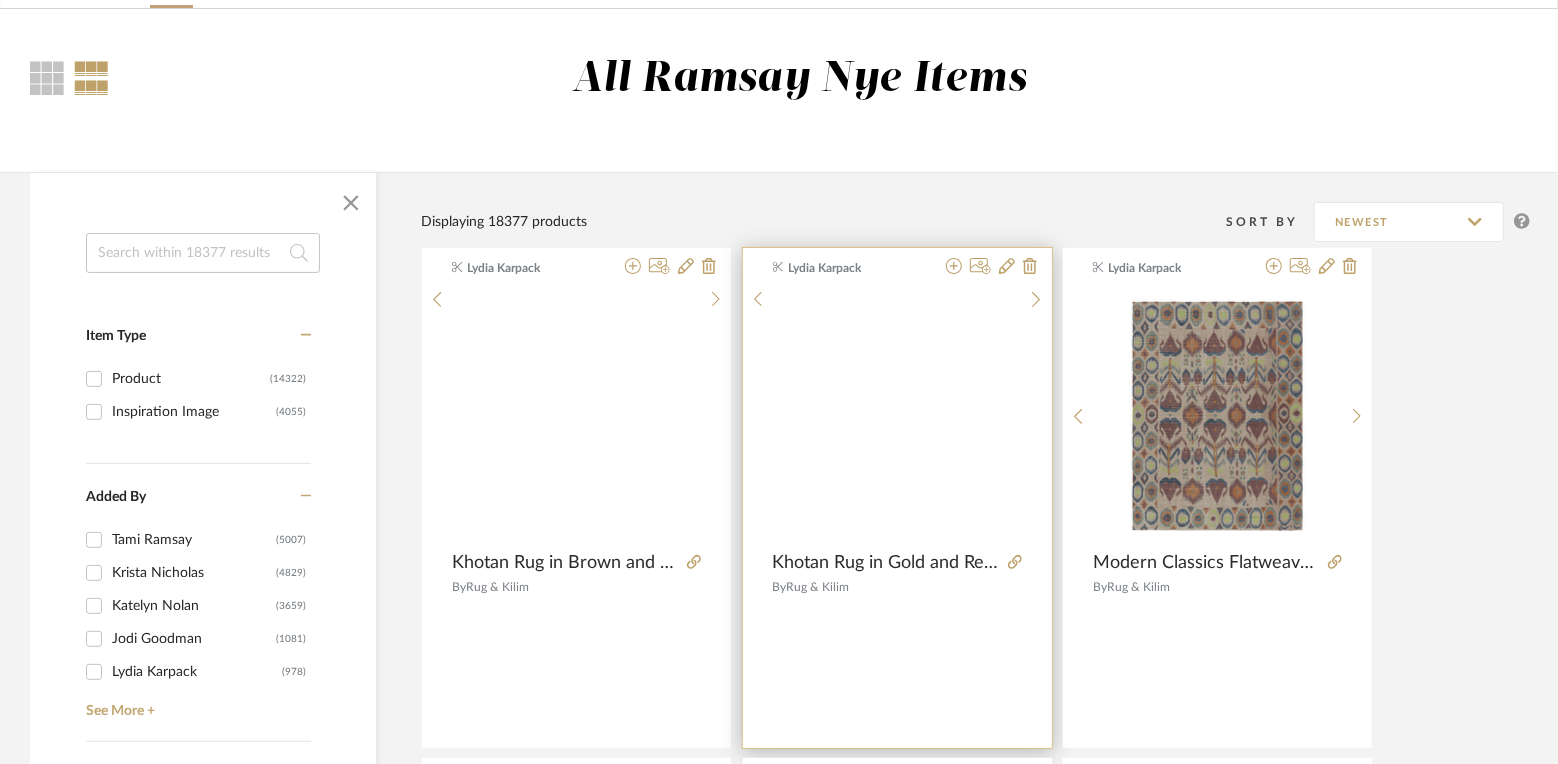 scroll, scrollTop: 154, scrollLeft: 0, axis: vertical 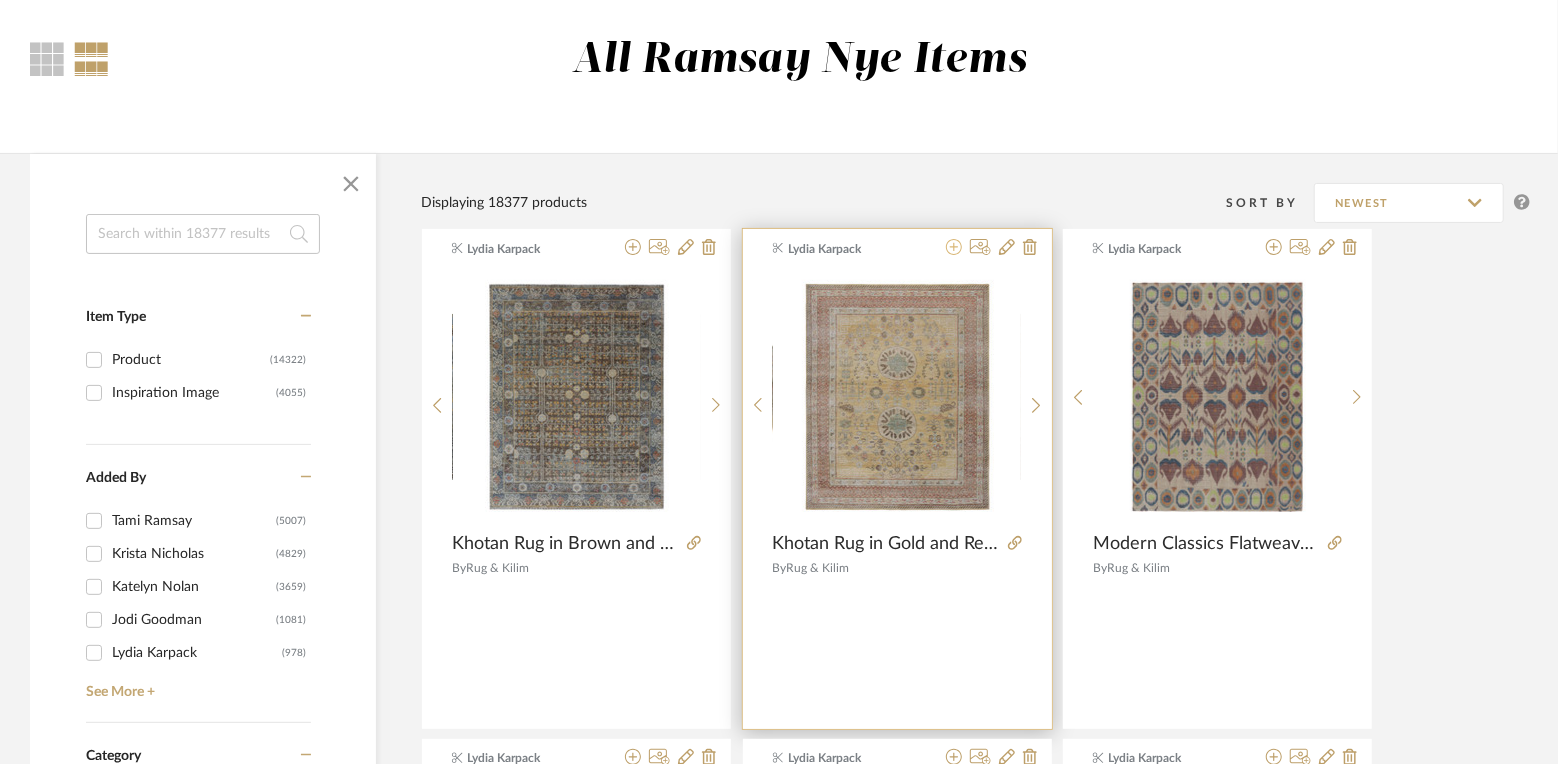 click 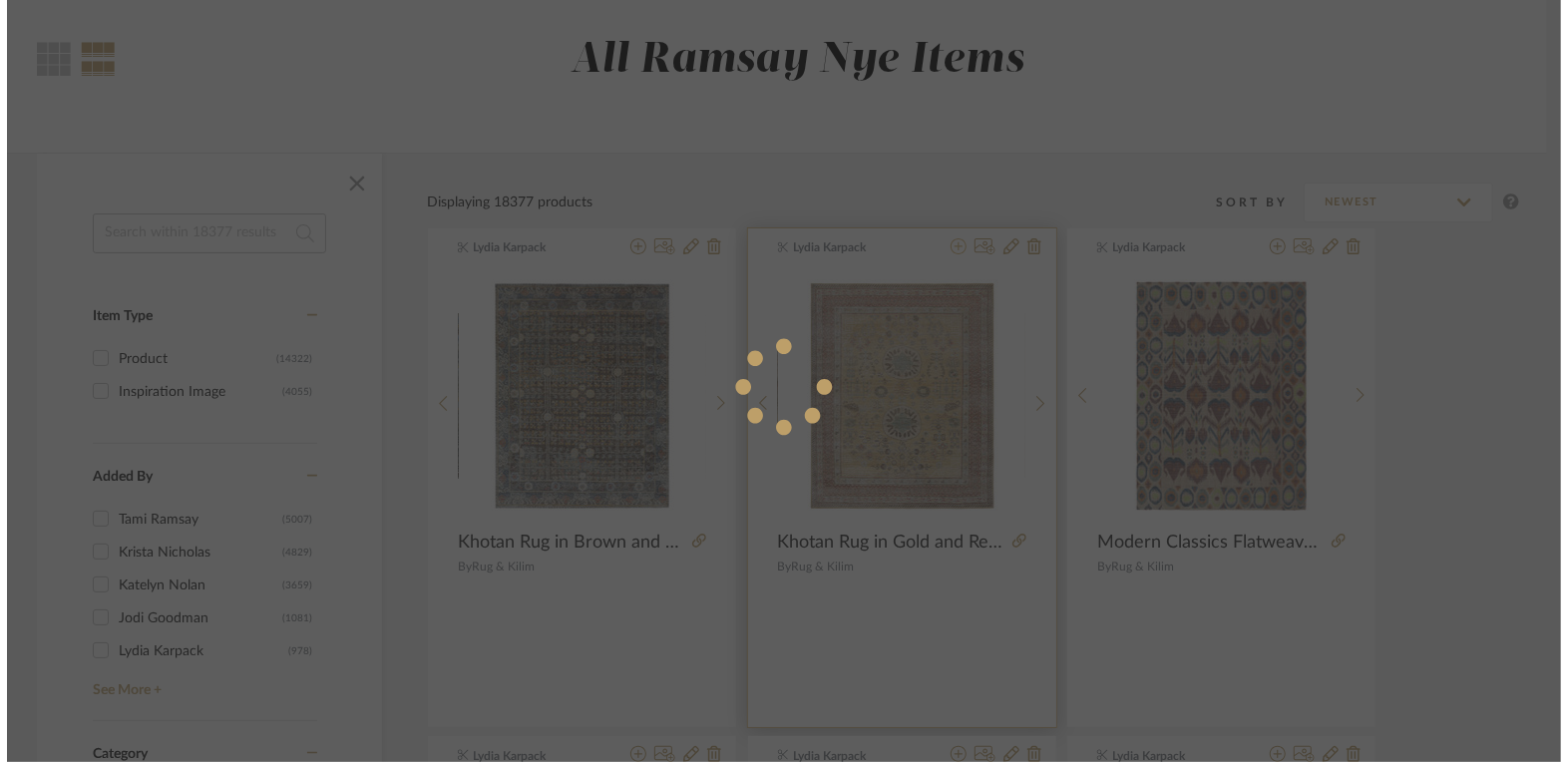 scroll, scrollTop: 0, scrollLeft: 0, axis: both 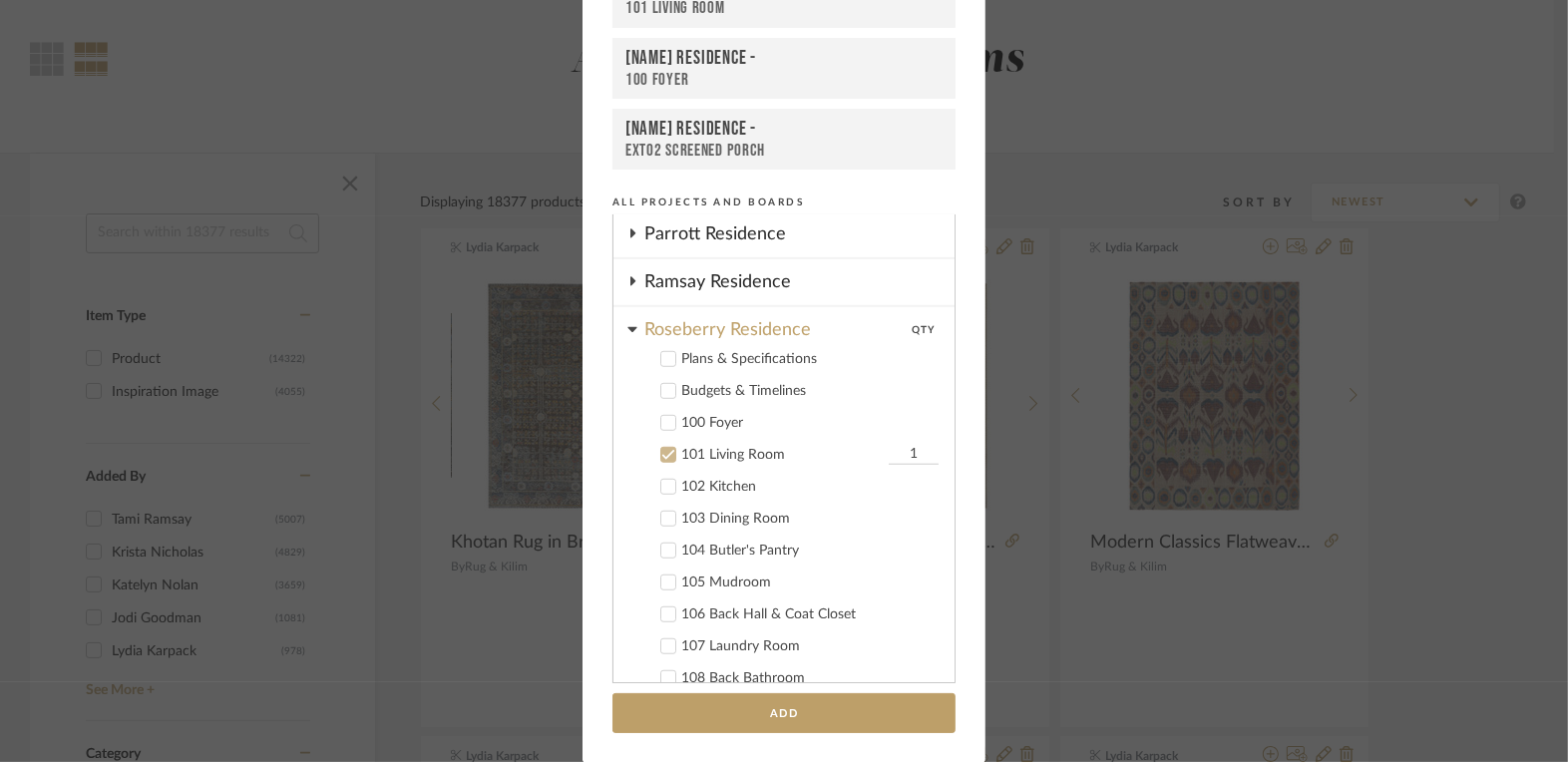 click on "Roseberry Residence" at bounding box center [778, 324] 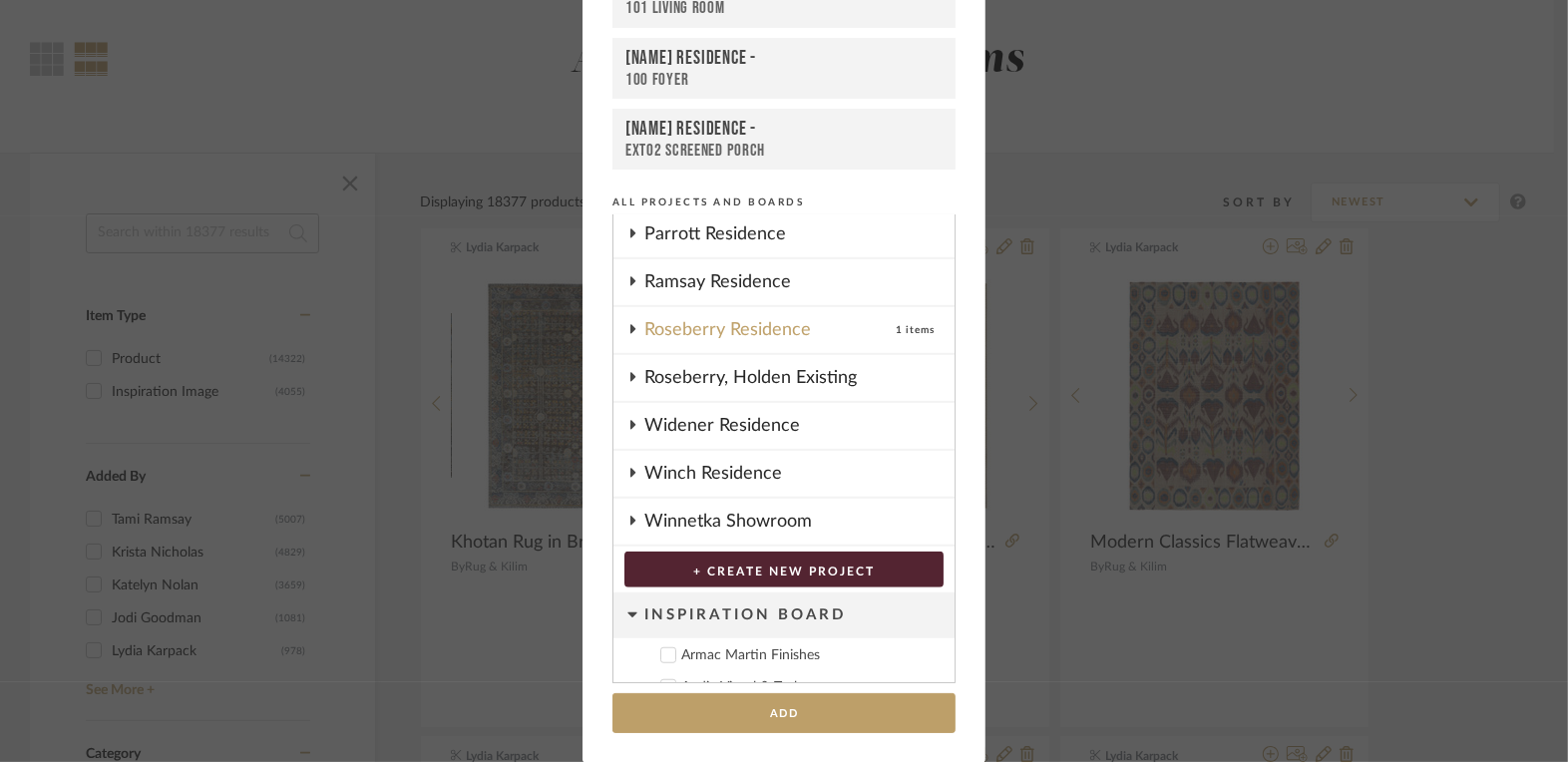 click on "Roseberry Residence" at bounding box center [770, 330] 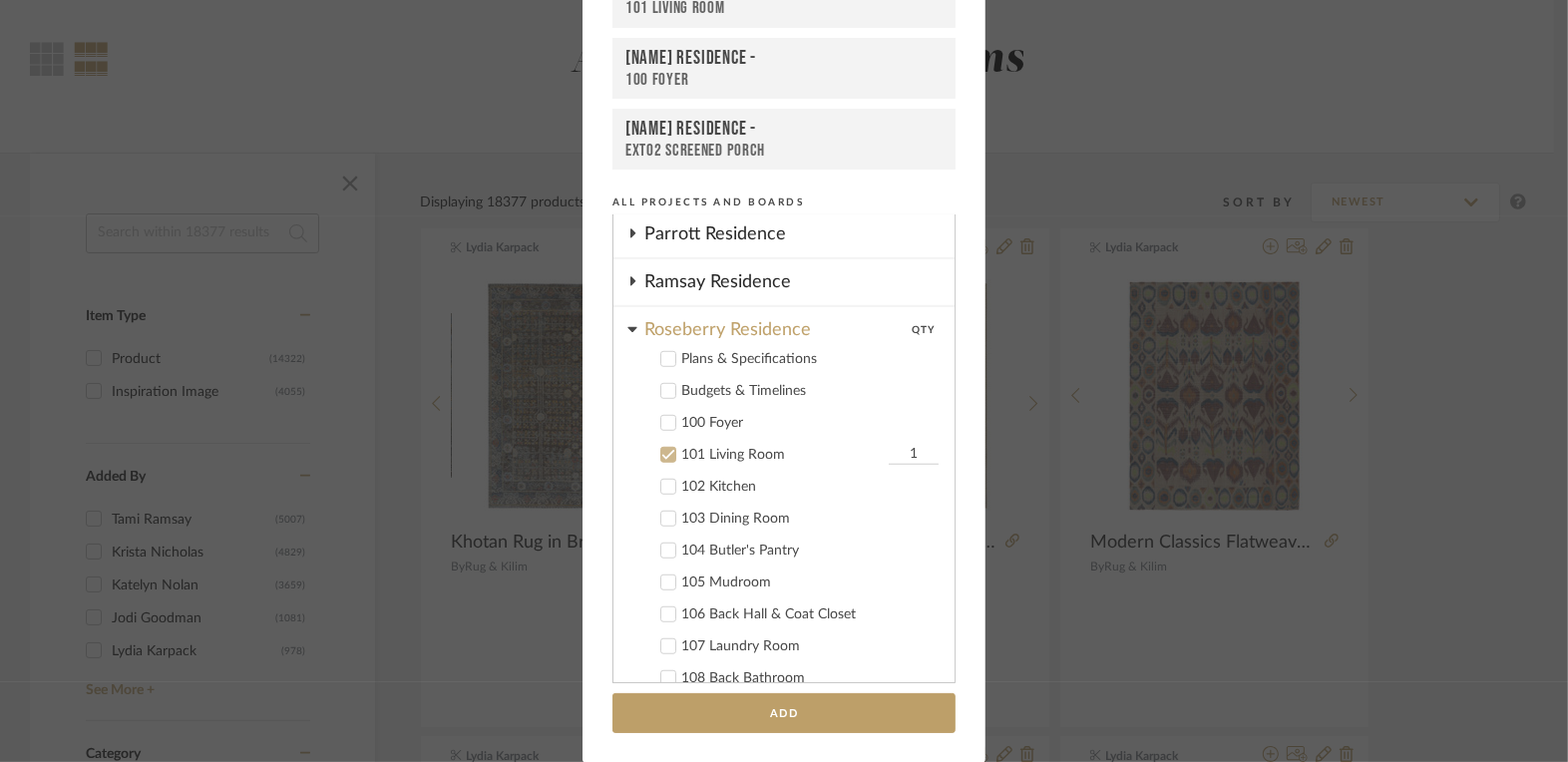 click on "Roseberry Residence" at bounding box center [778, 324] 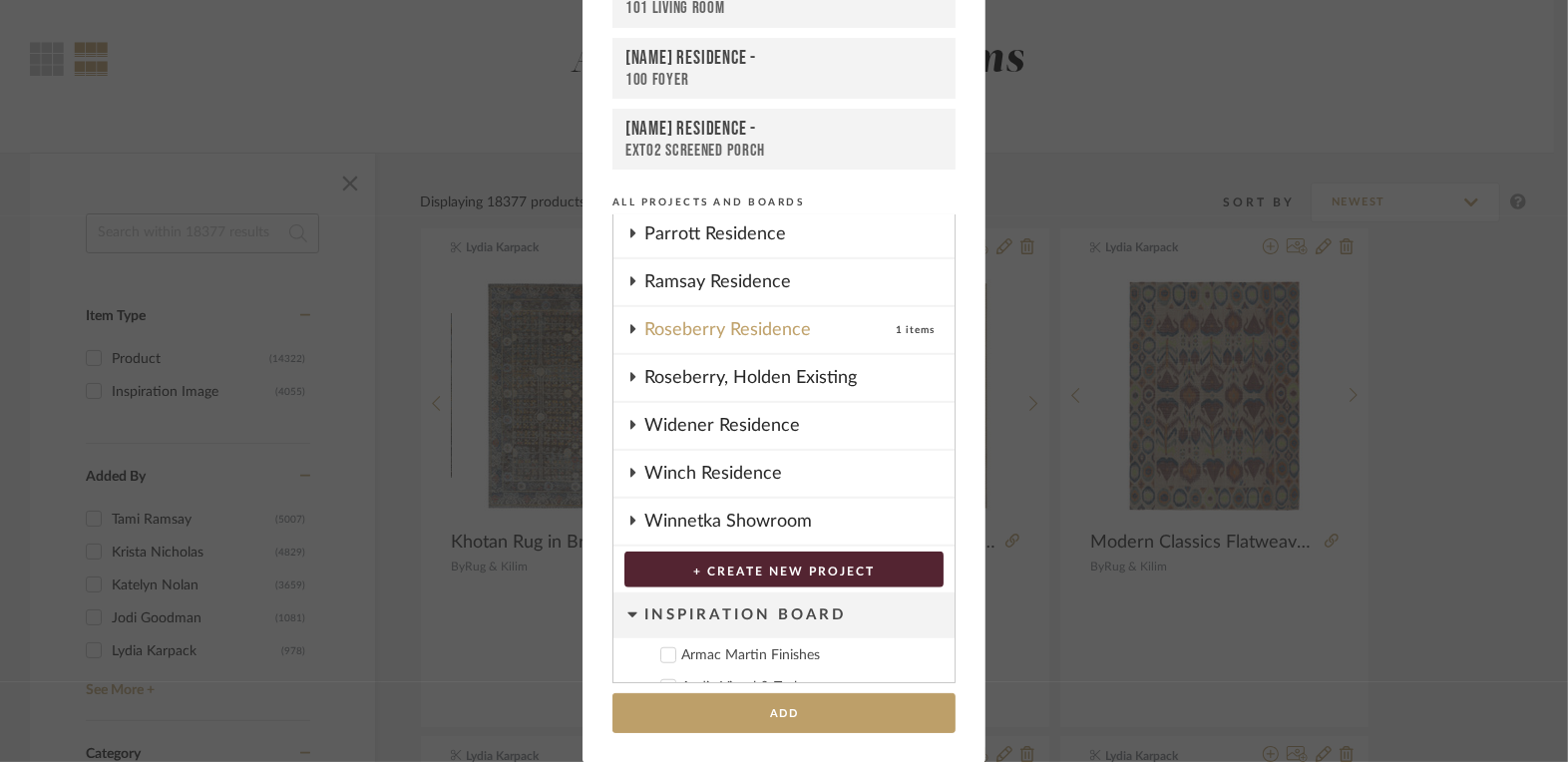click on "Winnetka Showroom" at bounding box center [799, 522] 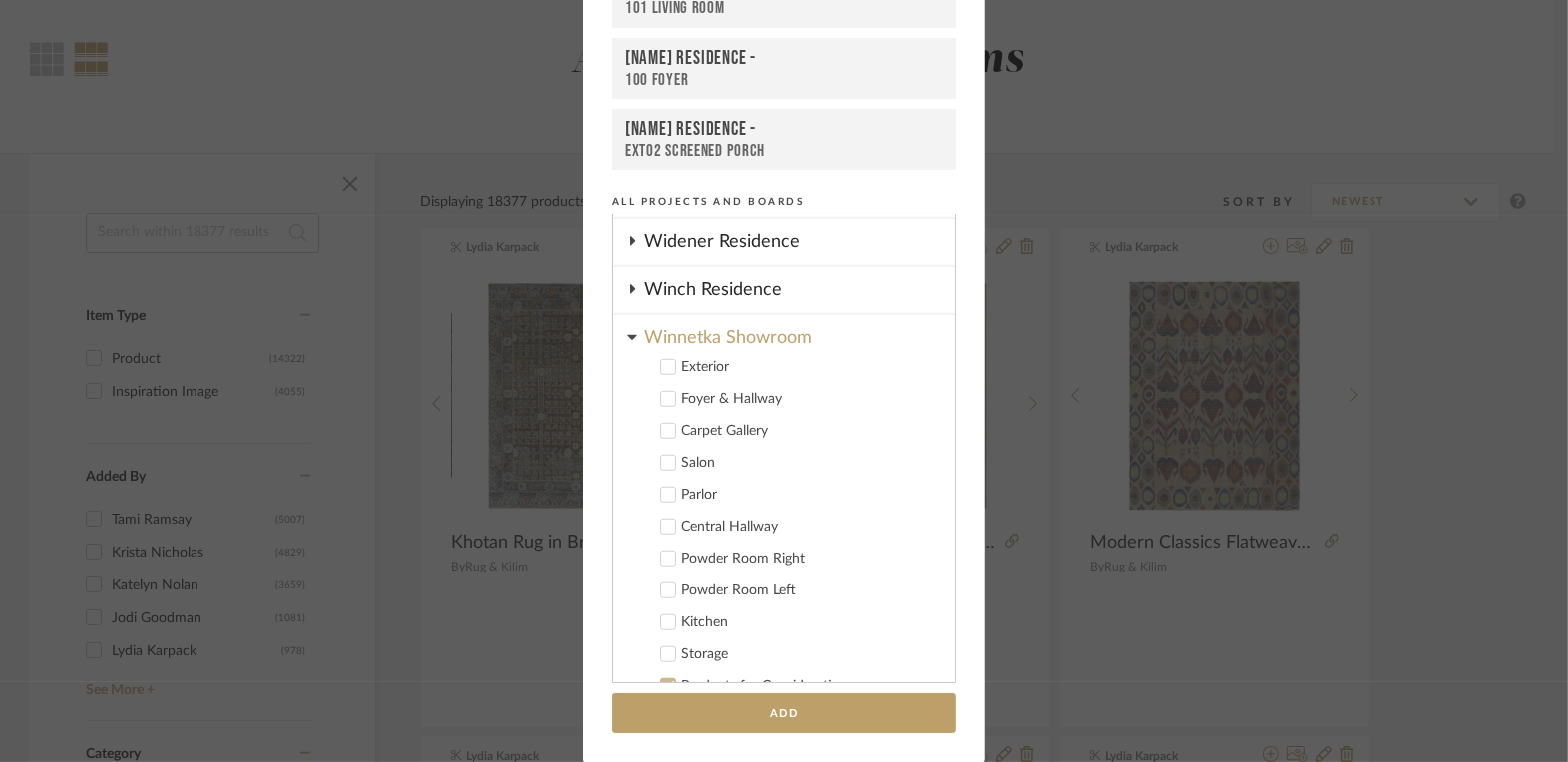 scroll, scrollTop: 1528, scrollLeft: 0, axis: vertical 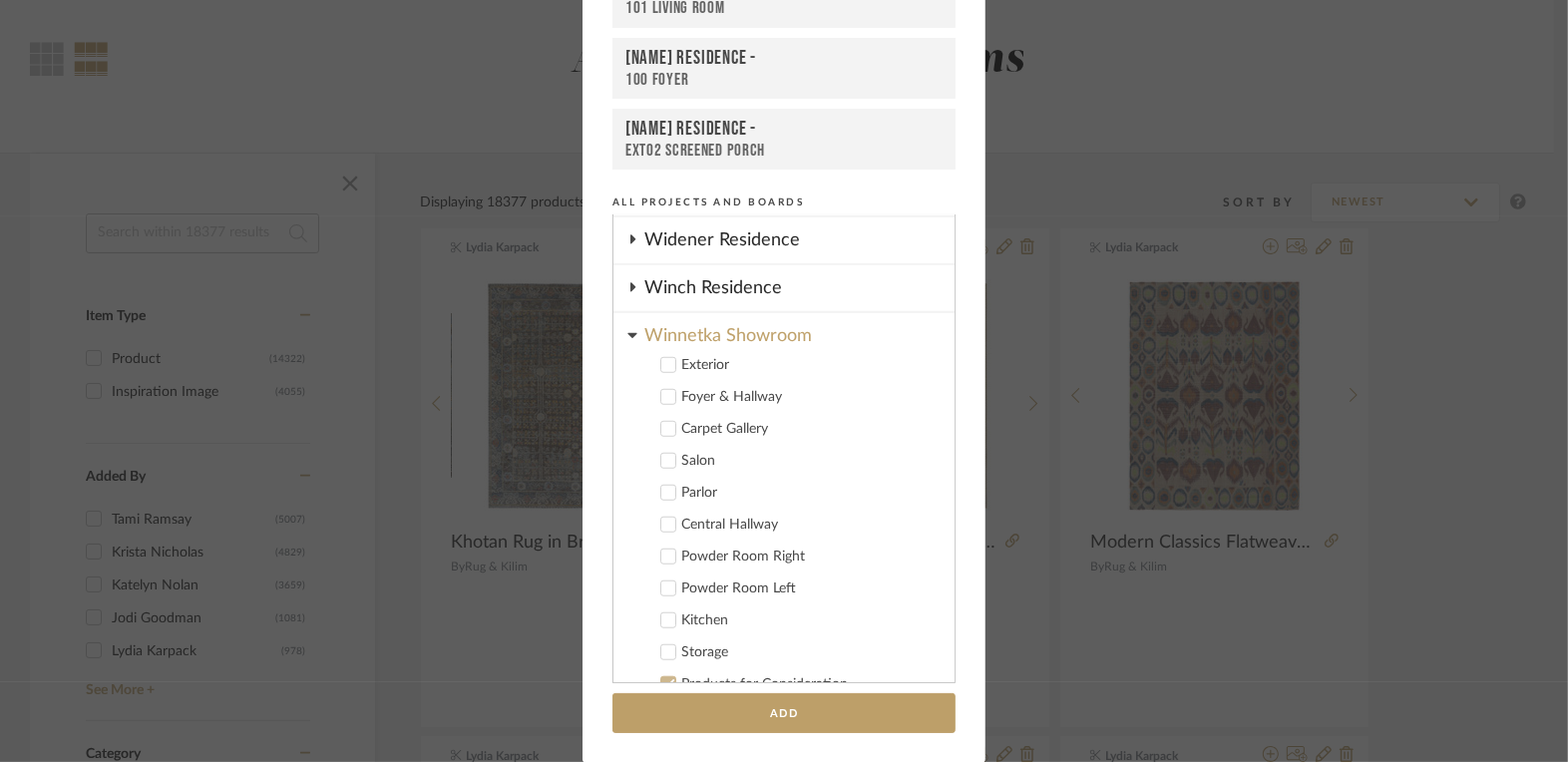 click 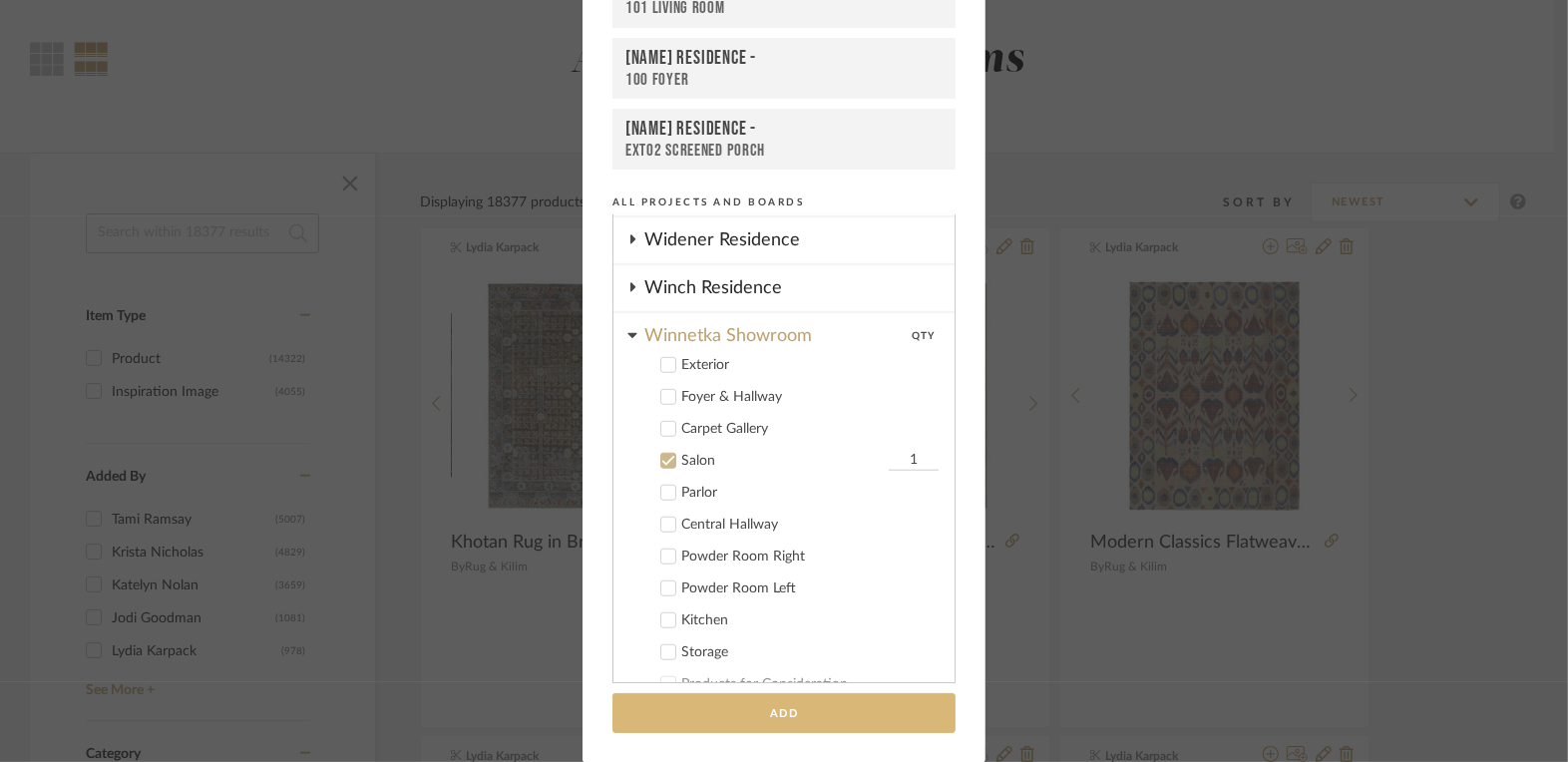 click on "Add" at bounding box center [784, 713] 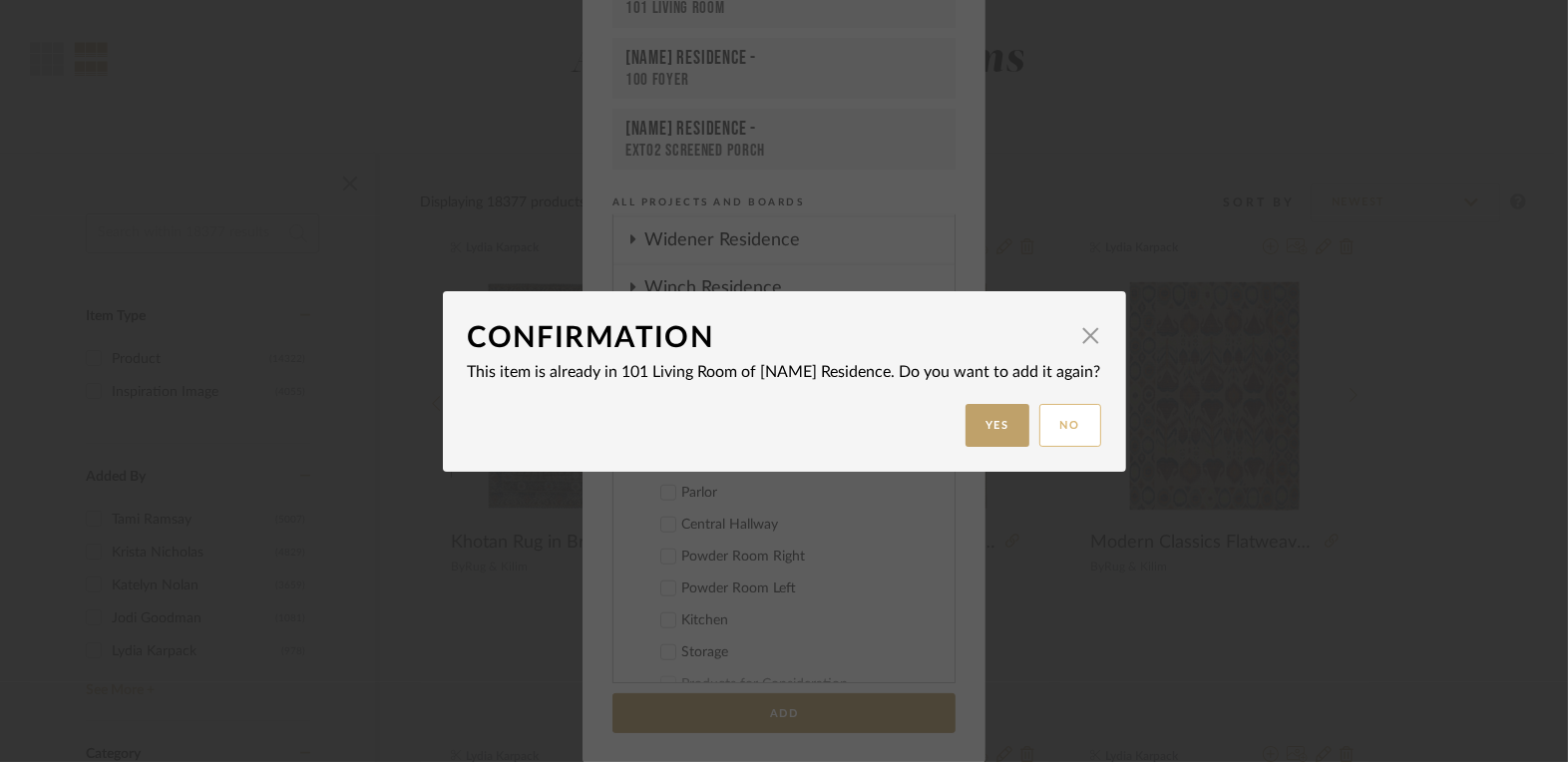 click on "No" at bounding box center (1070, 425) 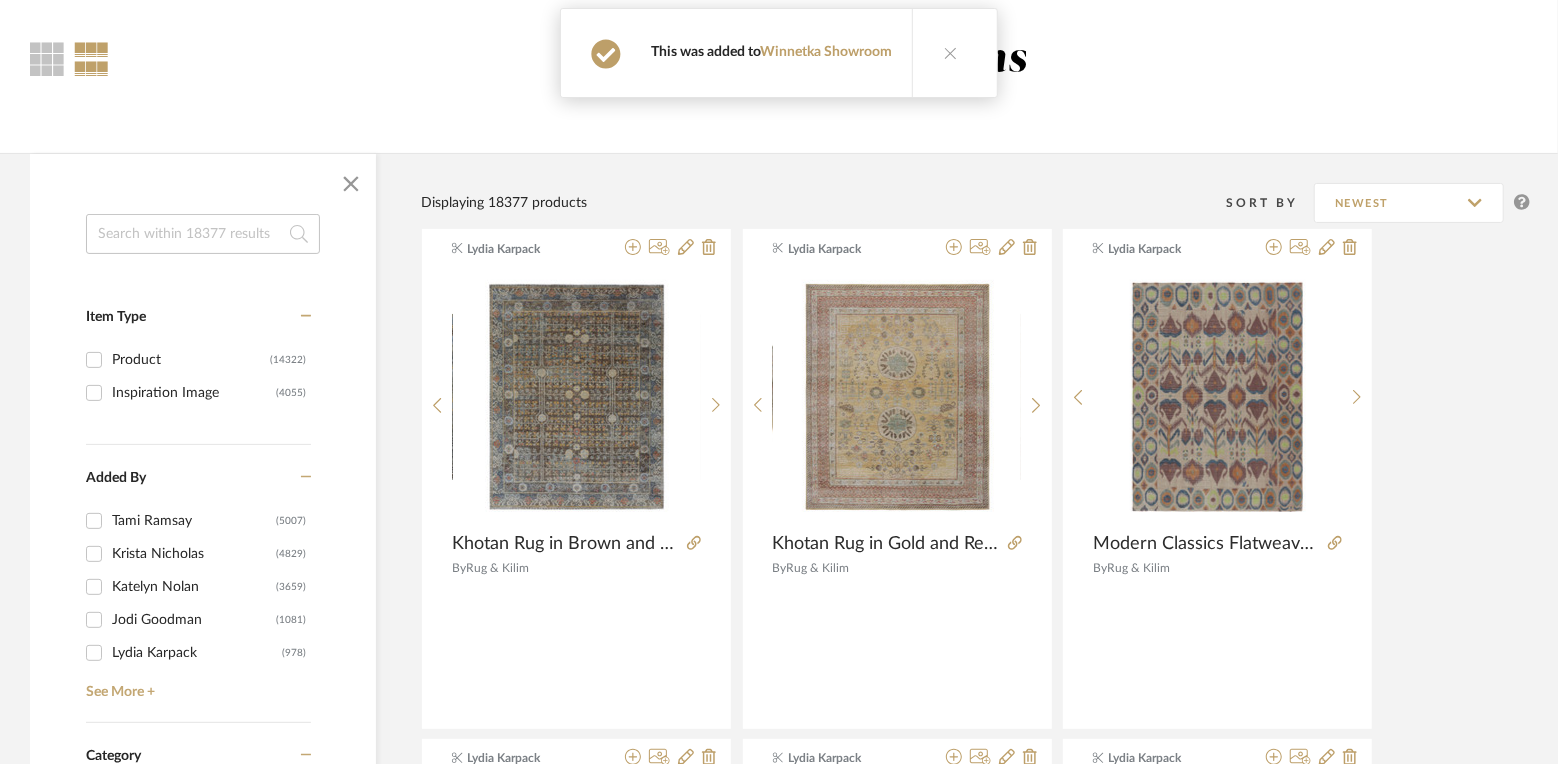 scroll, scrollTop: 0, scrollLeft: 0, axis: both 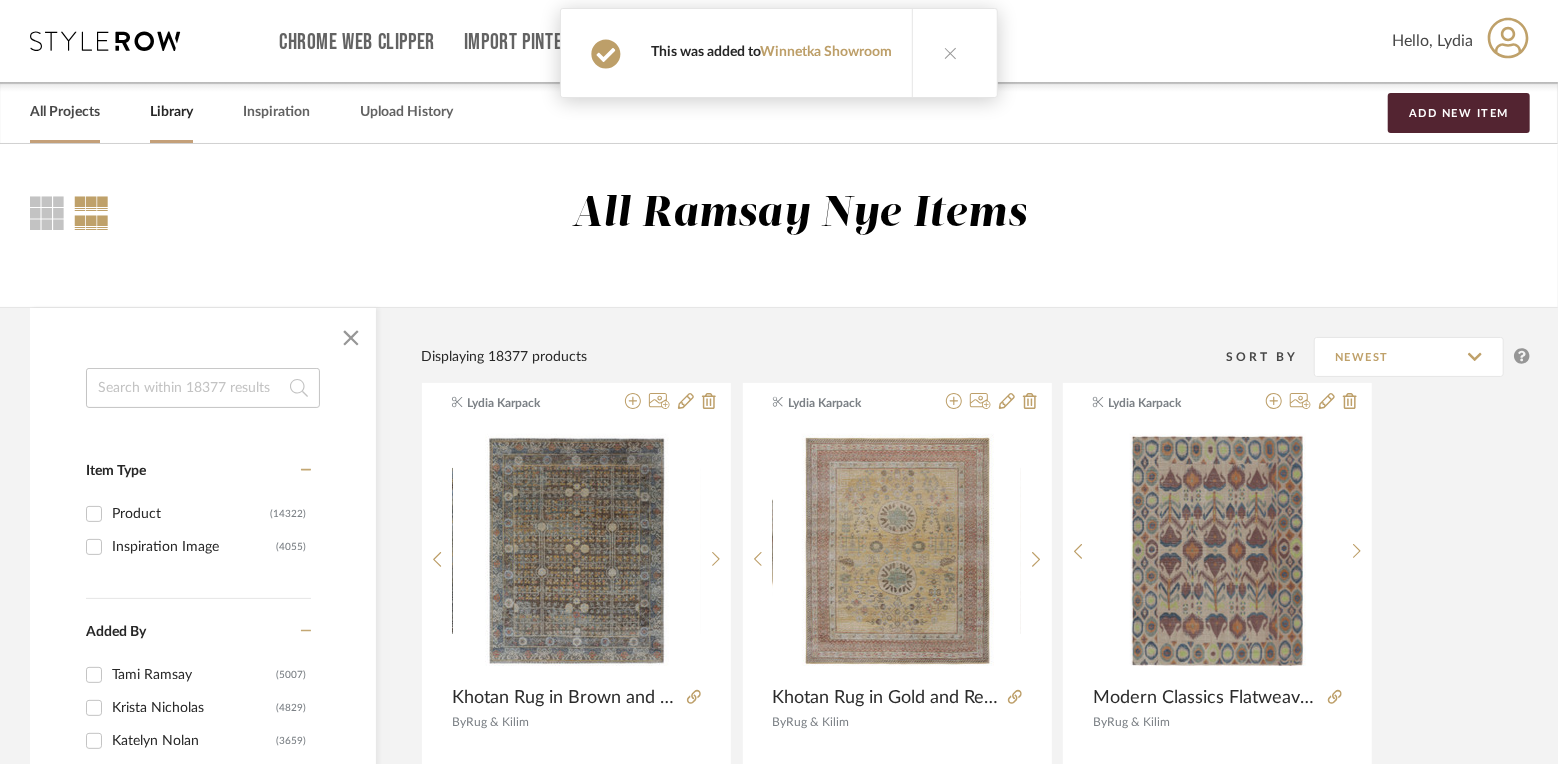 click on "All Projects" at bounding box center (65, 112) 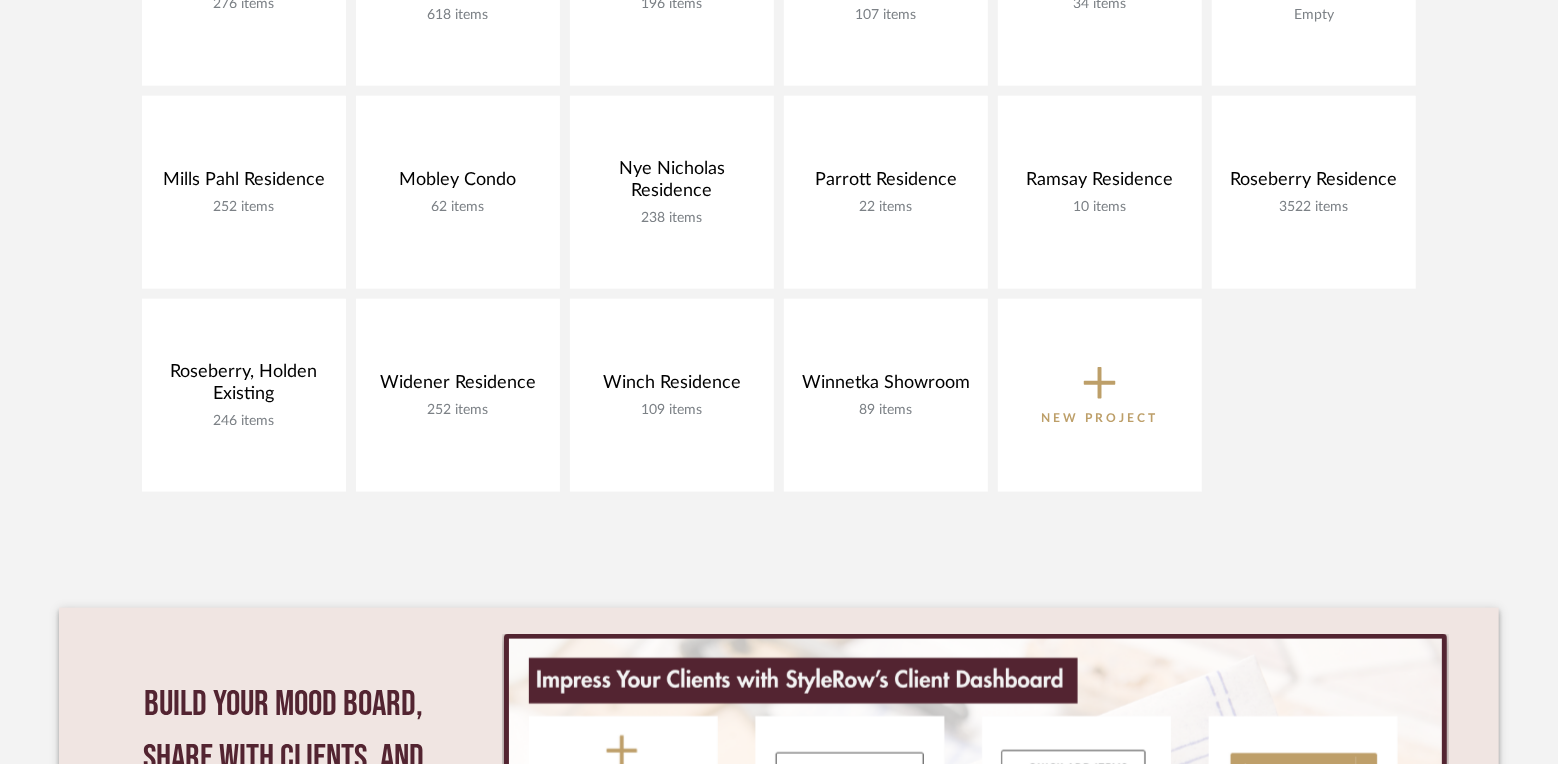 scroll, scrollTop: 1113, scrollLeft: 0, axis: vertical 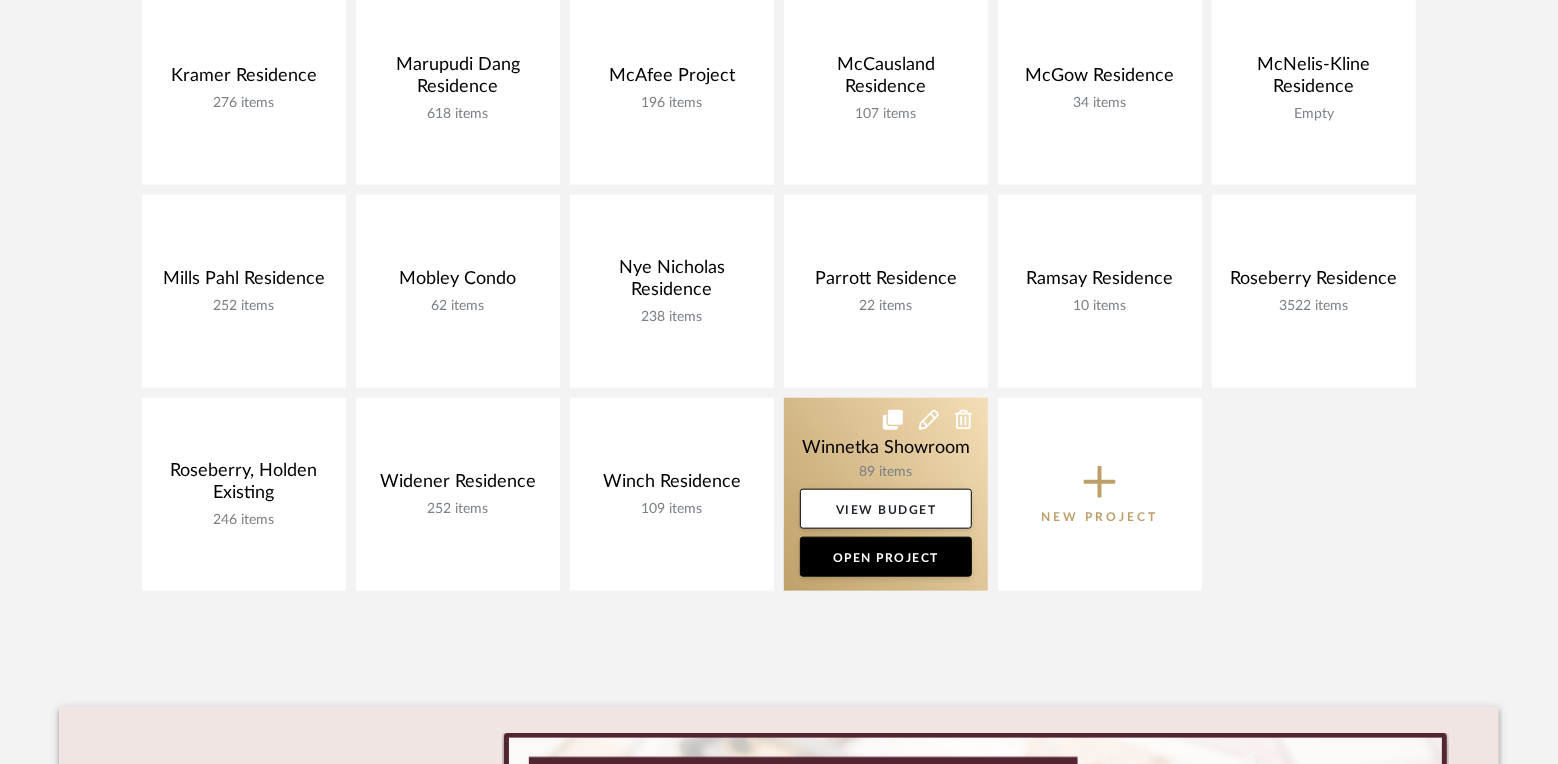 click 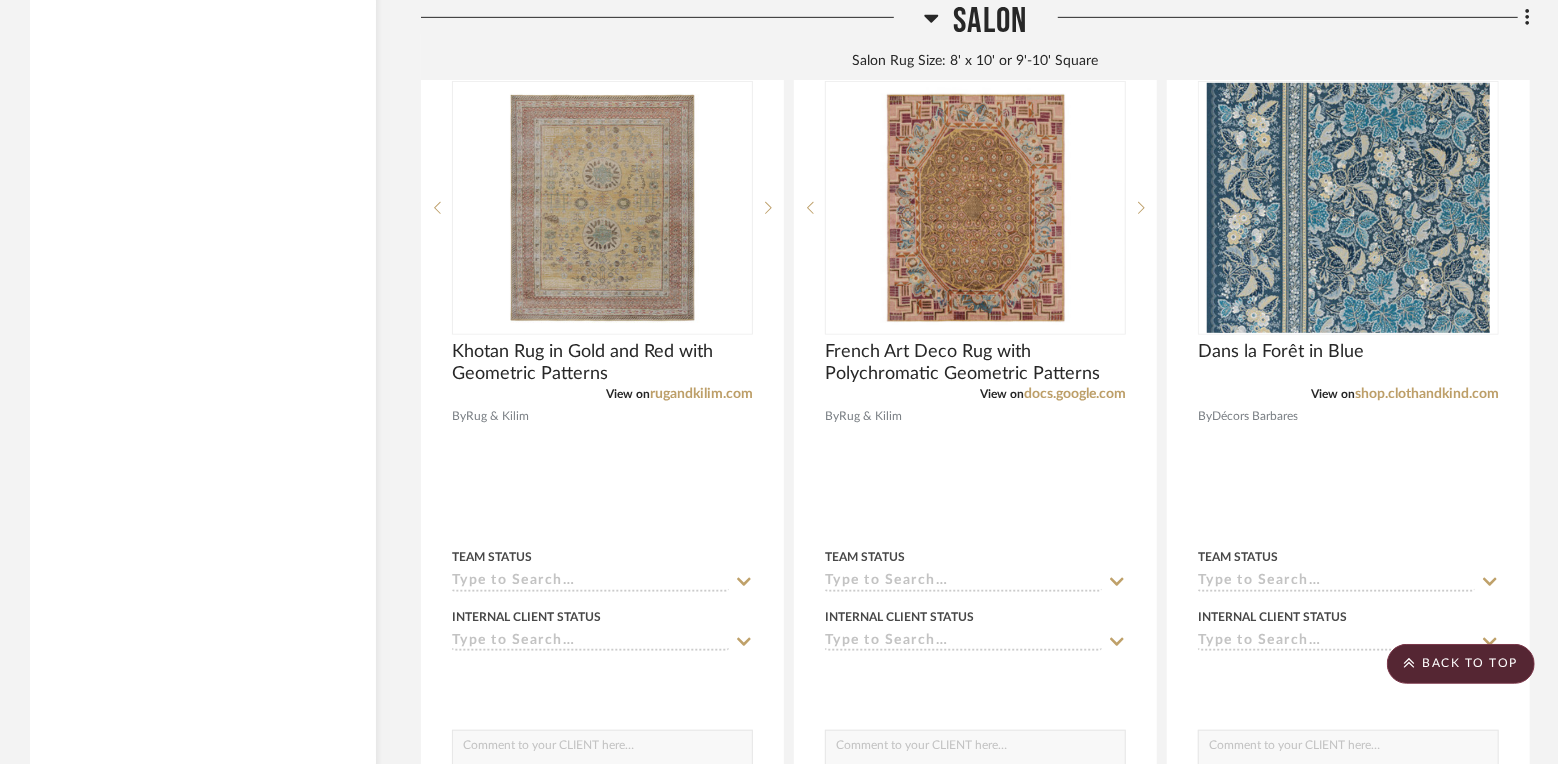 scroll, scrollTop: 5184, scrollLeft: 0, axis: vertical 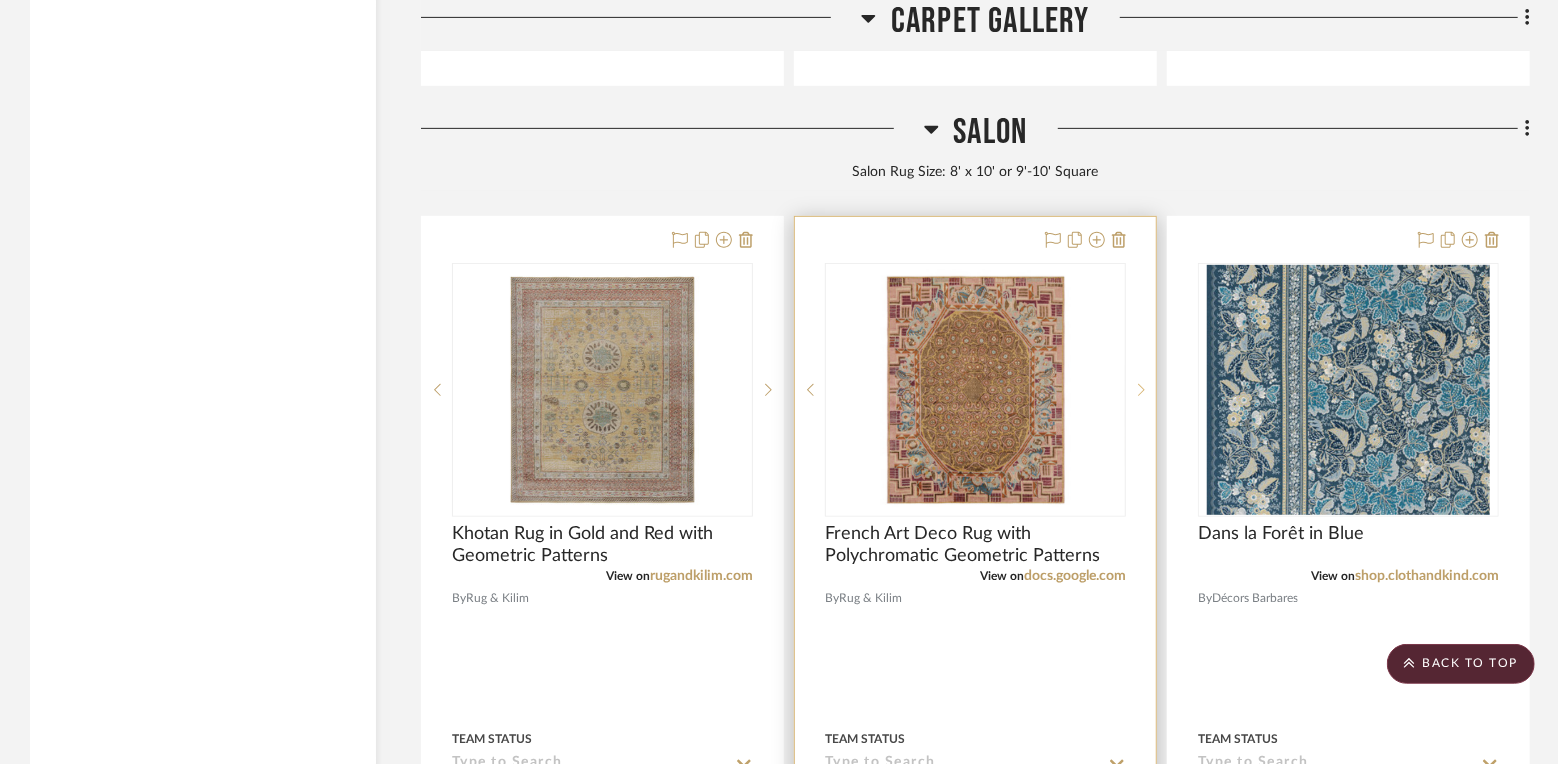 click 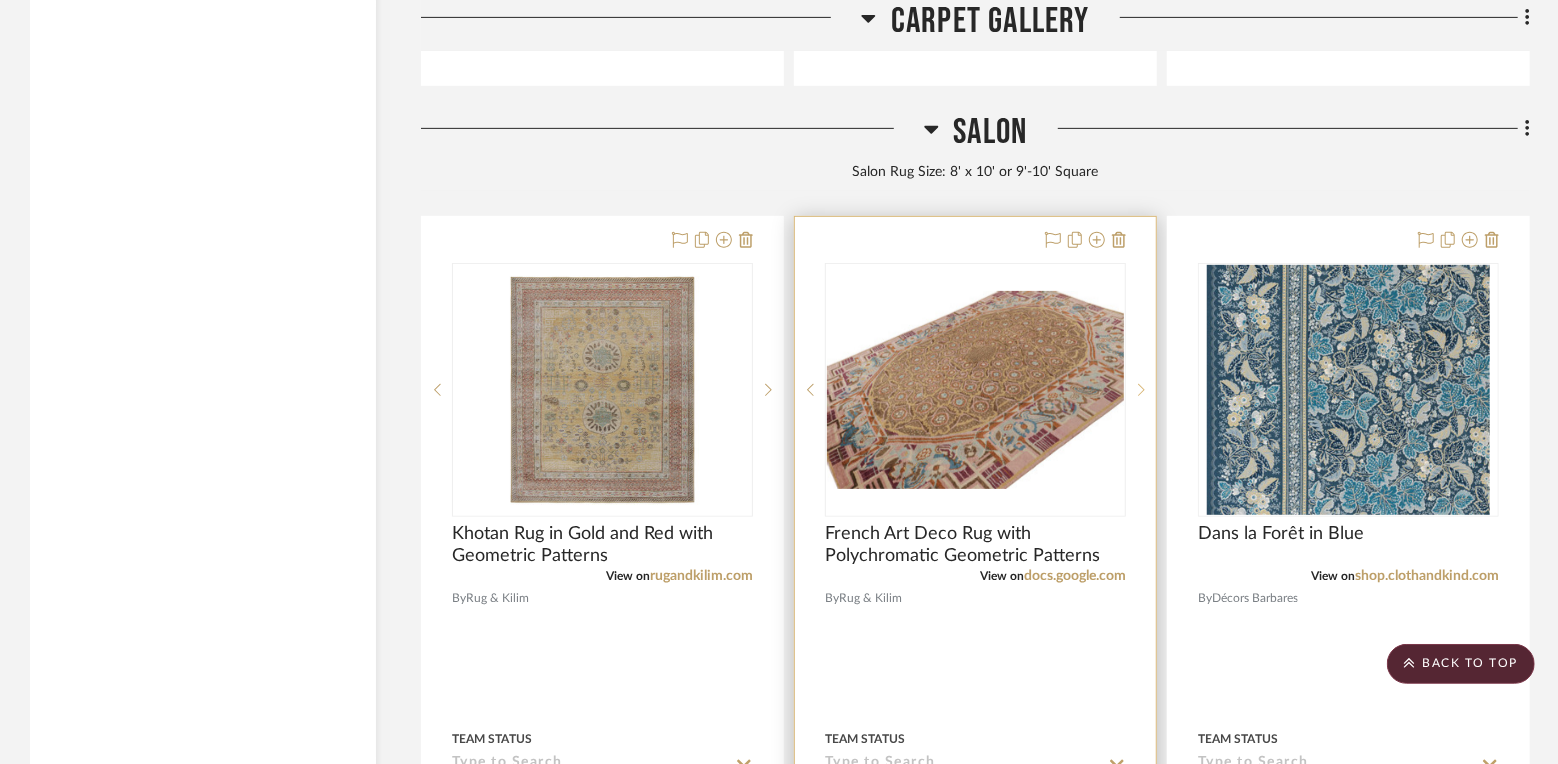 click 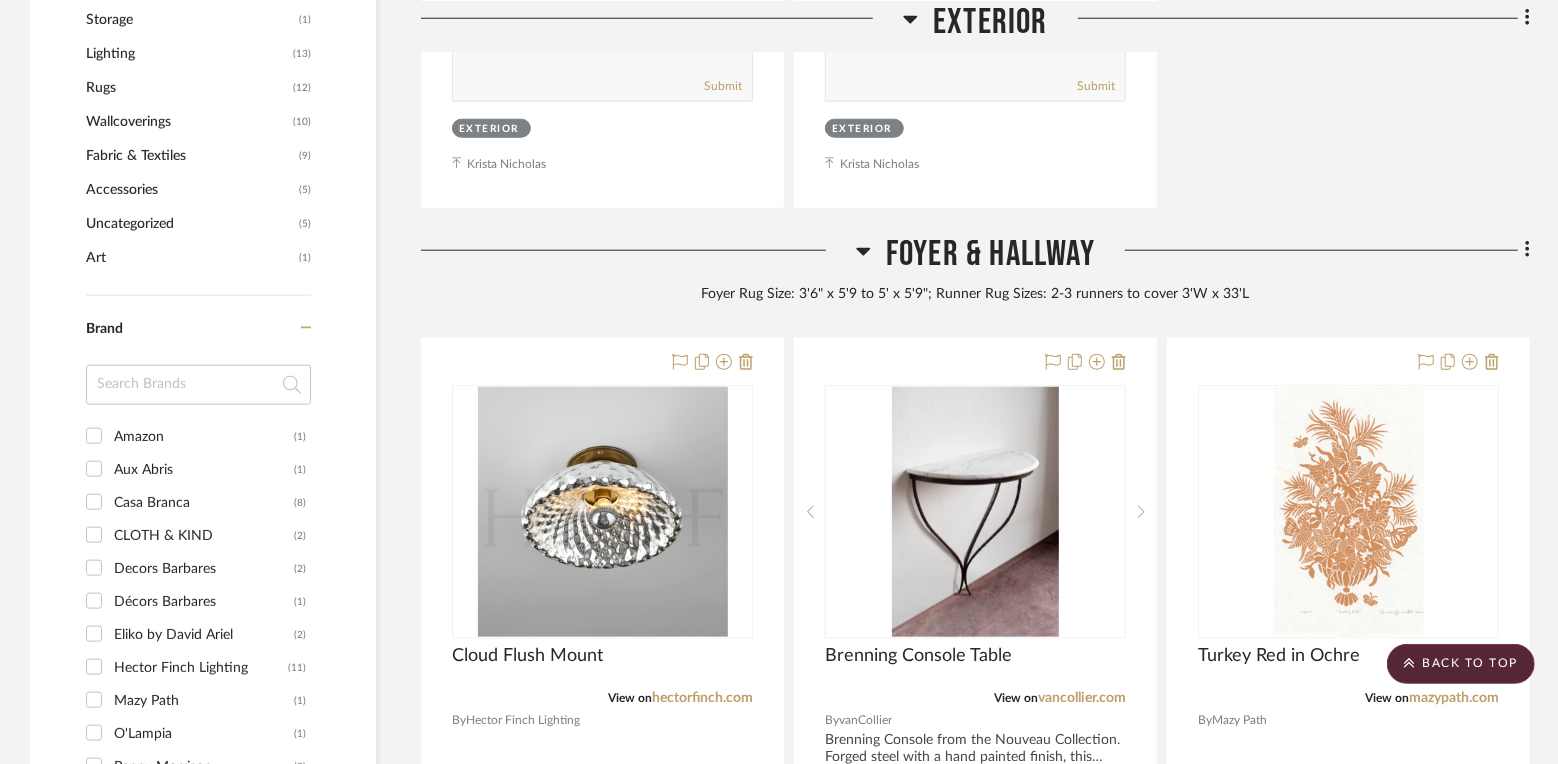 scroll, scrollTop: 0, scrollLeft: 0, axis: both 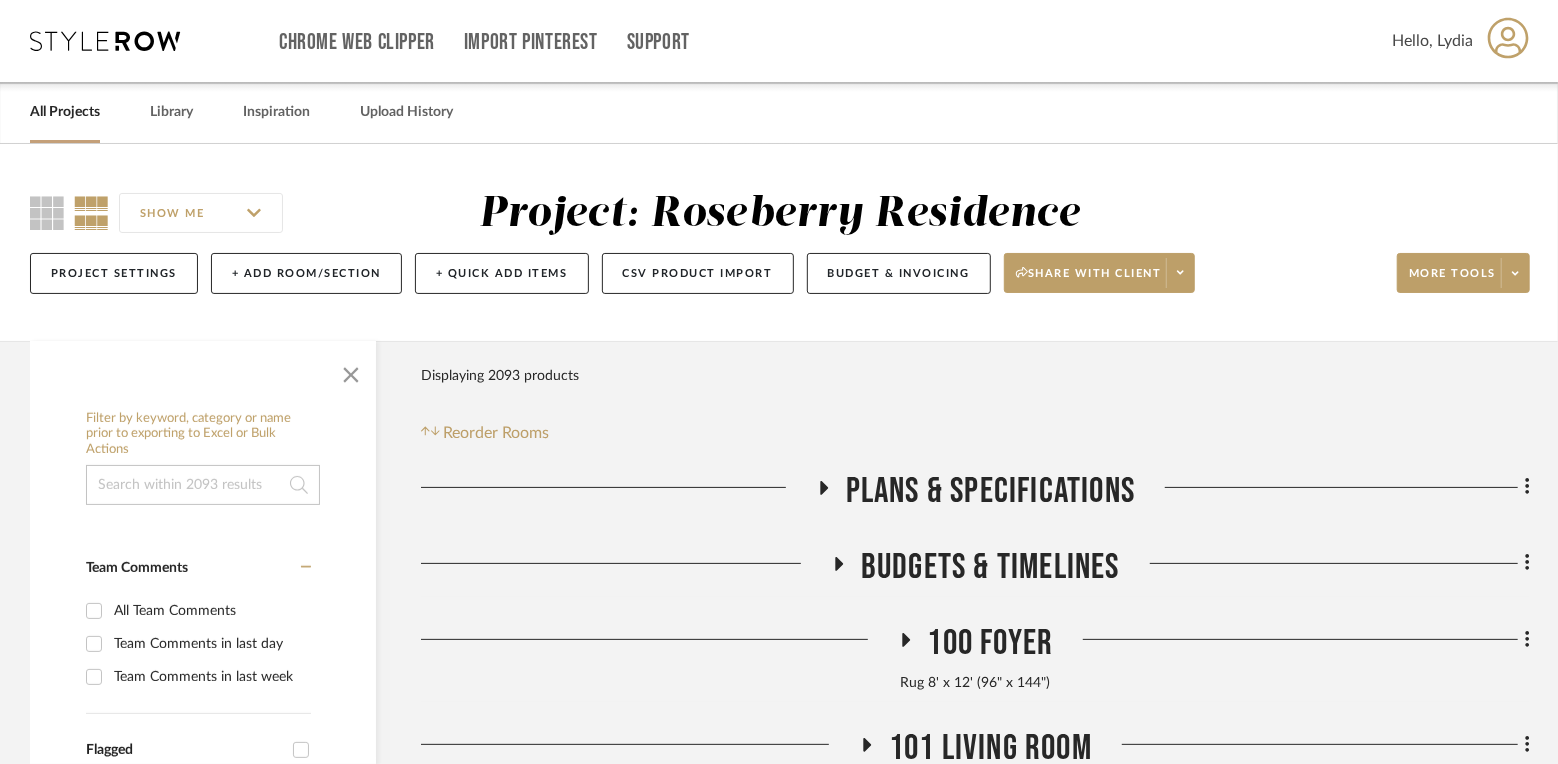 click on "All Projects" at bounding box center [65, 112] 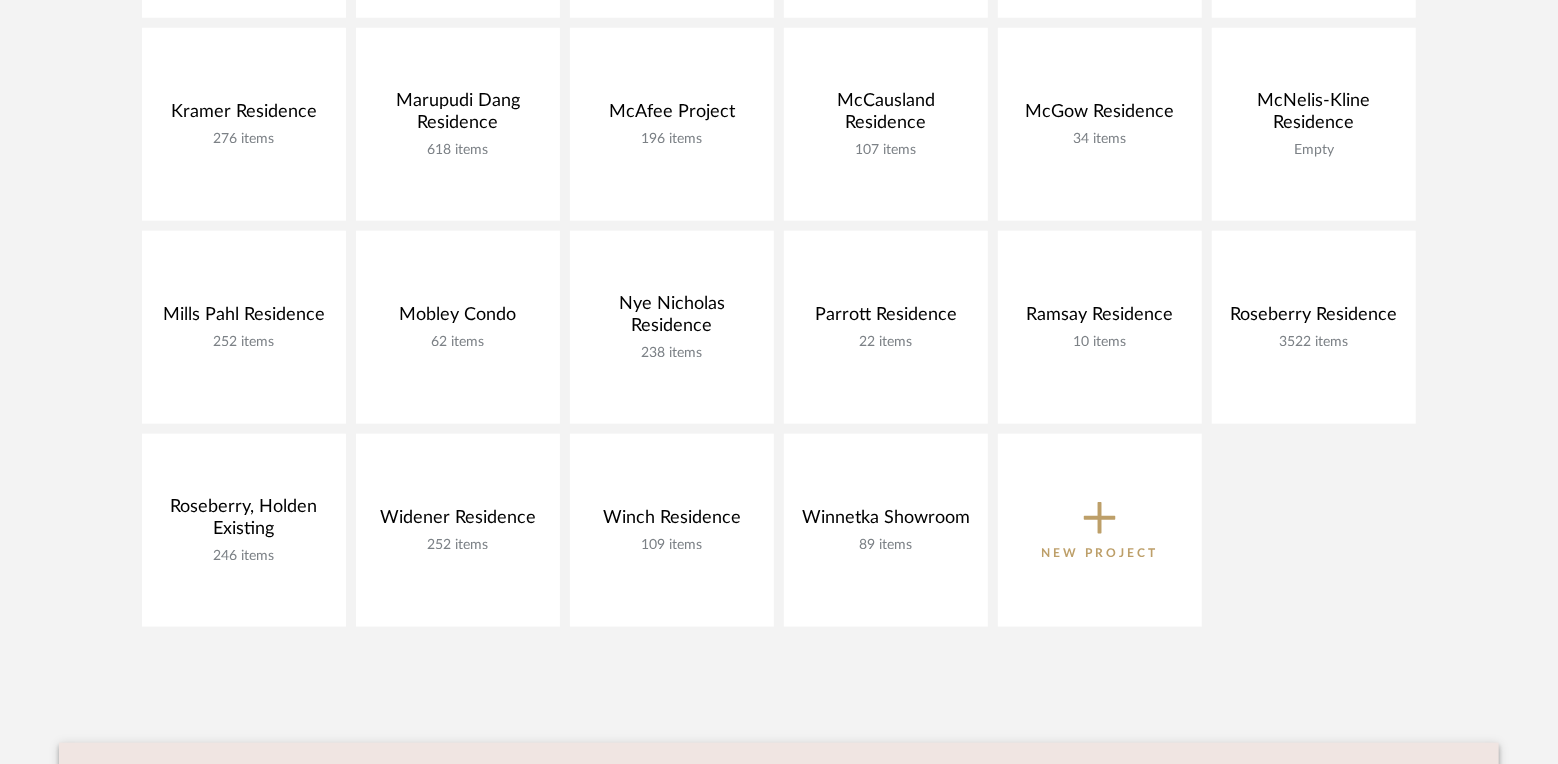 scroll, scrollTop: 1081, scrollLeft: 0, axis: vertical 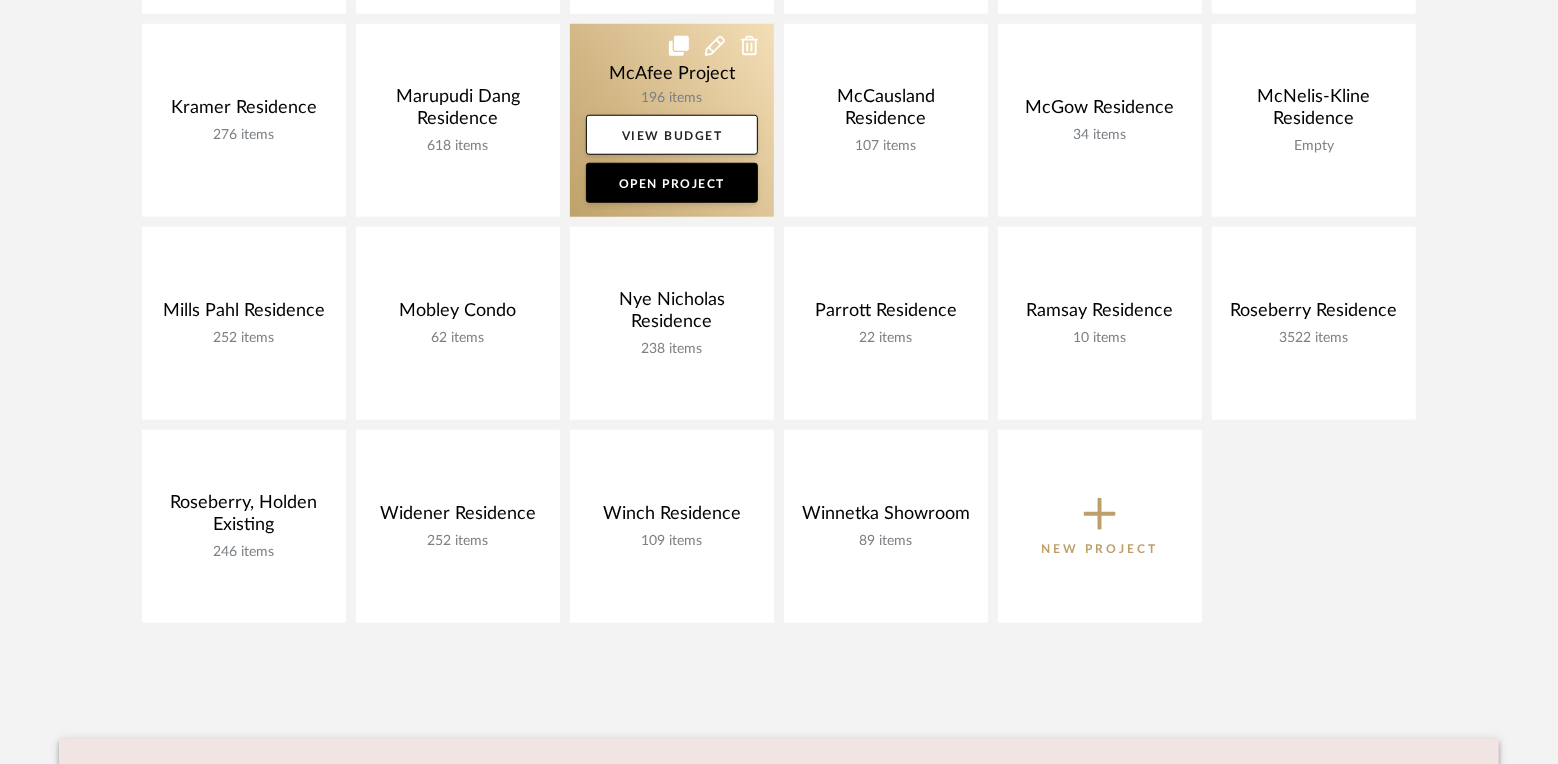 click 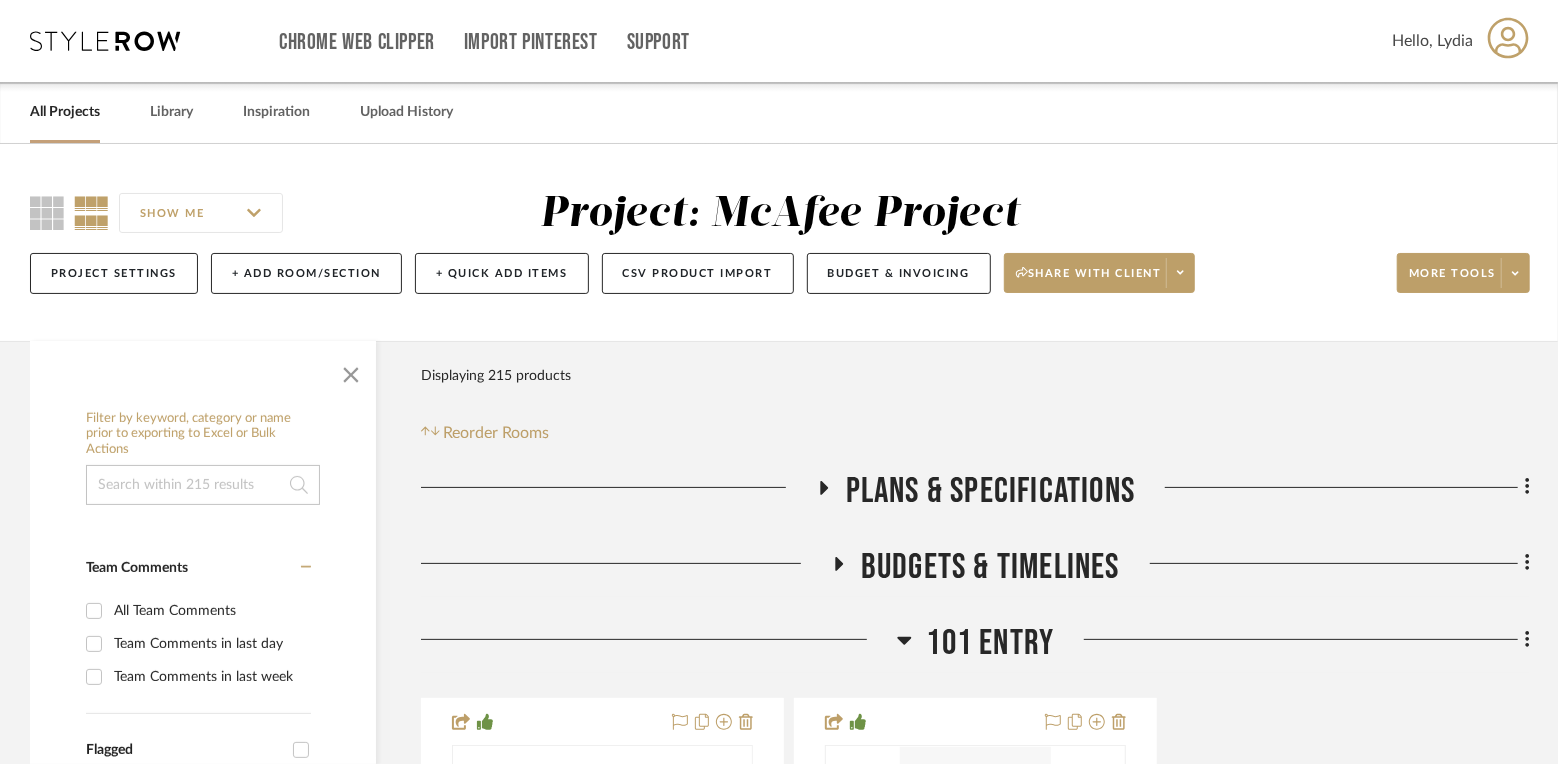 scroll, scrollTop: 205, scrollLeft: 0, axis: vertical 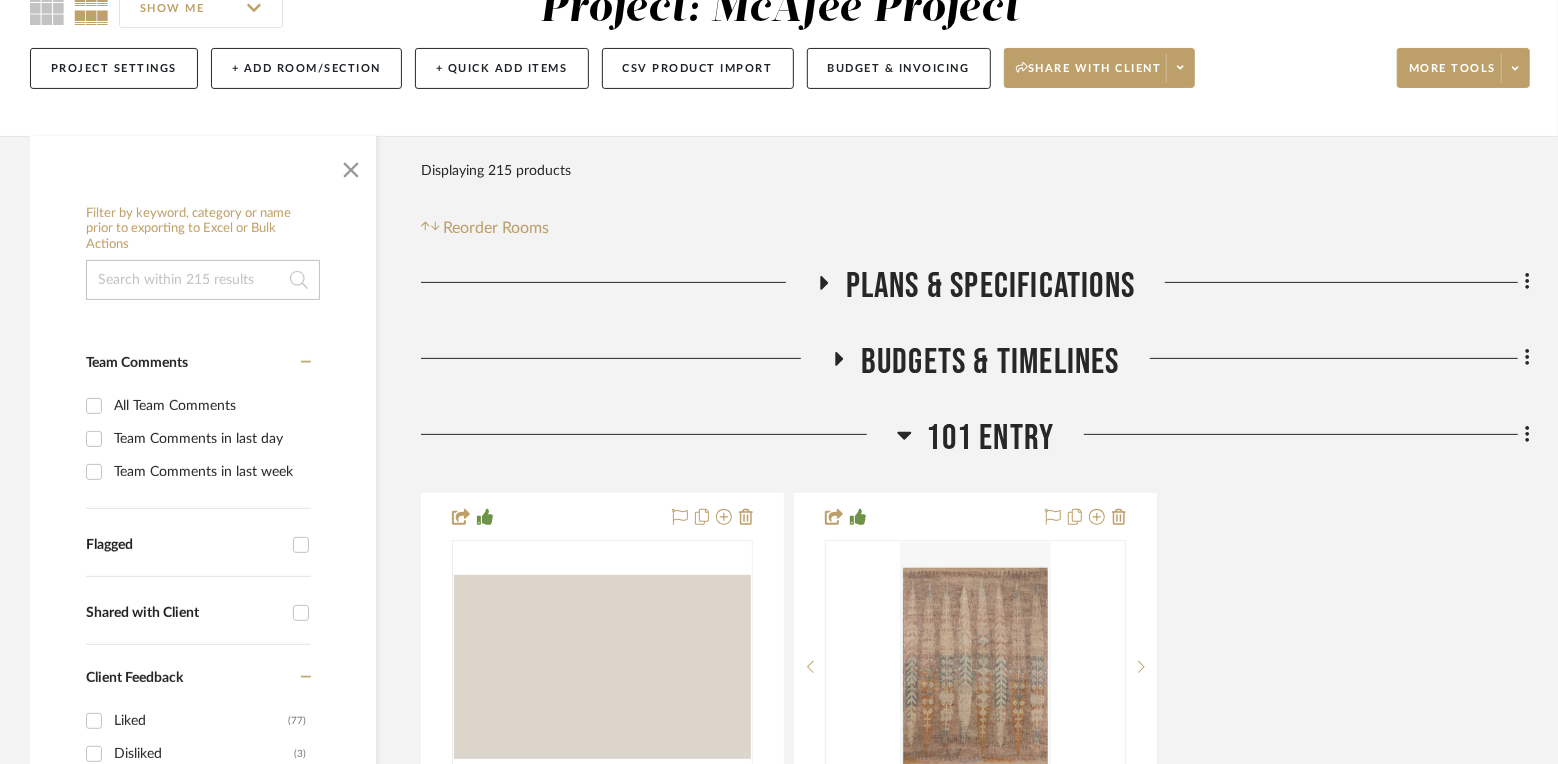 click on "101 ENTRY" 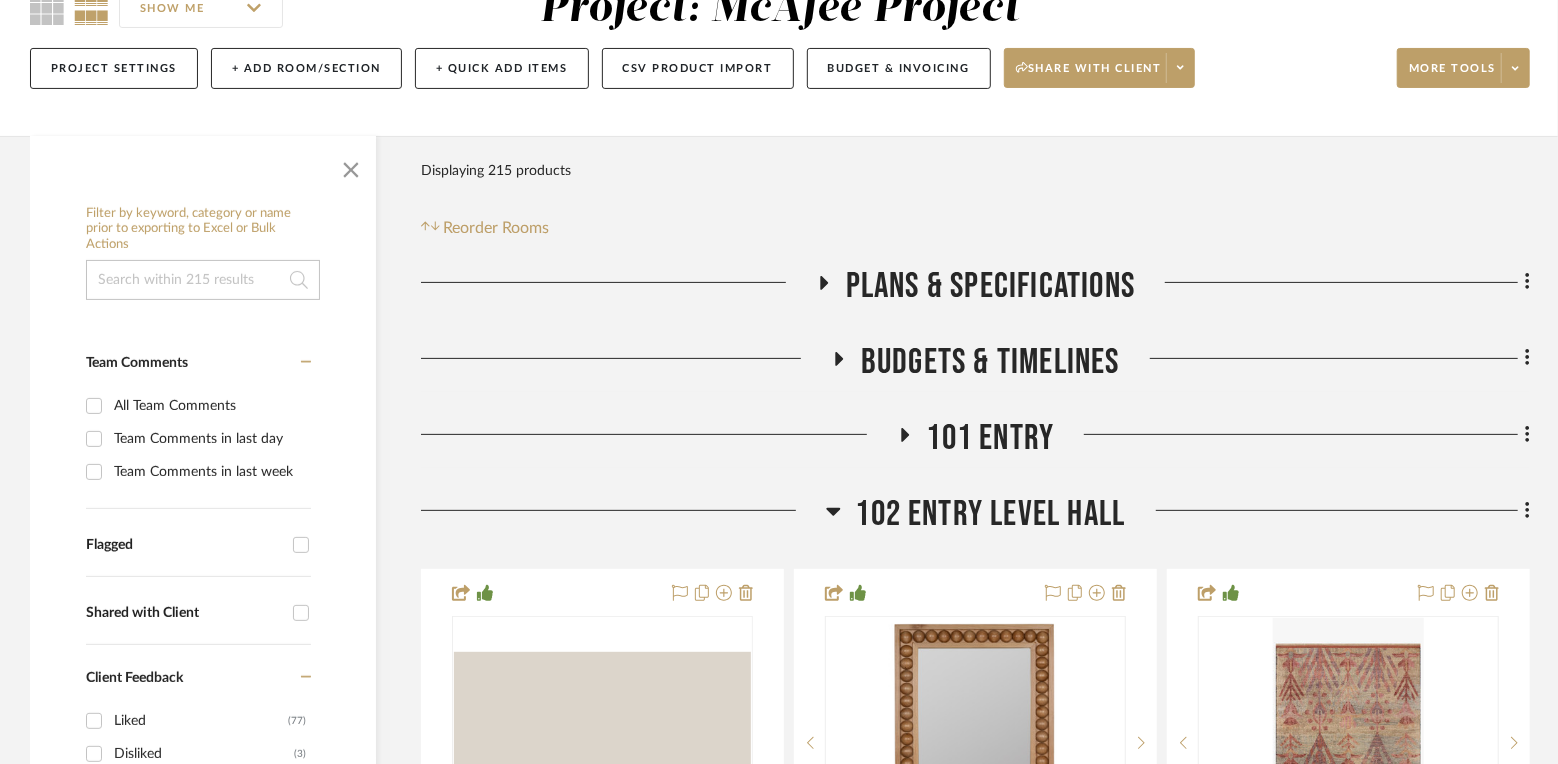 click on "102 ENTRY LEVEL HALL" 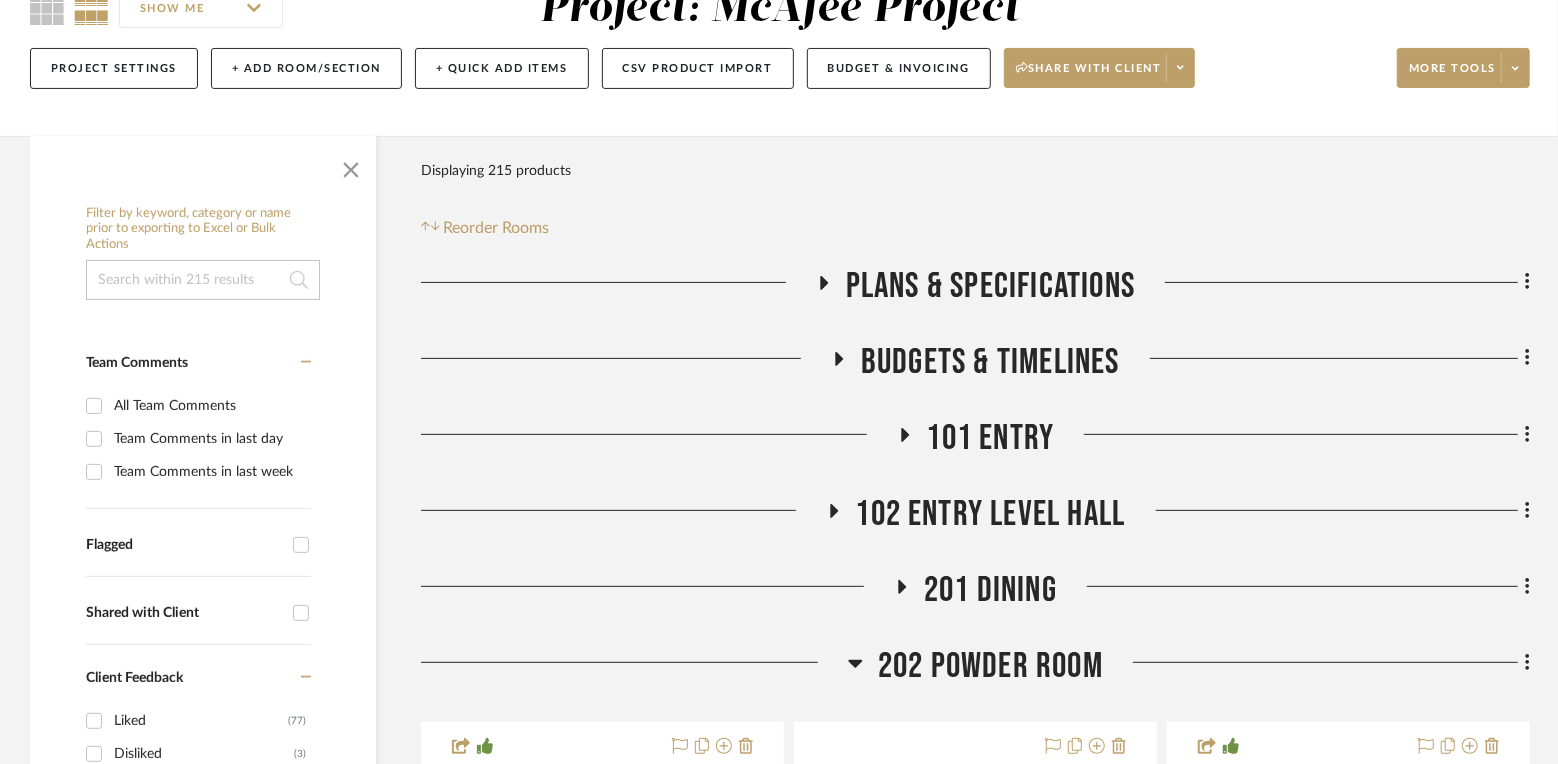 click on "202 POWDER ROOM" 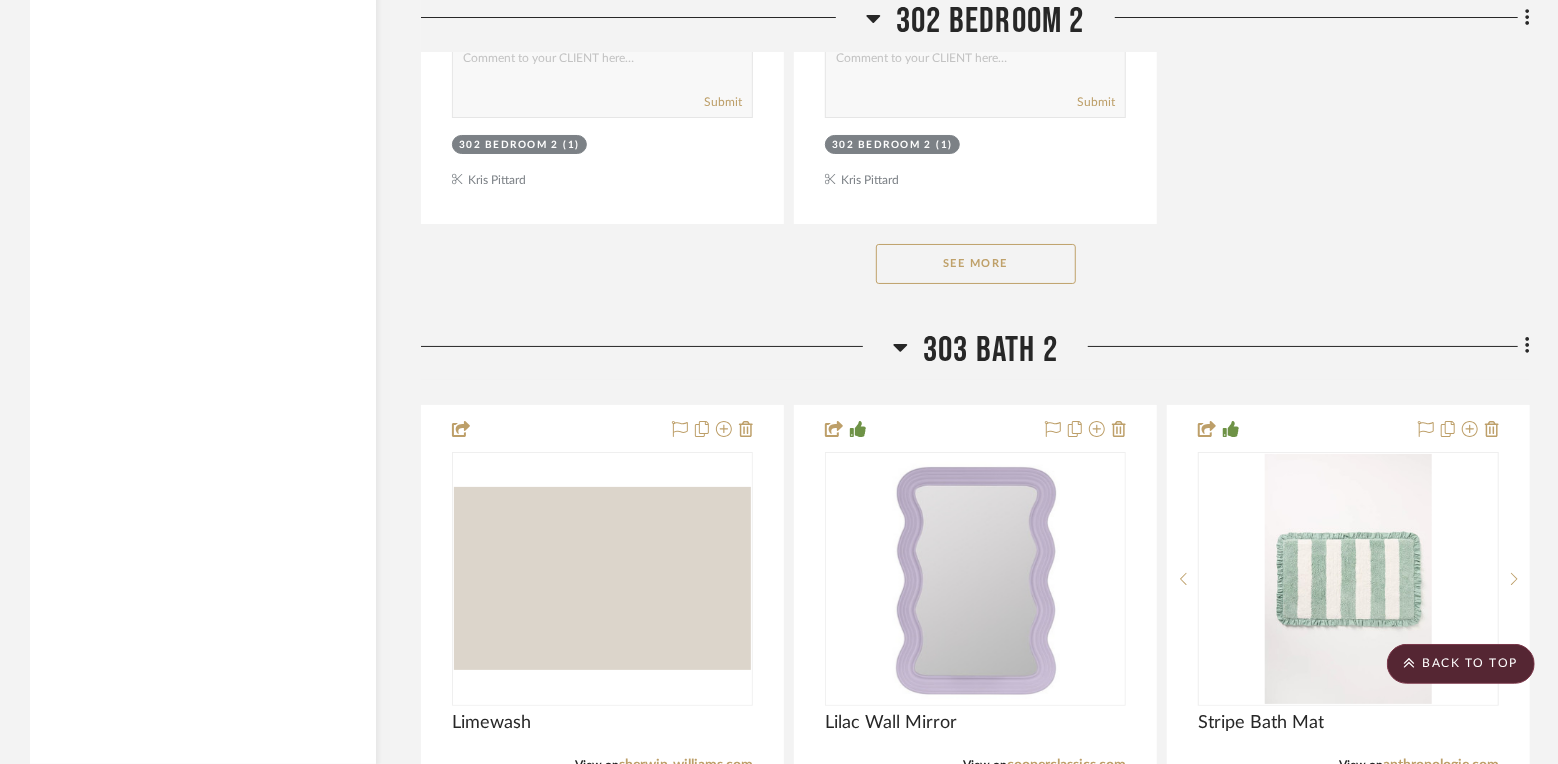 scroll, scrollTop: 9383, scrollLeft: 0, axis: vertical 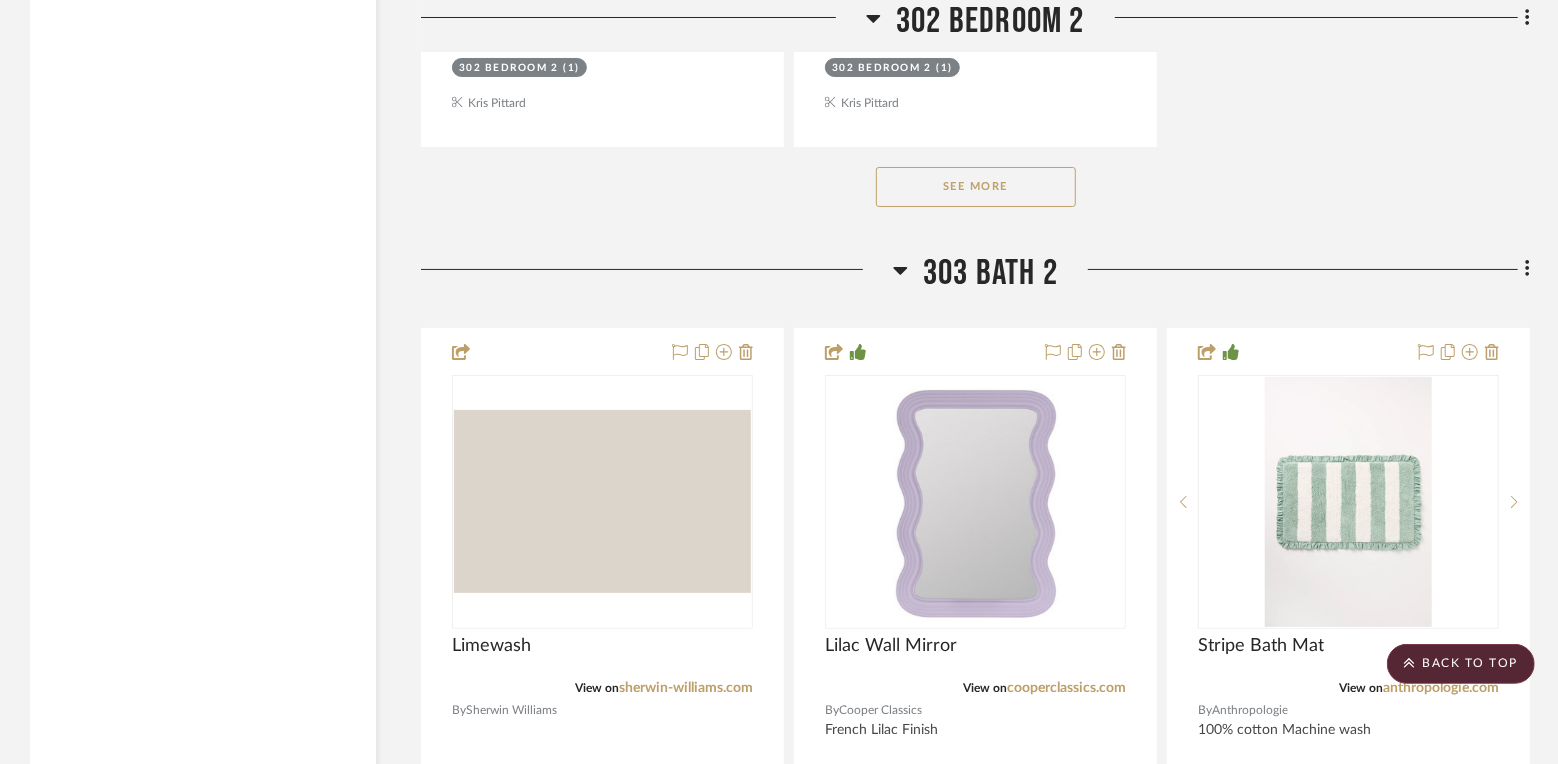 click on "See More" 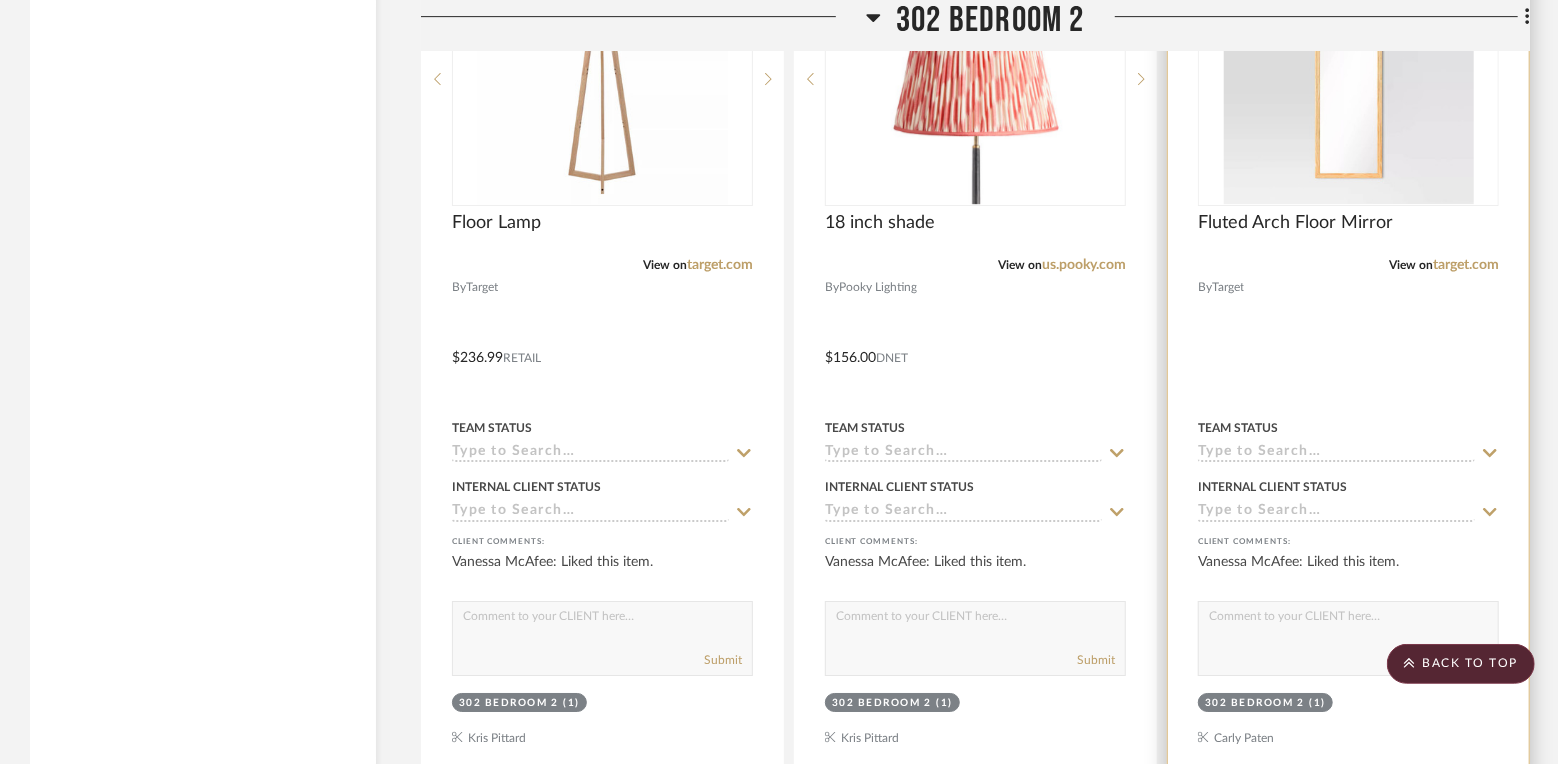 scroll, scrollTop: 8700, scrollLeft: 0, axis: vertical 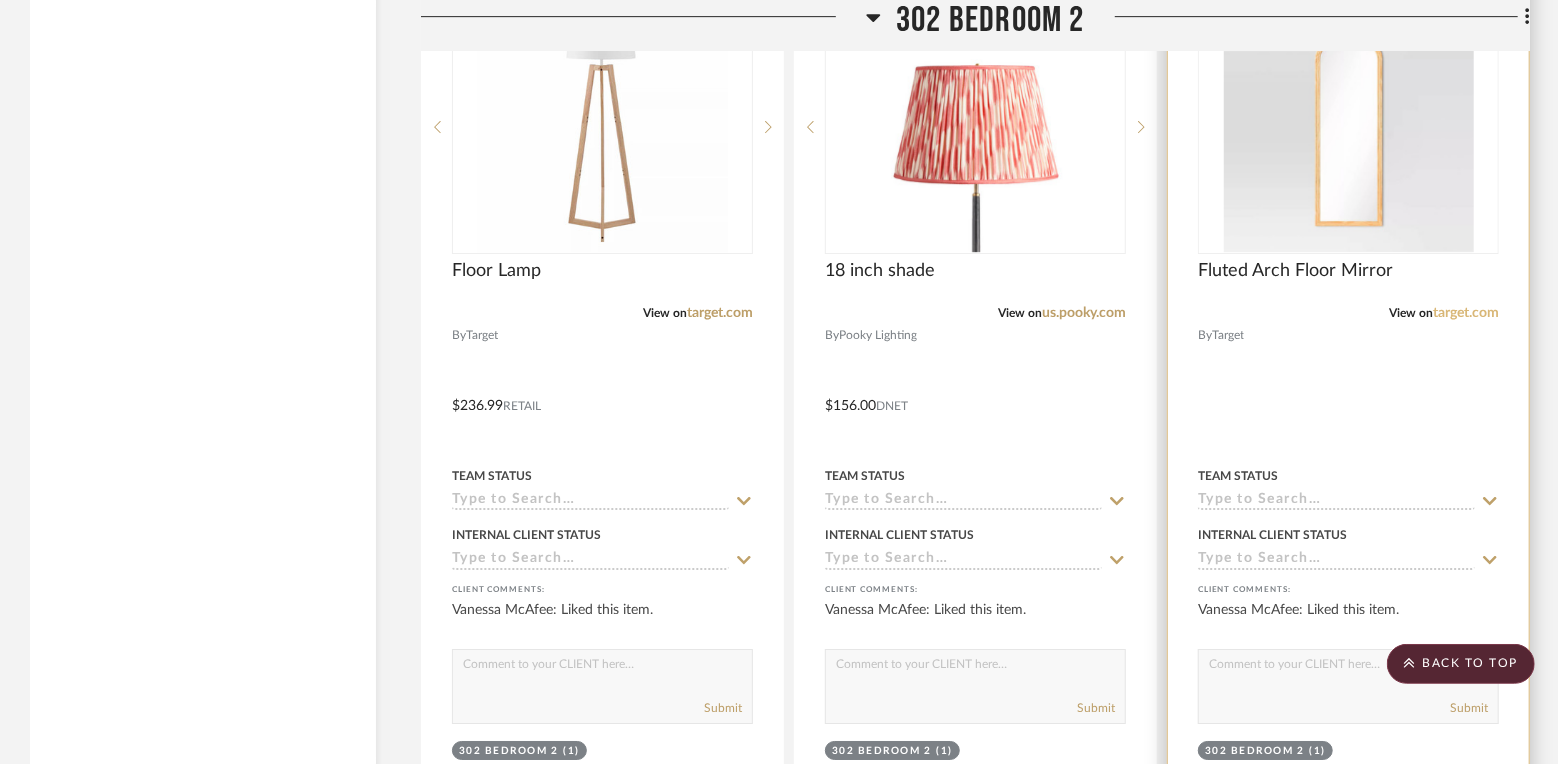 click on "target.com" at bounding box center [1466, 313] 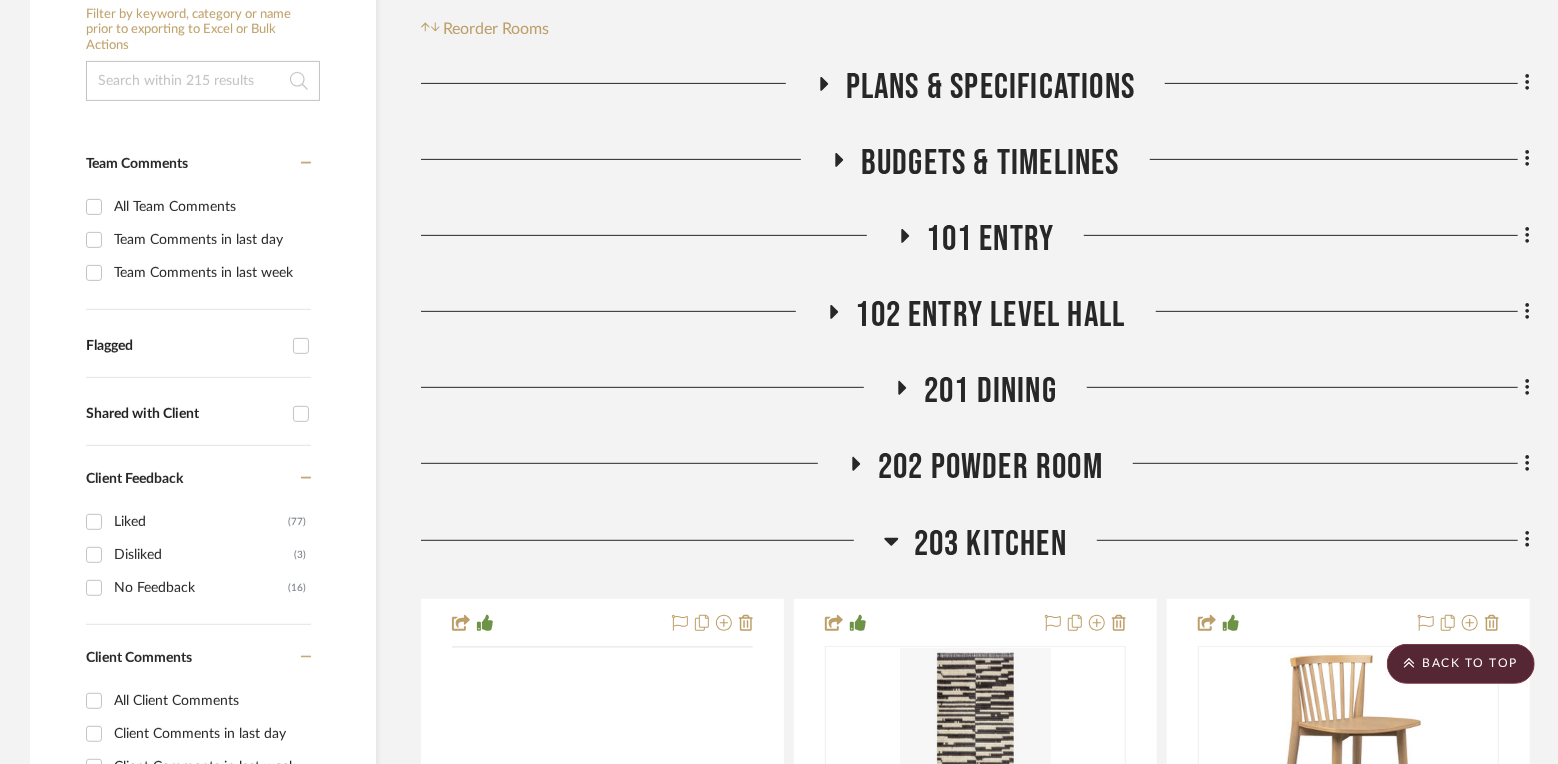 scroll, scrollTop: 0, scrollLeft: 0, axis: both 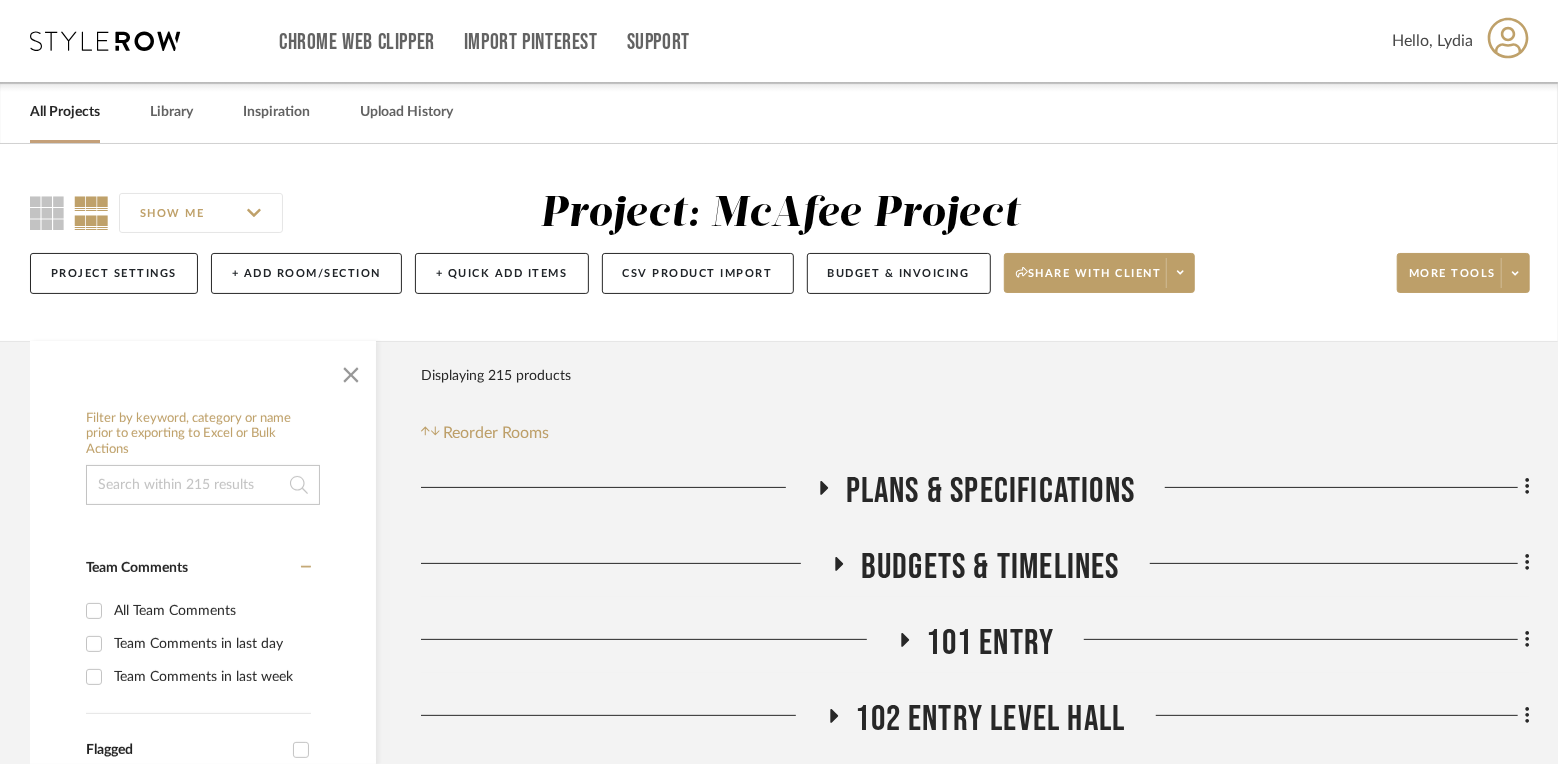 click on "All Projects" at bounding box center [65, 112] 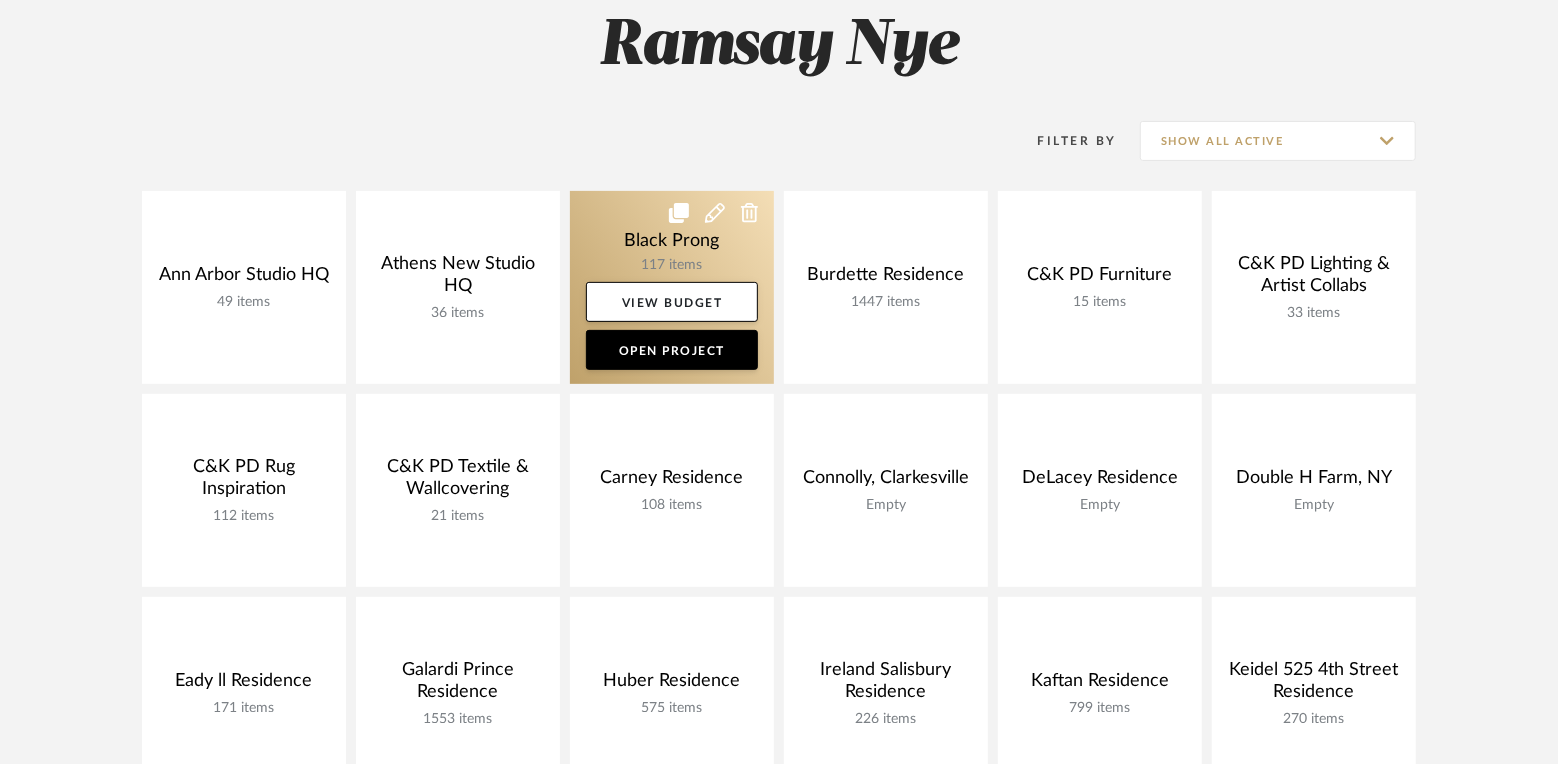 scroll, scrollTop: 357, scrollLeft: 0, axis: vertical 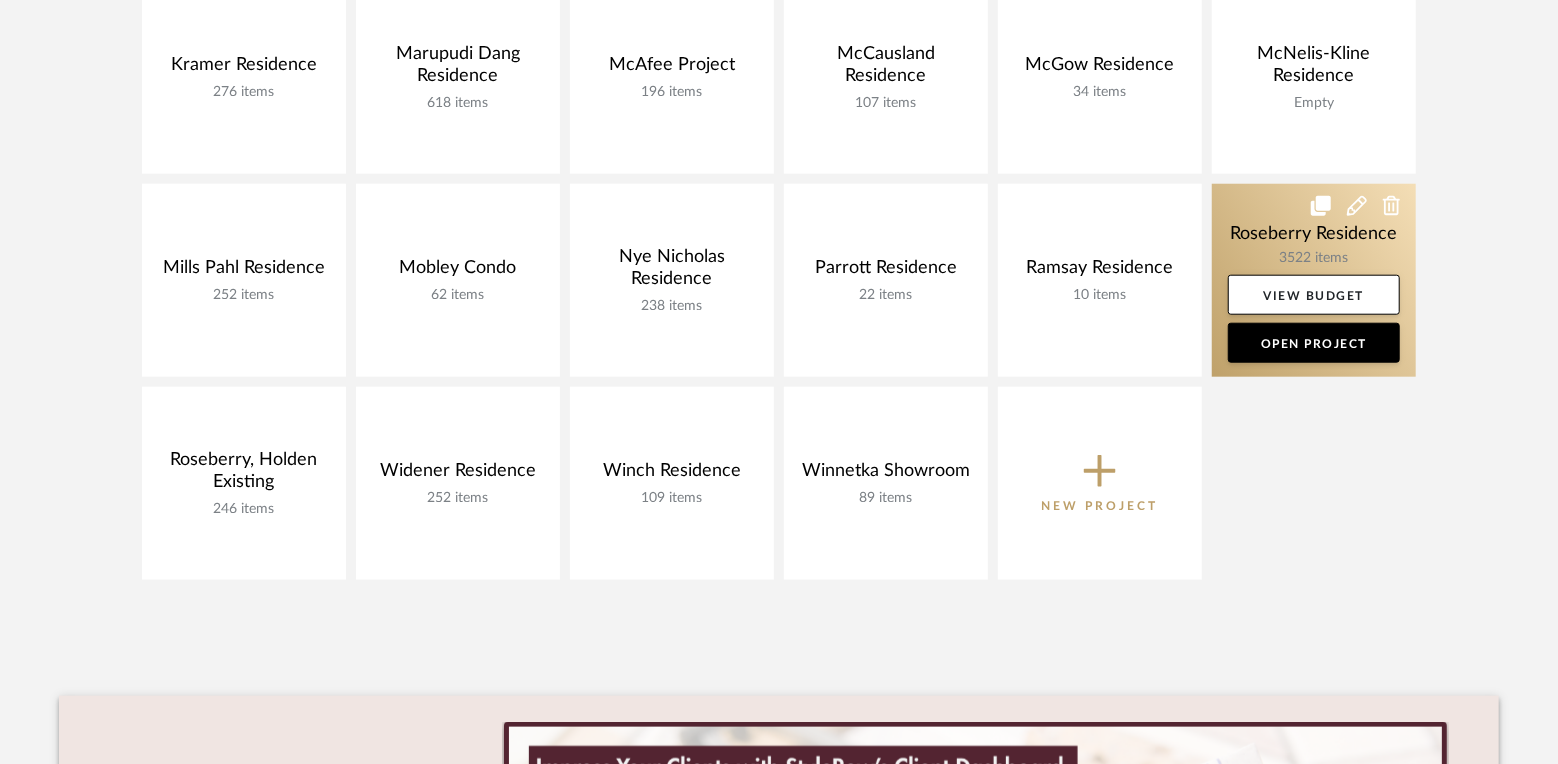 click 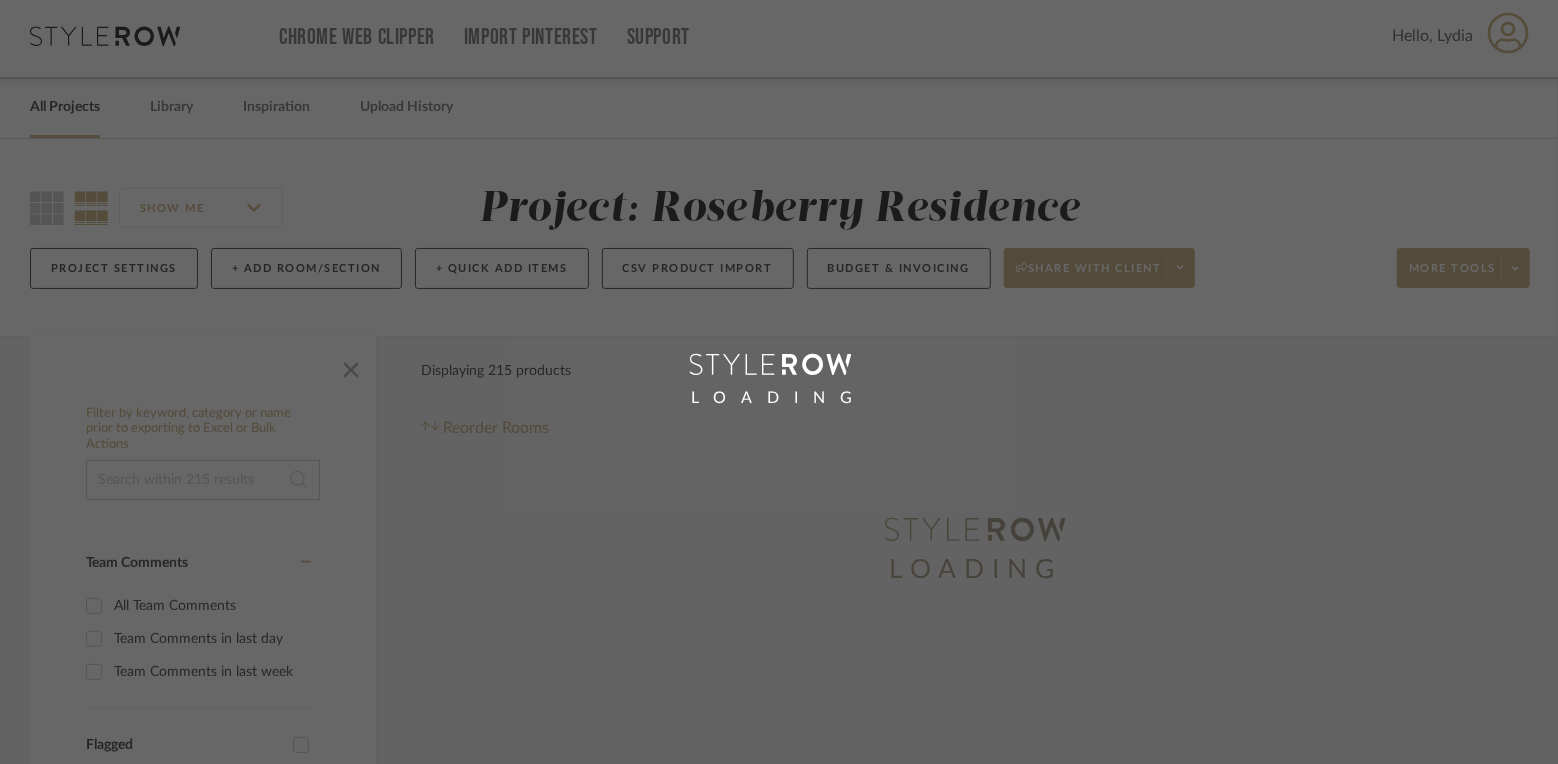 scroll, scrollTop: 0, scrollLeft: 0, axis: both 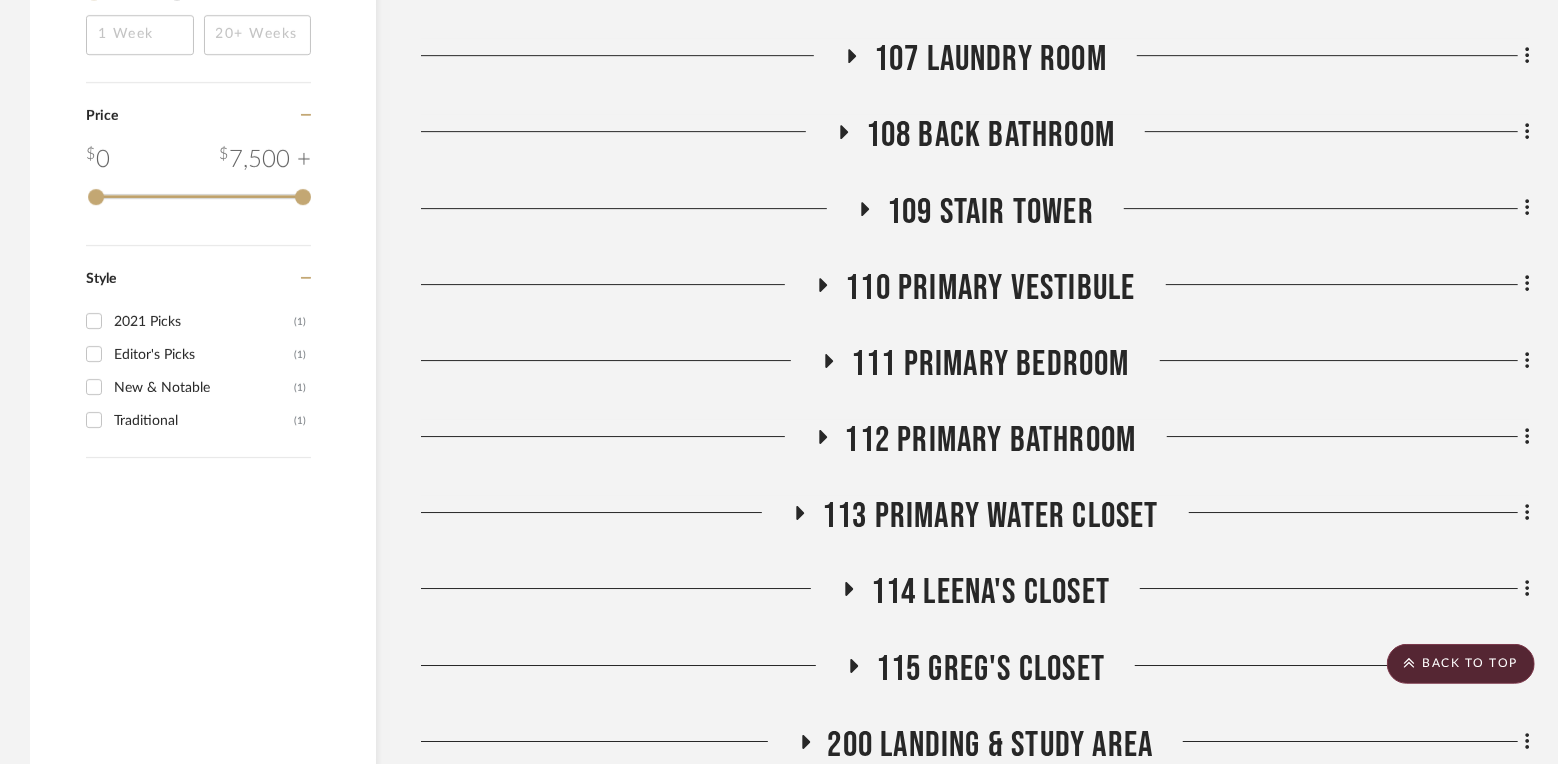 click on "110 Primary Vestibule" 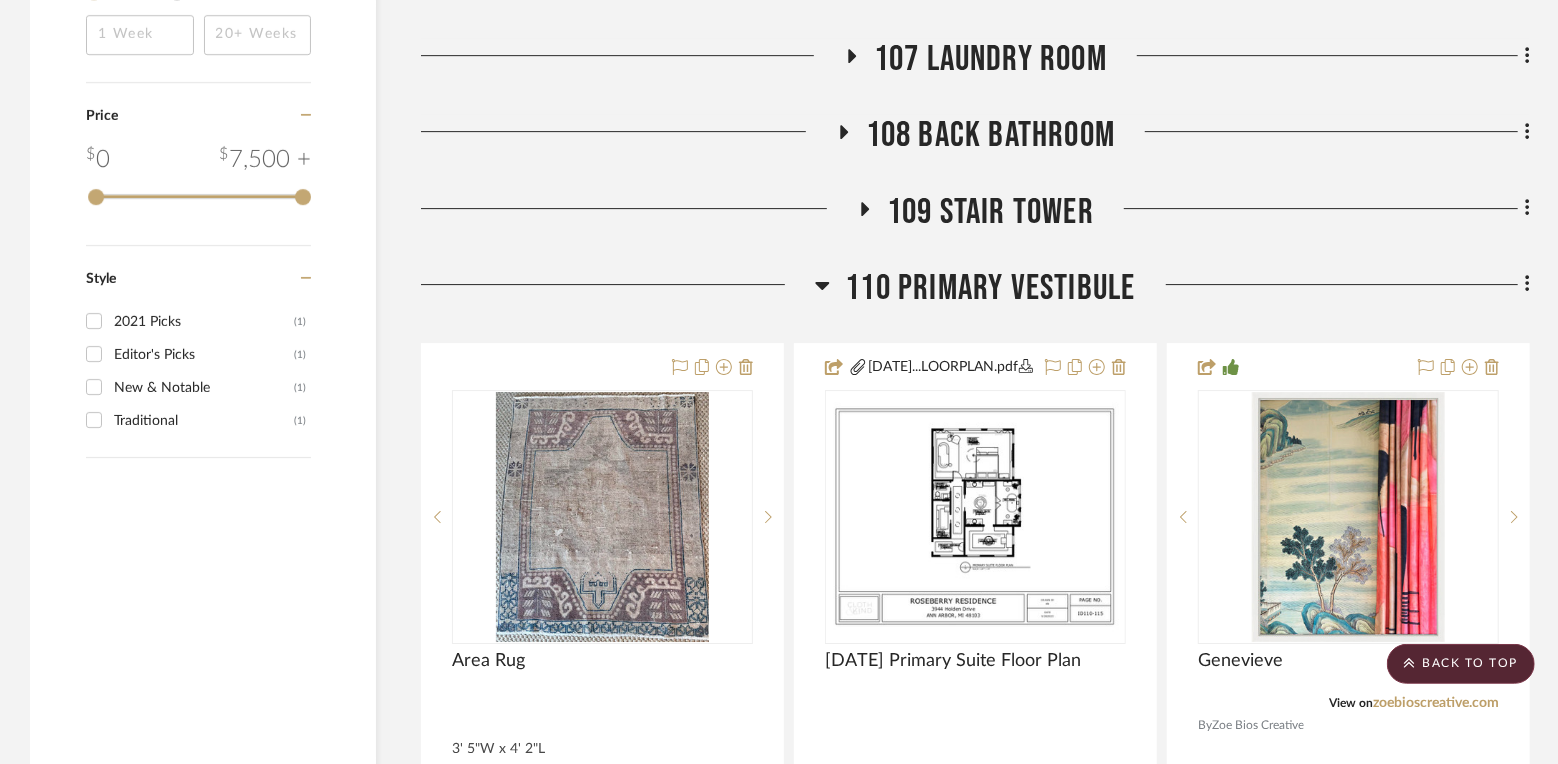 scroll, scrollTop: 4287, scrollLeft: 0, axis: vertical 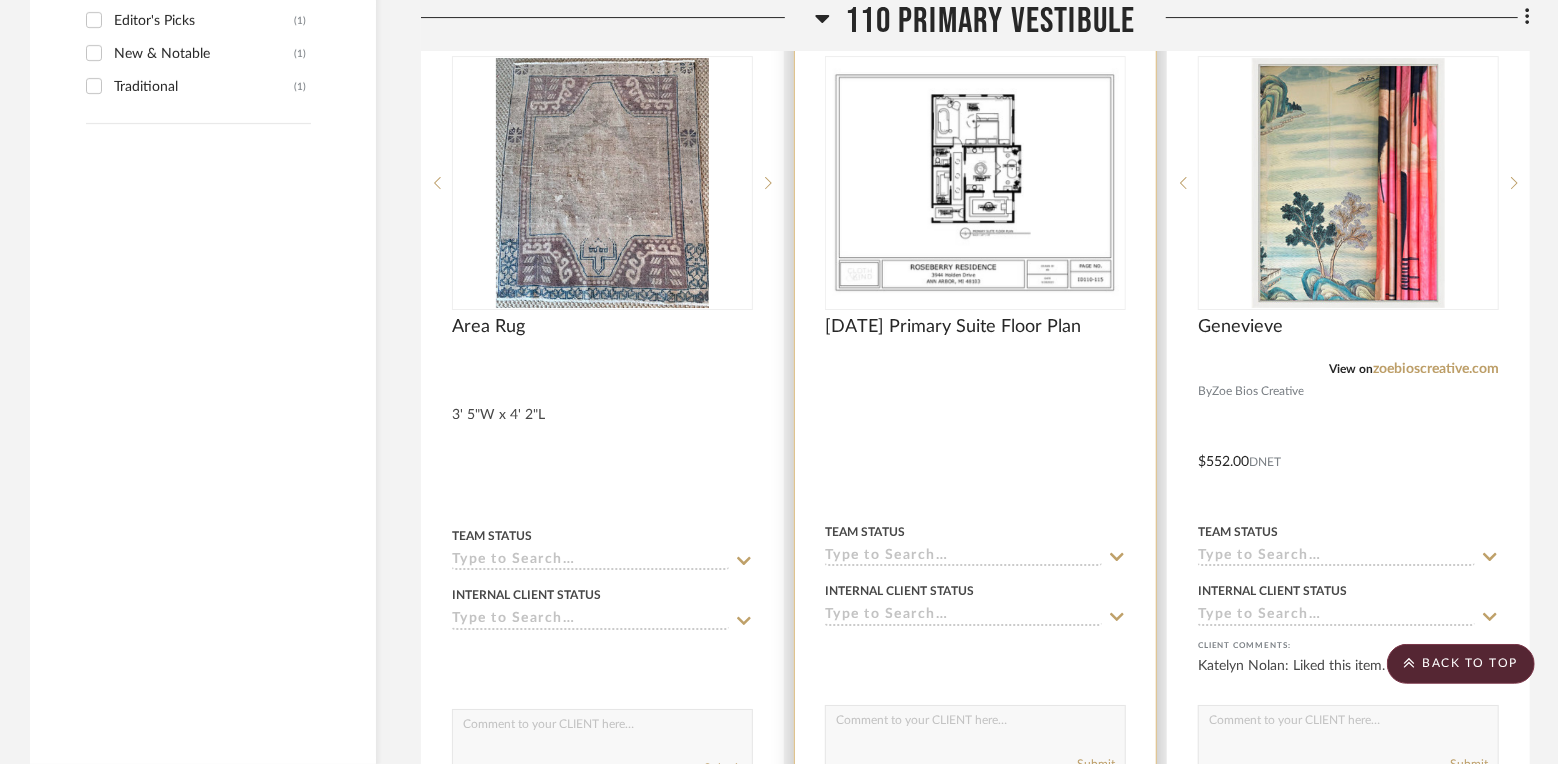 type 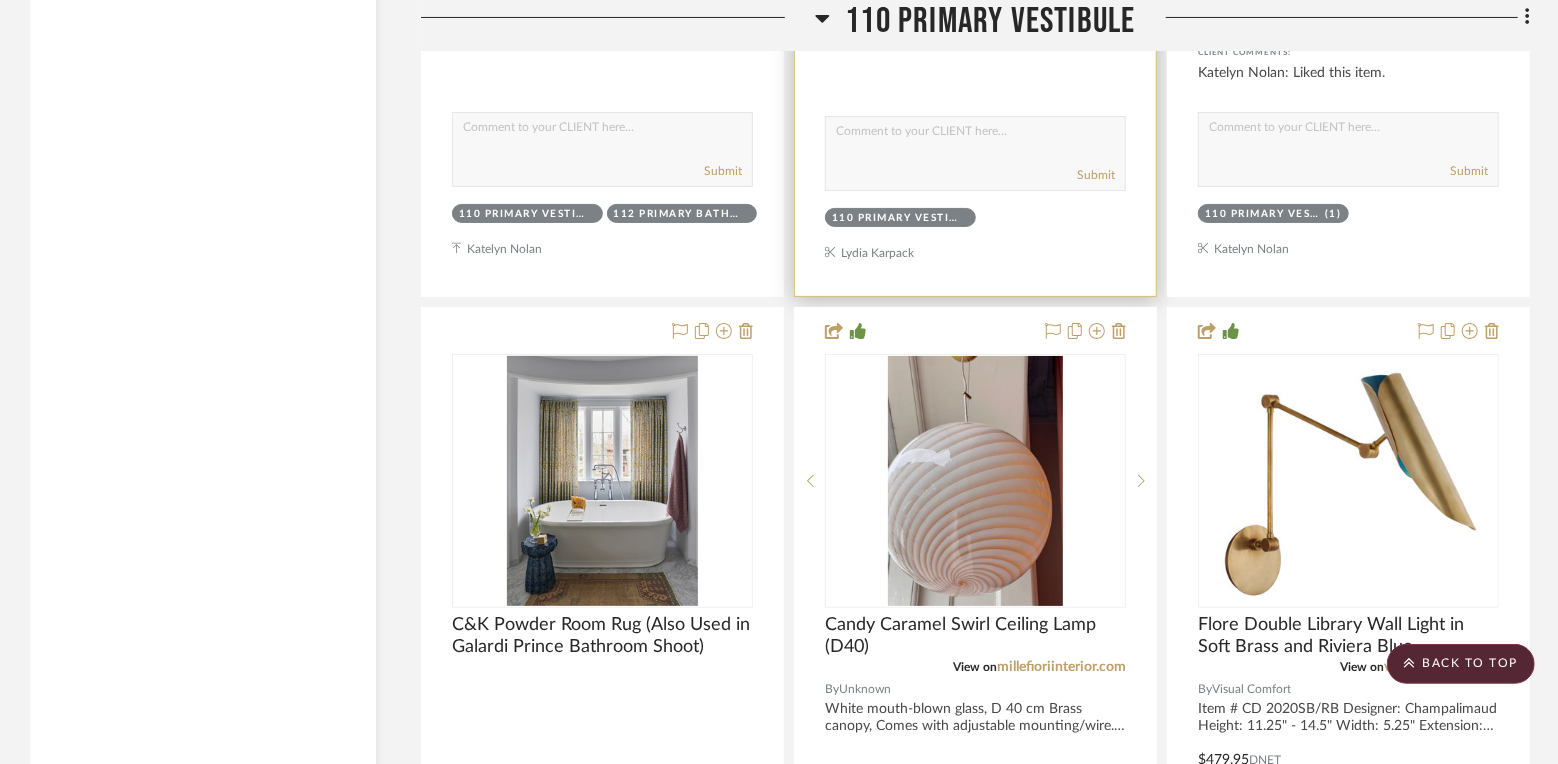 scroll, scrollTop: 4808, scrollLeft: 0, axis: vertical 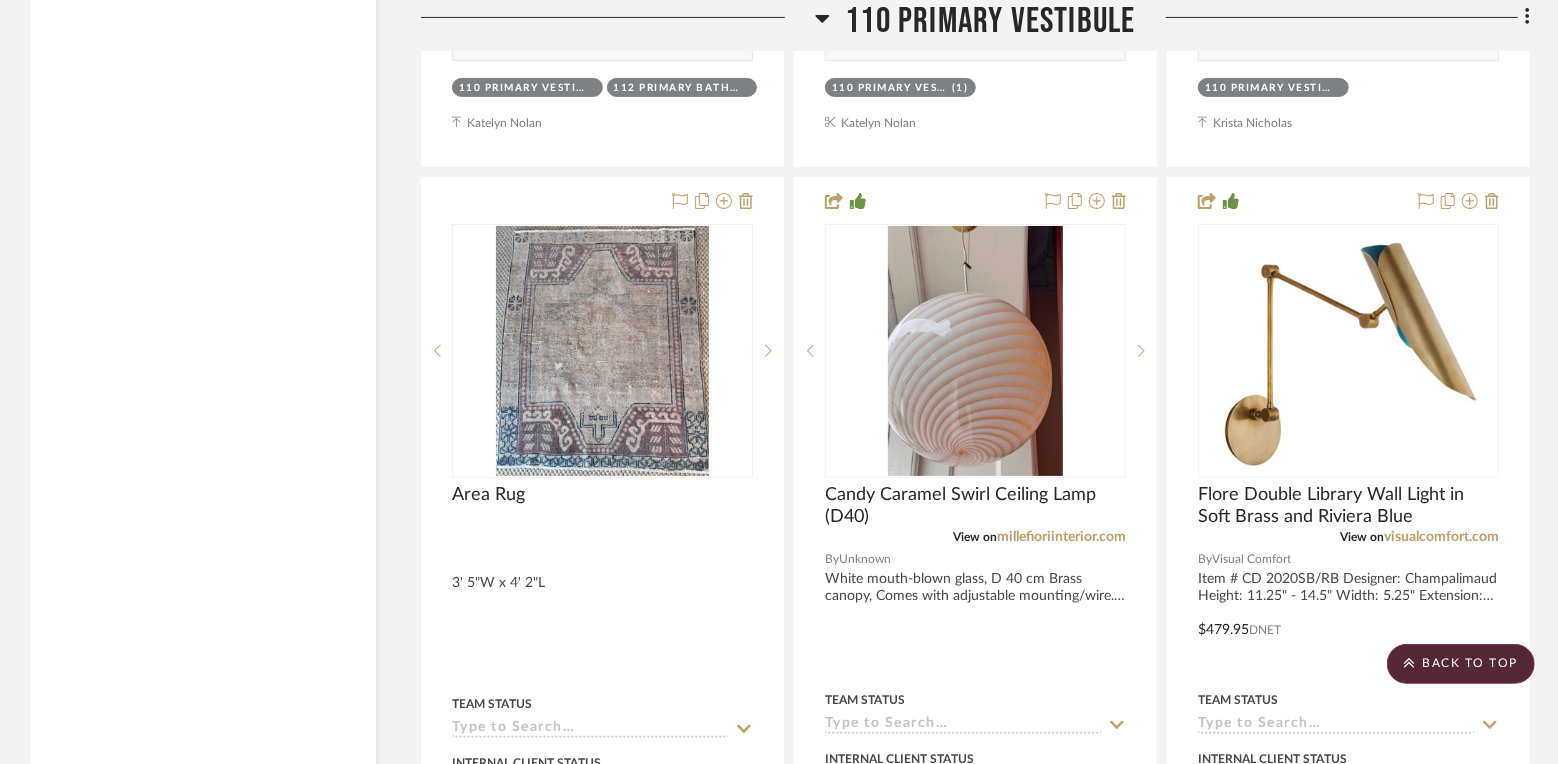 drag, startPoint x: 989, startPoint y: 360, endPoint x: 532, endPoint y: 12, distance: 574.41534 